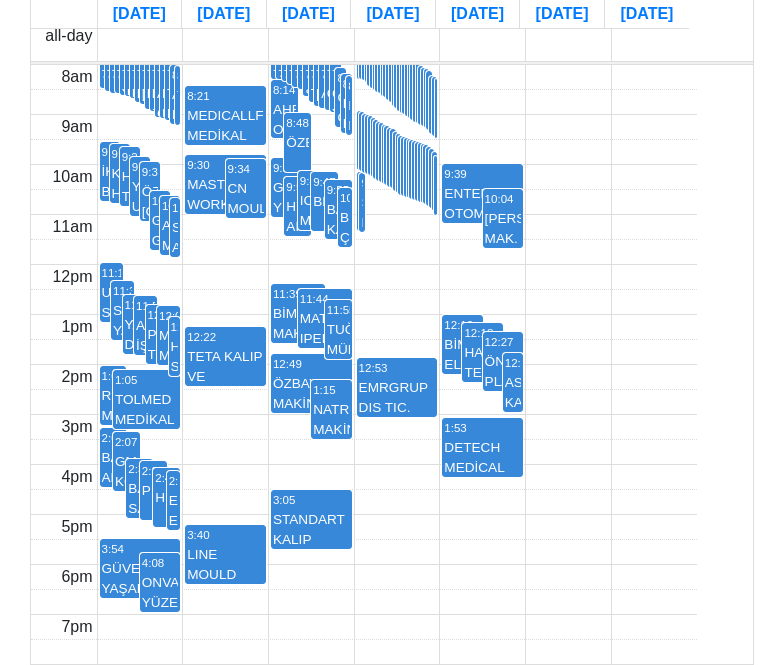 scroll, scrollTop: 343, scrollLeft: 0, axis: vertical 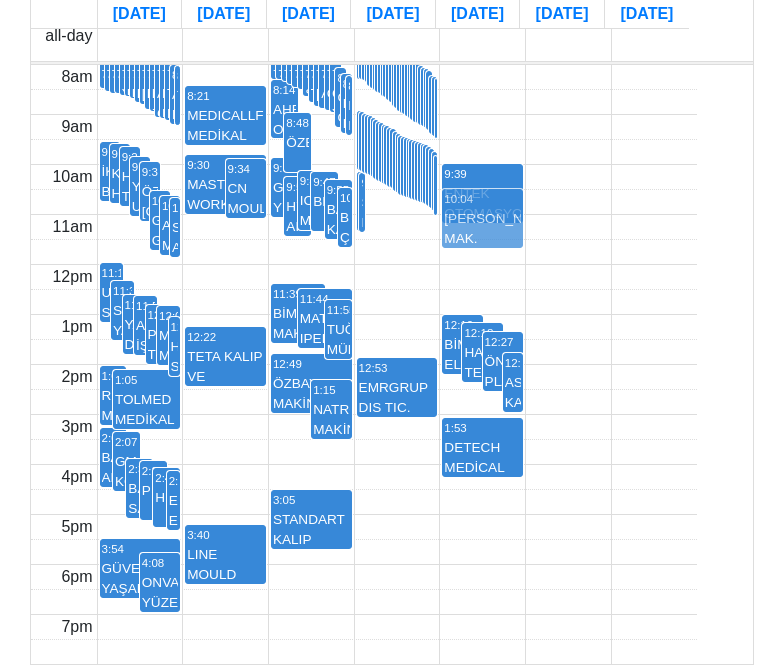 drag, startPoint x: 515, startPoint y: 270, endPoint x: 478, endPoint y: 273, distance: 37.12142 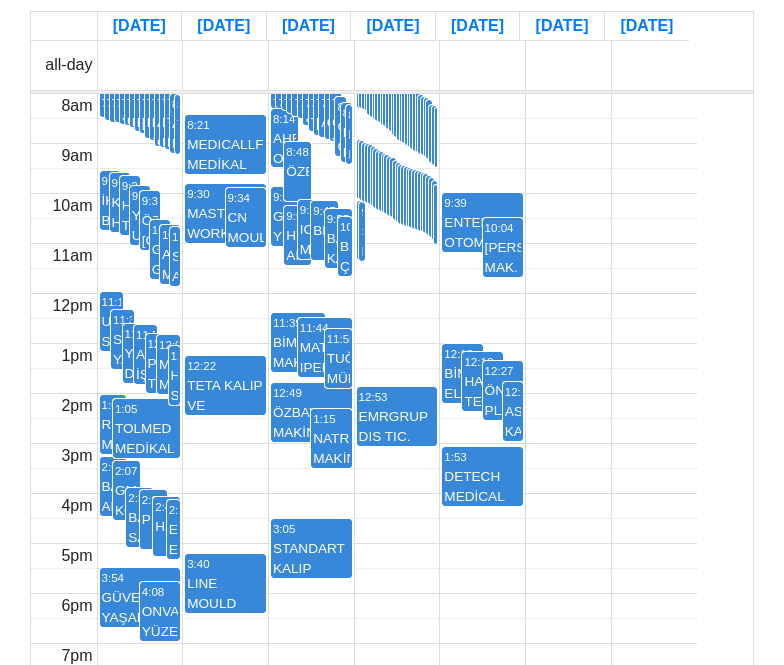 scroll, scrollTop: 200, scrollLeft: 0, axis: vertical 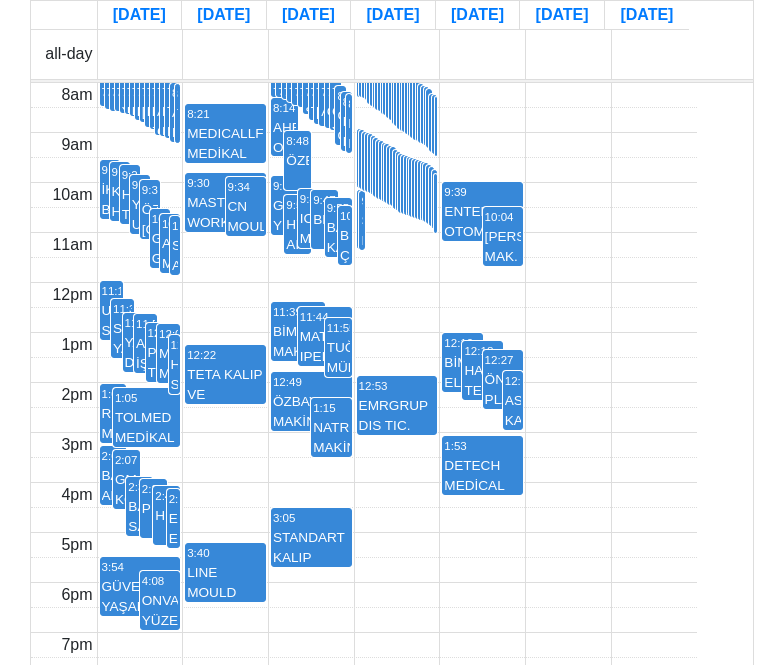 click on "day" at bounding box center [688, -45] 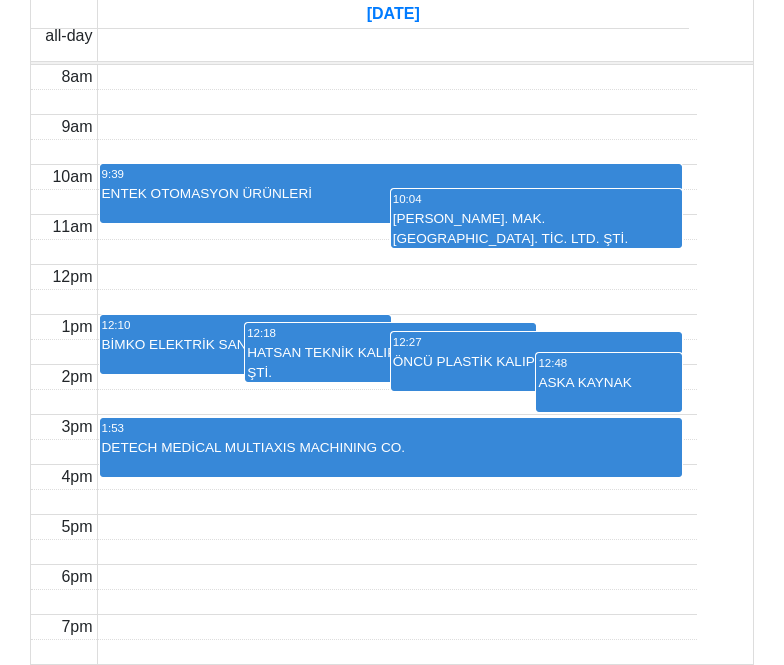 scroll, scrollTop: 230, scrollLeft: 0, axis: vertical 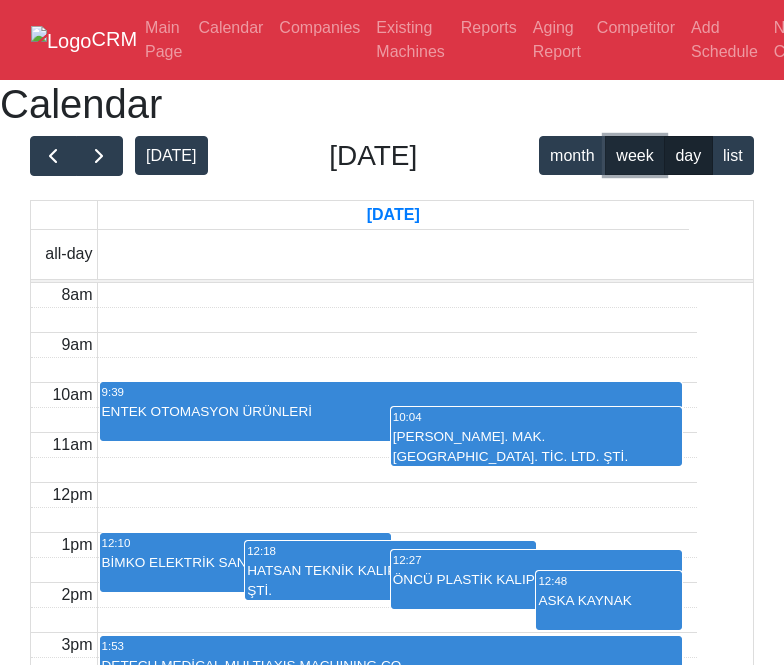 click on "week" at bounding box center (635, 155) 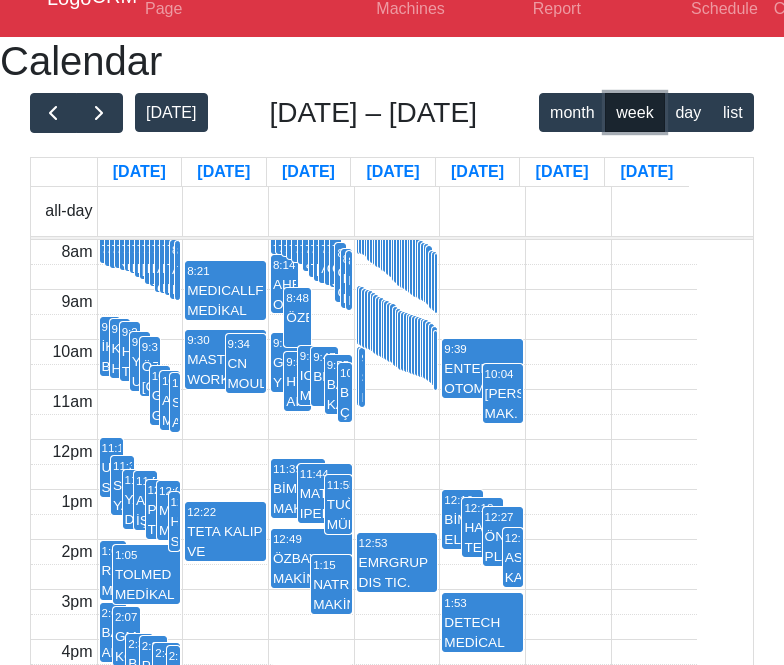 scroll, scrollTop: 0, scrollLeft: 0, axis: both 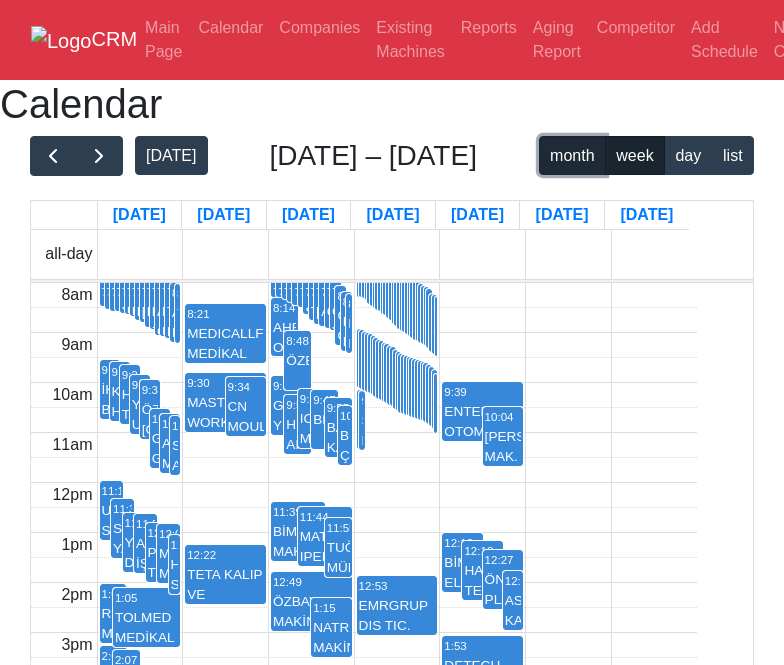 click on "month" at bounding box center (572, 155) 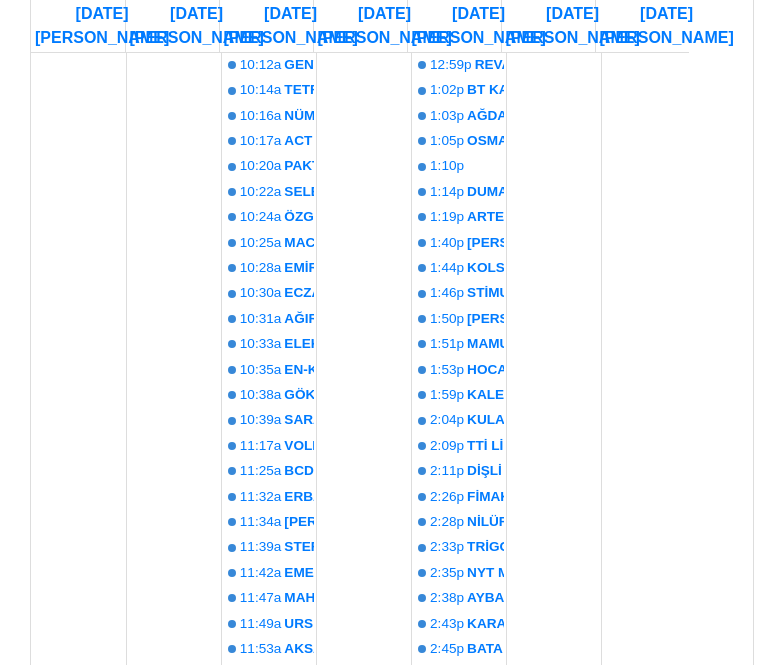 scroll, scrollTop: 0, scrollLeft: 0, axis: both 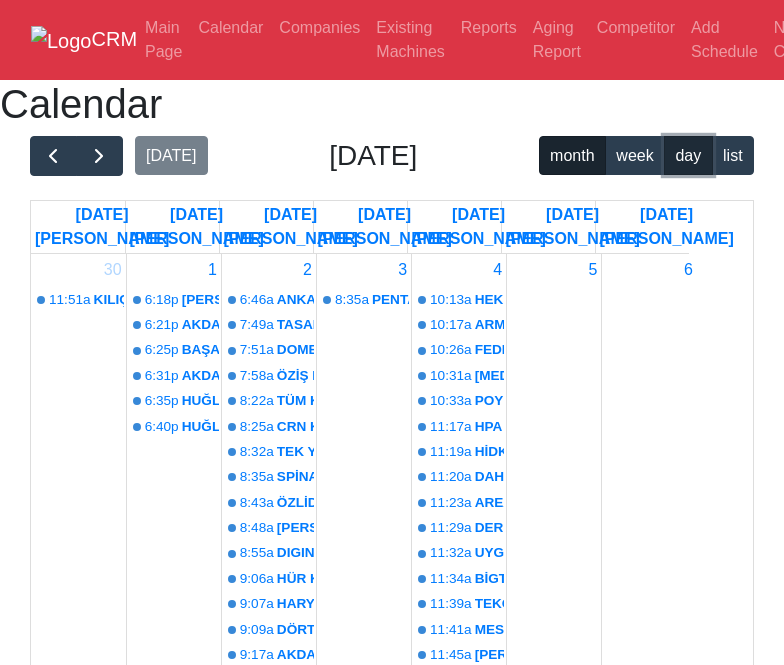 click on "day" at bounding box center (688, 155) 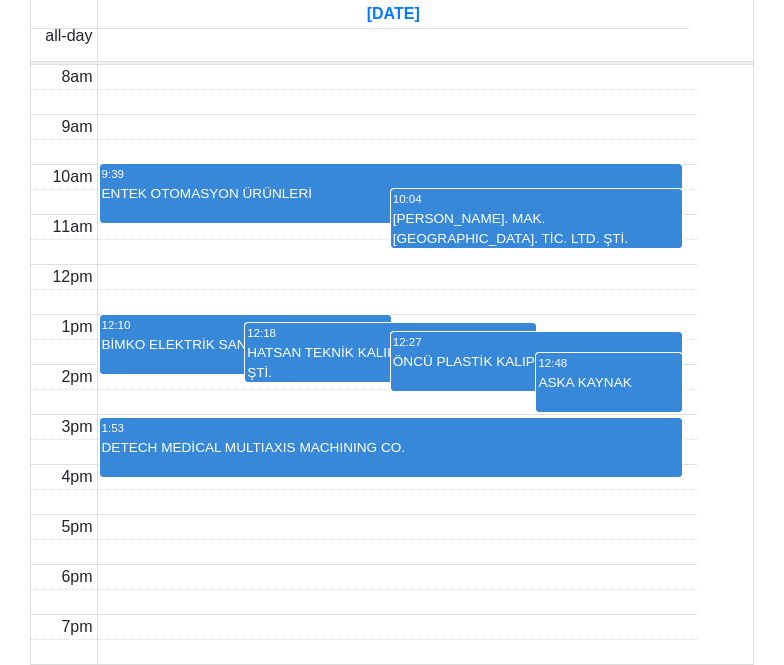 scroll, scrollTop: 230, scrollLeft: 0, axis: vertical 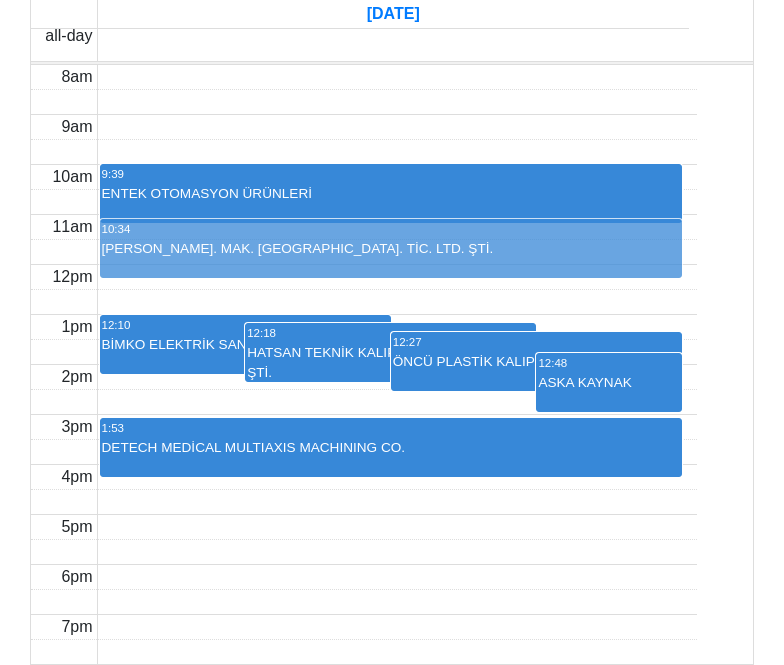drag, startPoint x: 478, startPoint y: 358, endPoint x: 484, endPoint y: 384, distance: 26.683329 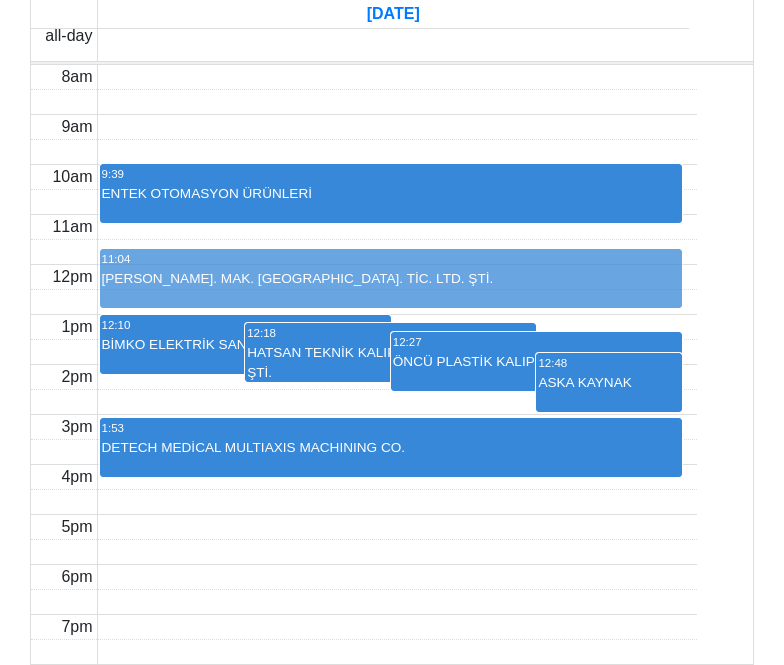 drag, startPoint x: 484, startPoint y: 383, endPoint x: 397, endPoint y: 414, distance: 92.358 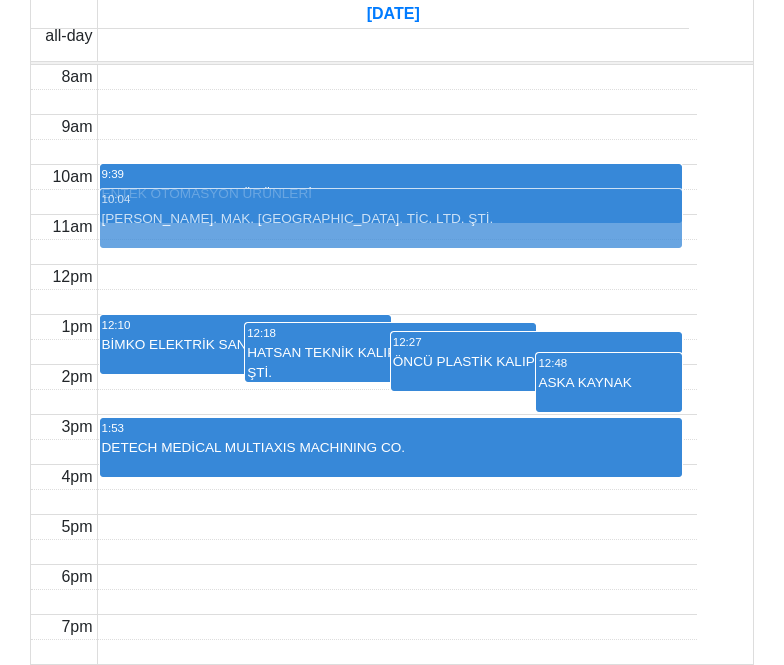 click on "12:10 BİMKO ELEKTRİK SAN VE DIŞ TİC LTD ŞTİ 12:18 HATSAN TEKNİK KALIP VE PLASTİK LTD. ŞTİ. 12:27 ÖNCÜ PLASTİK KALIP SAN. TİC. LTD. ŞTİ. 12:48 ASKA KAYNAK 9:39 ENTEK OTOMASYON ÜRÜNLERİ 11:04 ÖZEN AĞAÇ İŞL. MAK. SAN. TİC. LTD. ŞTİ. 1:53 DETECH MEDİCAL MULTIAXIS MACHINING CO. 10:04 ÖZEN AĞAÇ İŞL. MAK. SAN. TİC. LTD. ŞTİ." at bounding box center (398, 364) 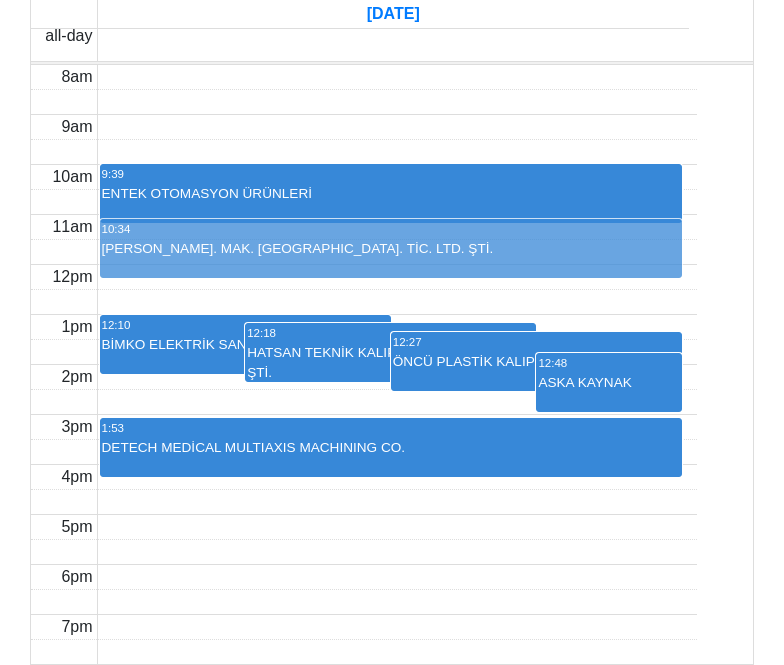 drag, startPoint x: 466, startPoint y: 369, endPoint x: 374, endPoint y: 442, distance: 117.4436 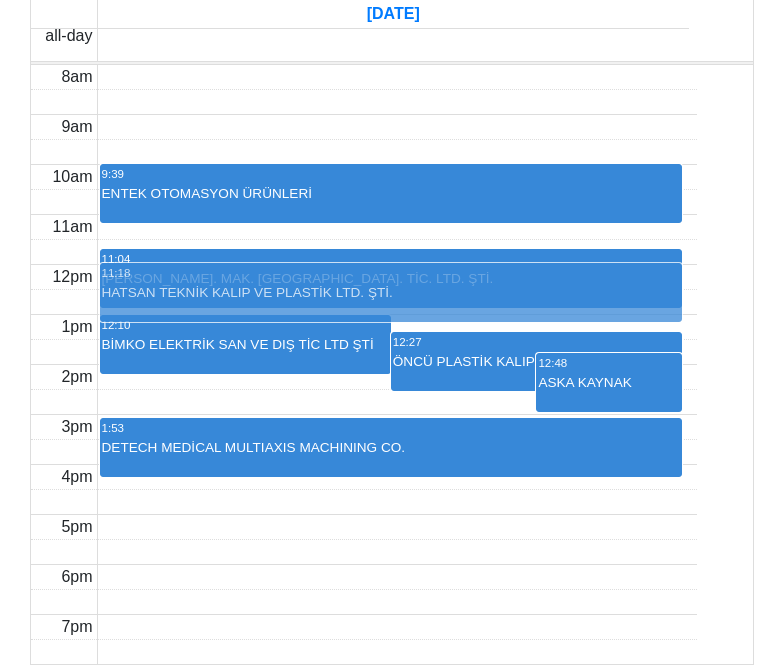 drag, startPoint x: 369, startPoint y: 510, endPoint x: 421, endPoint y: 419, distance: 104.80935 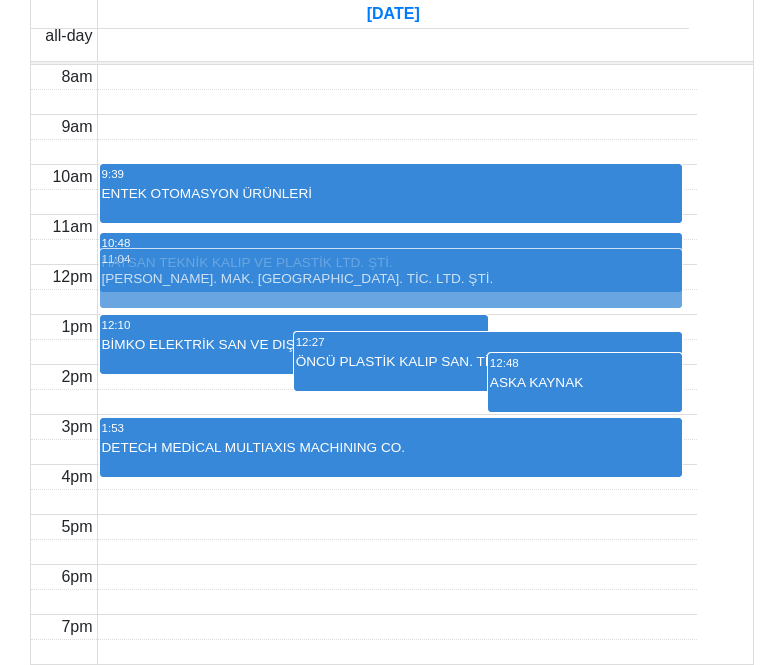 drag, startPoint x: 422, startPoint y: 419, endPoint x: 249, endPoint y: 399, distance: 174.15224 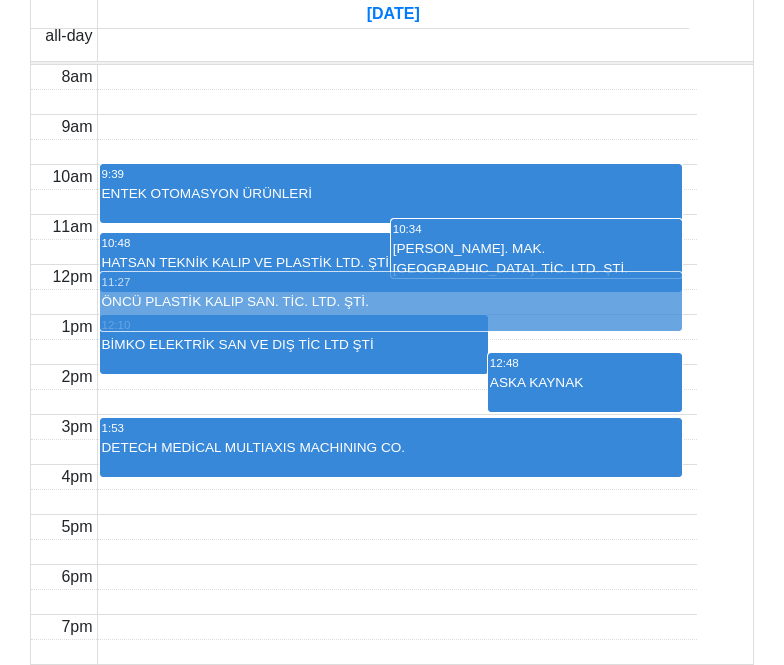 drag, startPoint x: 354, startPoint y: 506, endPoint x: 419, endPoint y: 430, distance: 100.005 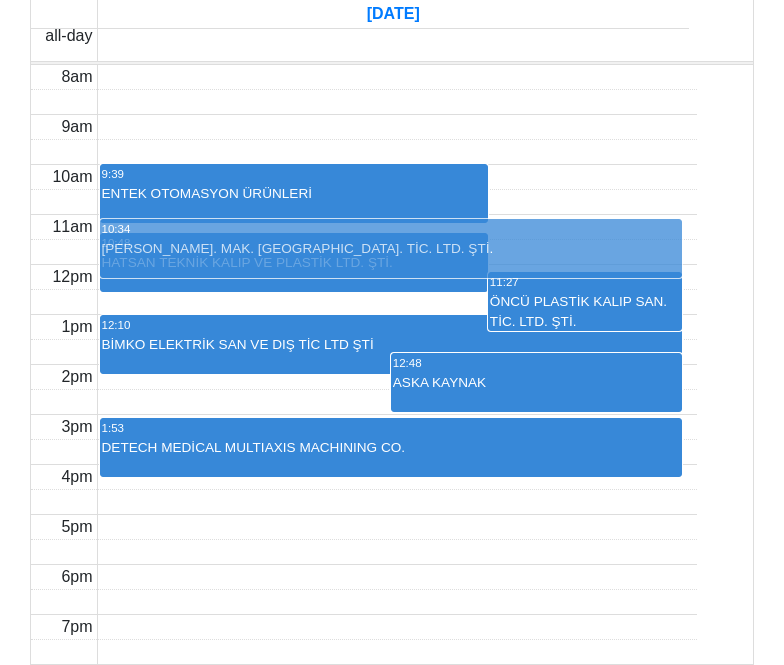 drag, startPoint x: 482, startPoint y: 355, endPoint x: 546, endPoint y: 323, distance: 71.55418 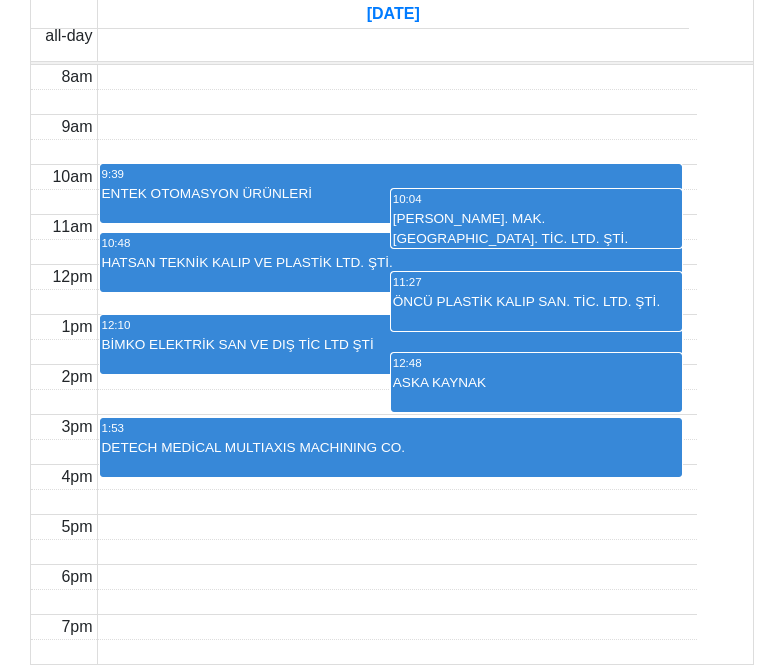 click on "9:39 ENTEK OTOMASYON ÜRÜNLERİ 10:04 ÖZEN AĞAÇ İŞL. MAK. SAN. TİC. LTD. ŞTİ. 10:48 HATSAN TEKNİK KALIP VE PLASTİK LTD. ŞTİ. 11:27 ÖNCÜ PLASTİK KALIP SAN. TİC. LTD. ŞTİ. 12:10 BİMKO ELEKTRİK SAN VE DIŞ TİC LTD ŞTİ 12:48 ASKA KAYNAK 1:53 DETECH MEDİCAL MULTIAXIS MACHINING CO." at bounding box center [398, 364] 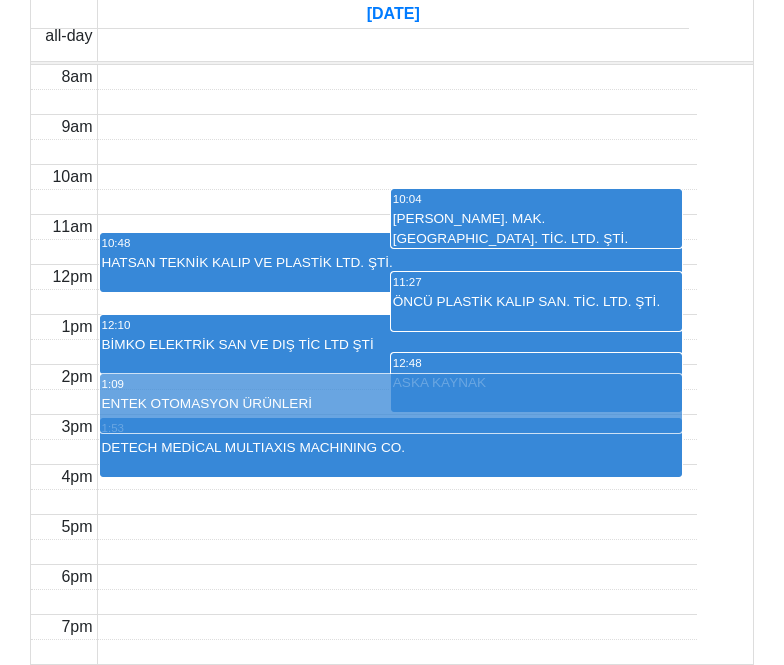 drag, startPoint x: 608, startPoint y: 369, endPoint x: 546, endPoint y: 546, distance: 187.54466 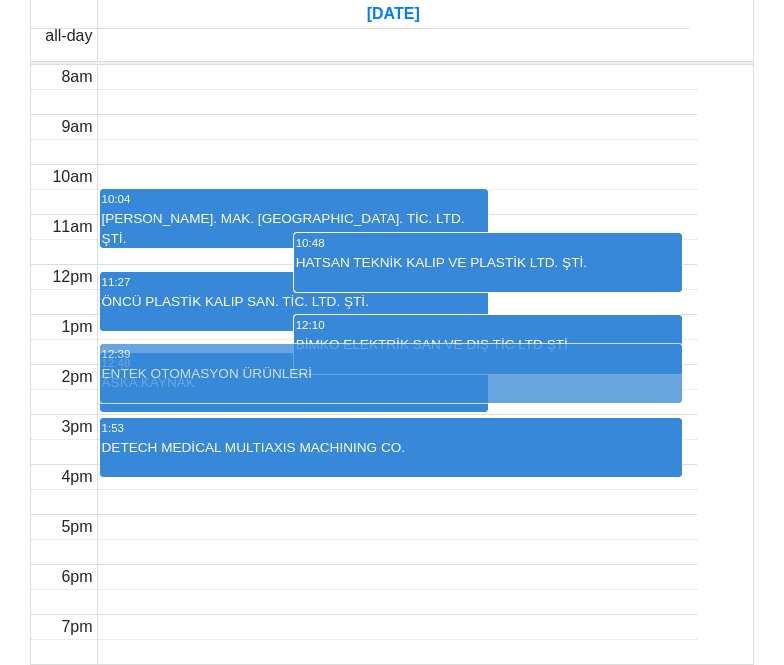 drag, startPoint x: 546, startPoint y: 546, endPoint x: 569, endPoint y: 368, distance: 179.4798 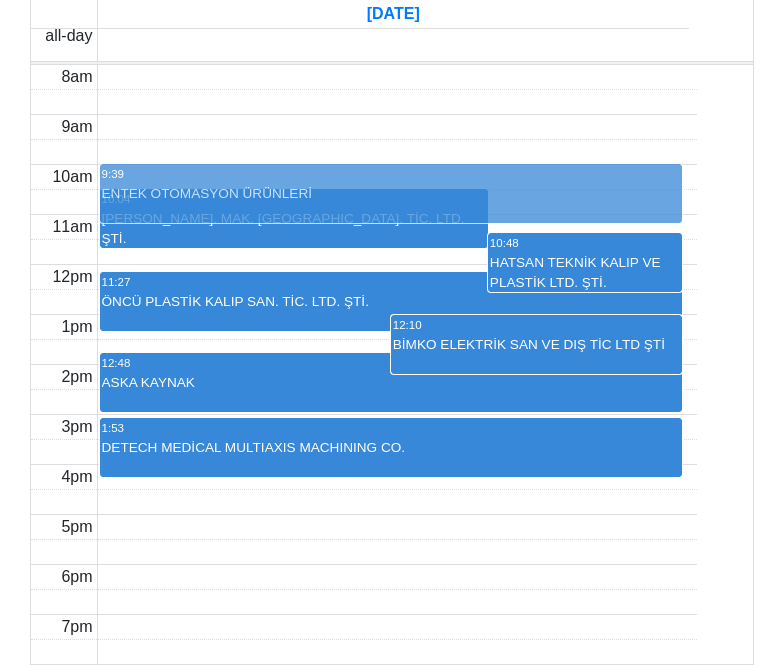 click on "10:04 ÖZEN AĞAÇ İŞL. MAK. SAN. TİC. LTD. ŞTİ. 10:09 ENTEK OTOMASYON ÜRÜNLERİ 10:48 HATSAN TEKNİK KALIP VE PLASTİK LTD. ŞTİ. 11:27 ÖNCÜ PLASTİK KALIP SAN. TİC. LTD. ŞTİ. 12:10 BİMKO ELEKTRİK SAN VE DIŞ TİC LTD ŞTİ 12:48 ASKA KAYNAK 1:53 DETECH MEDİCAL MULTIAXIS MACHINING CO. 9:39 ENTEK OTOMASYON ÜRÜNLERİ" at bounding box center [398, 364] 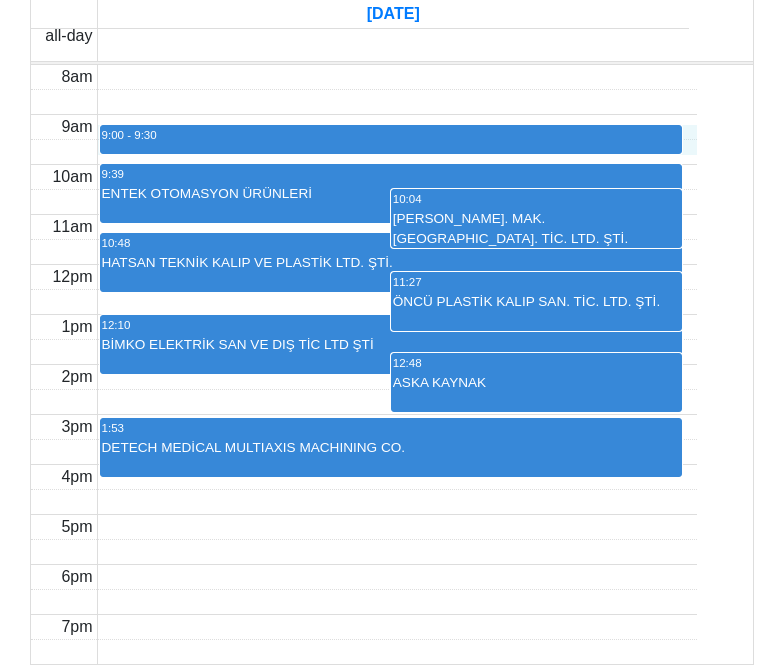 click on "8am 9am 10am 11am 12pm 1pm 2pm 3pm 4pm 5pm 6pm 7pm 9:39 ENTEK OTOMASYON ÜRÜNLERİ 10:04 ÖZEN AĞAÇ İŞL. MAK. SAN. TİC. LTD. ŞTİ. 10:48 HATSAN TEKNİK KALIP VE PLASTİK LTD. ŞTİ. 11:27 ÖNCÜ PLASTİK KALIP SAN. TİC. LTD. ŞTİ. 12:10 BİMKO ELEKTRİK SAN VE DIŞ TİC LTD ŞTİ 12:48 ASKA KAYNAK 1:53 DETECH MEDİCAL MULTIAXIS MACHINING CO. 9:00 - 9:30" at bounding box center (364, 364) 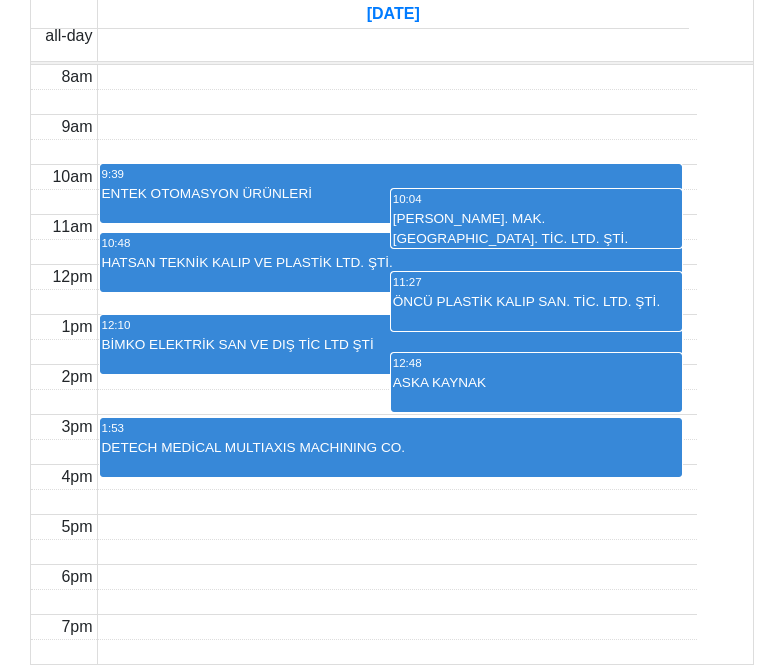 click on "8am 9am 10am 11am 12pm 1pm 2pm 3pm 4pm 5pm 6pm 7pm 9:39 ENTEK OTOMASYON ÜRÜNLERİ 10:04 ÖZEN AĞAÇ İŞL. MAK. SAN. TİC. LTD. ŞTİ. 10:48 HATSAN TEKNİK KALIP VE PLASTİK LTD. ŞTİ. 11:27 ÖNCÜ PLASTİK KALIP SAN. TİC. LTD. ŞTİ. 12:10 BİMKO ELEKTRİK SAN VE DIŞ TİC LTD ŞTİ 12:48 ASKA KAYNAK 1:53 DETECH MEDİCAL MULTIAXIS MACHINING CO." at bounding box center (364, 364) 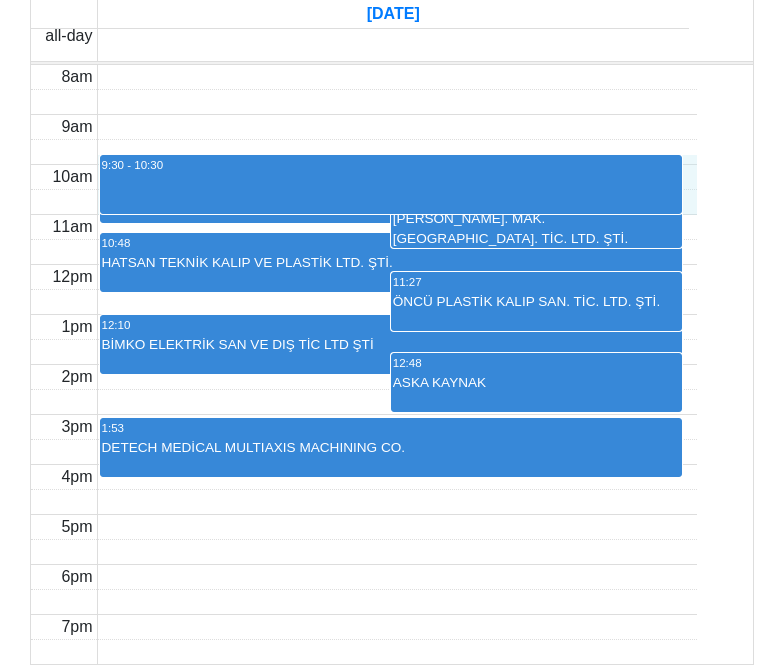 click on "9:39 ENTEK OTOMASYON ÜRÜNLERİ 10:04 ÖZEN AĞAÇ İŞL. MAK. SAN. TİC. LTD. ŞTİ. 10:48 HATSAN TEKNİK KALIP VE PLASTİK LTD. ŞTİ. 11:27 ÖNCÜ PLASTİK KALIP SAN. TİC. LTD. ŞTİ. 12:10 BİMKO ELEKTRİK SAN VE DIŞ TİC LTD ŞTİ 12:48 ASKA KAYNAK 1:53 DETECH MEDİCAL MULTIAXIS MACHINING CO. 9:30 - 10:30" at bounding box center [398, 364] 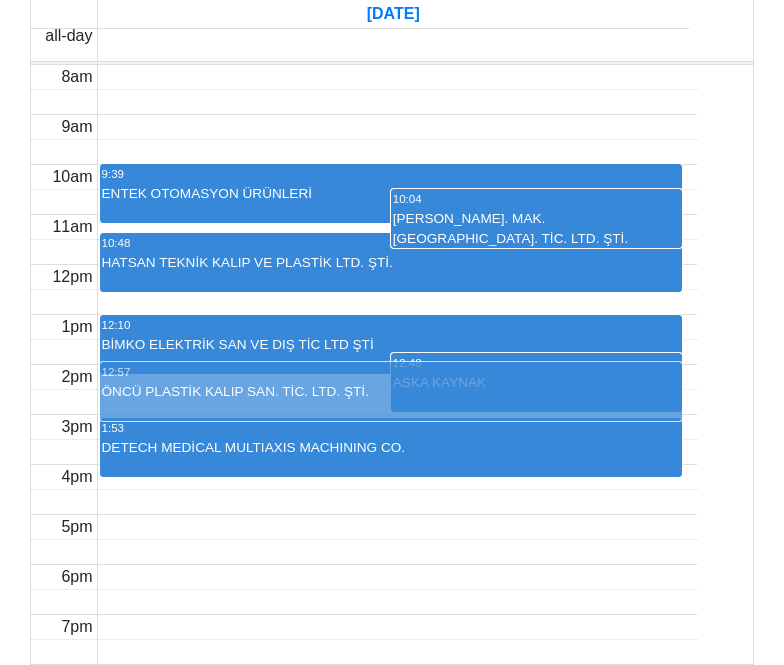 drag, startPoint x: 428, startPoint y: 438, endPoint x: 422, endPoint y: 529, distance: 91.197586 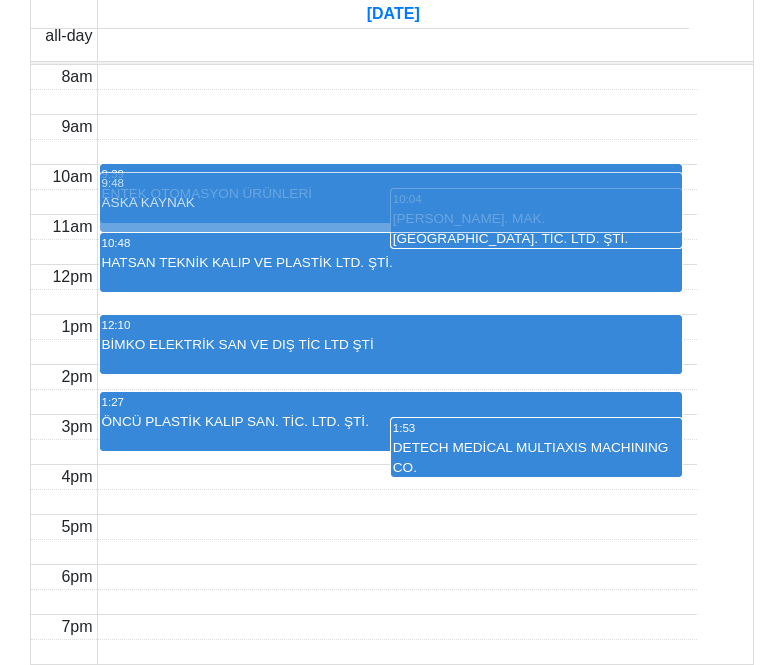drag, startPoint x: 427, startPoint y: 497, endPoint x: 505, endPoint y: 314, distance: 198.92964 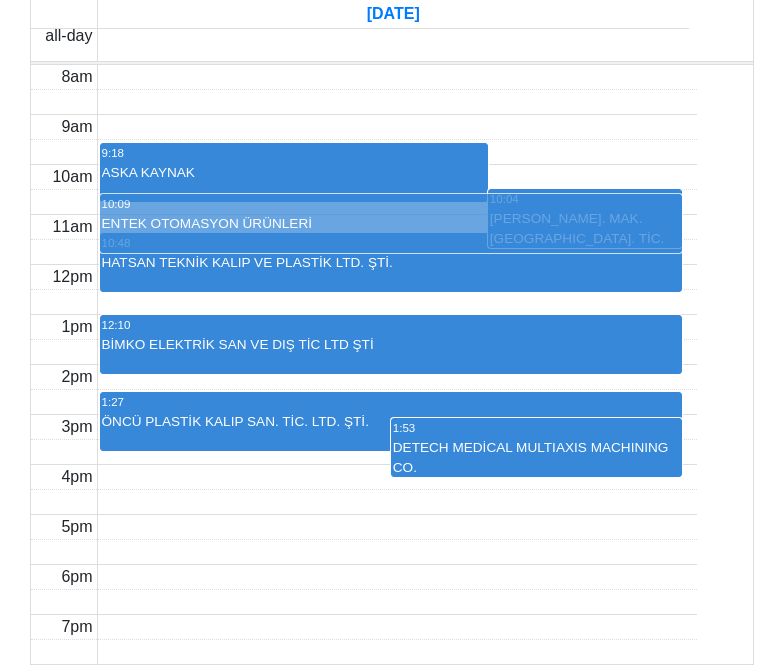 drag, startPoint x: 506, startPoint y: 309, endPoint x: 491, endPoint y: 435, distance: 126.88972 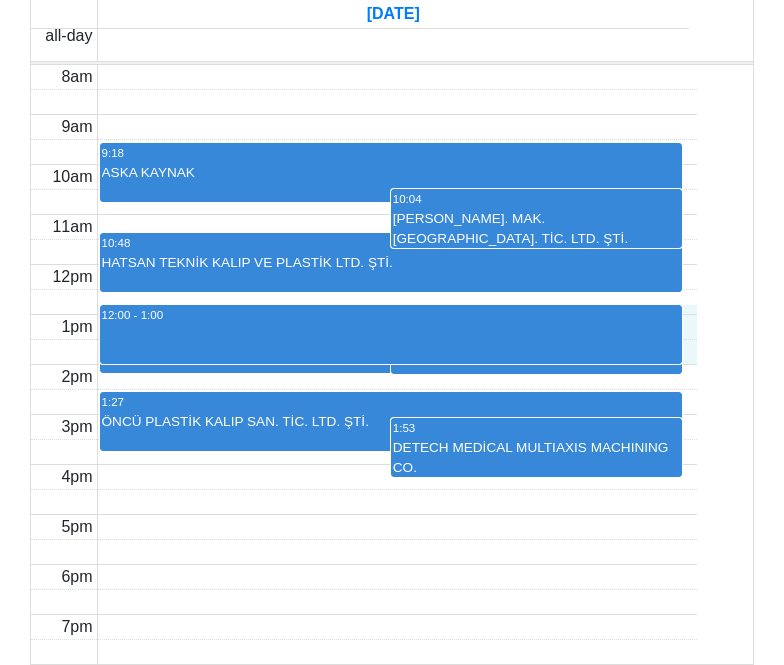 drag, startPoint x: 488, startPoint y: 441, endPoint x: 476, endPoint y: 484, distance: 44.64303 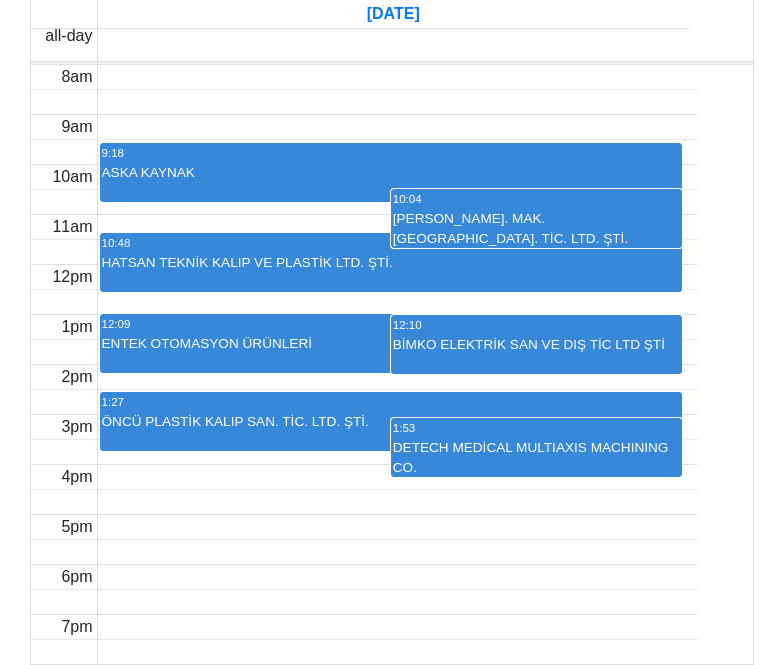 click on "8am 9am 10am 11am 12pm 1pm 2pm 3pm 4pm 5pm 6pm 7pm 9:18 ASKA KAYNAK 10:04 ÖZEN AĞAÇ İŞL. MAK. SAN. TİC. LTD. ŞTİ. 10:48 HATSAN TEKNİK KALIP VE PLASTİK LTD. ŞTİ. 12:09 ENTEK OTOMASYON ÜRÜNLERİ 12:10 BİMKO ELEKTRİK SAN VE DIŞ TİC LTD ŞTİ 1:27 ÖNCÜ PLASTİK KALIP SAN. TİC. LTD. ŞTİ. 1:53 DETECH MEDİCAL MULTIAXIS MACHINING CO." at bounding box center (364, 364) 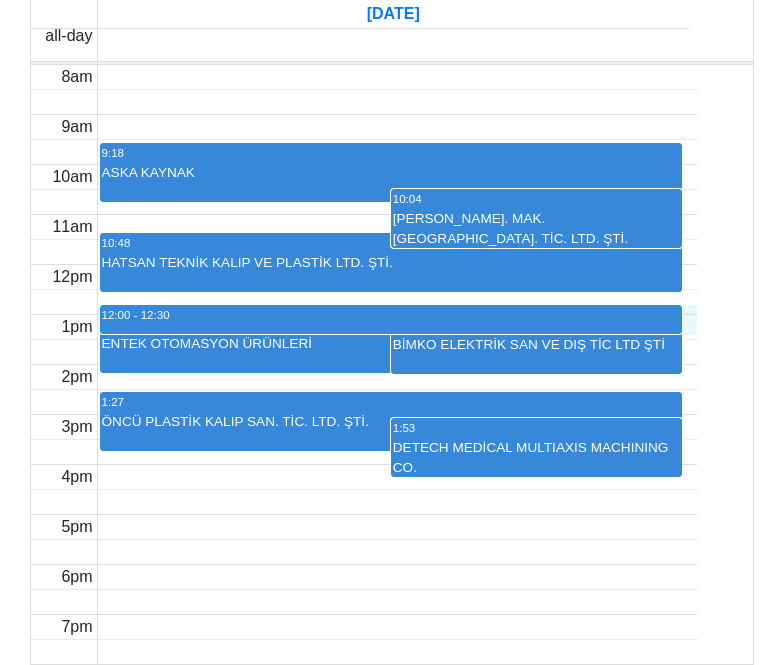 drag, startPoint x: 212, startPoint y: 465, endPoint x: 313, endPoint y: 456, distance: 101.4002 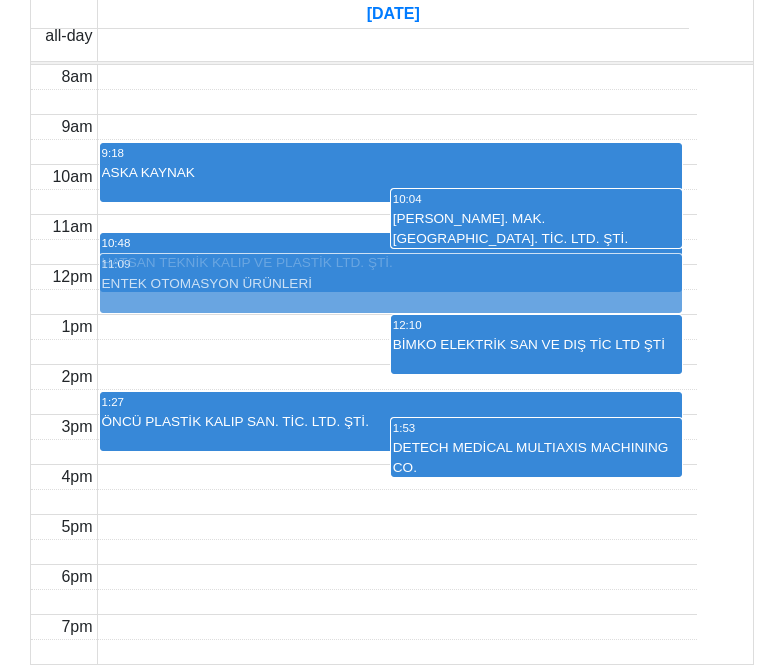 drag, startPoint x: 314, startPoint y: 455, endPoint x: 363, endPoint y: 391, distance: 80.60397 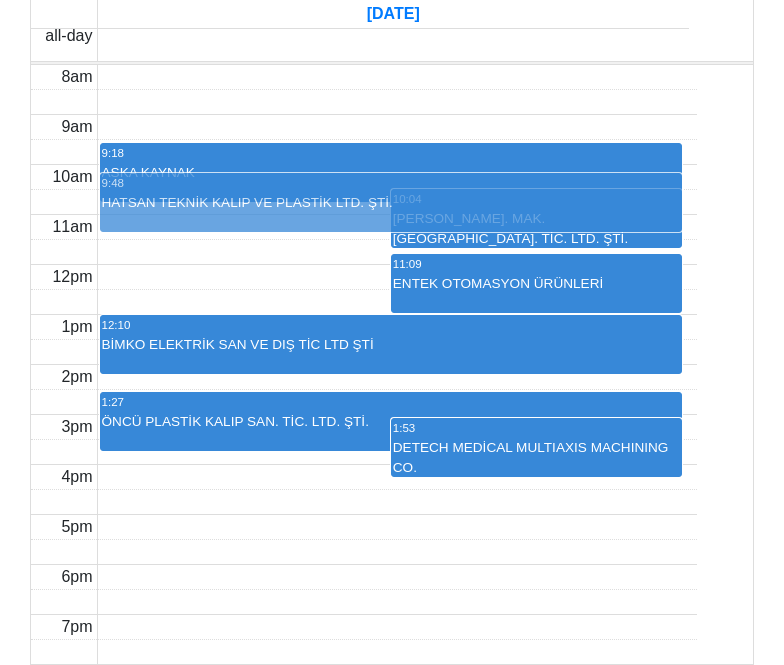 drag, startPoint x: 363, startPoint y: 391, endPoint x: 470, endPoint y: 277, distance: 156.34897 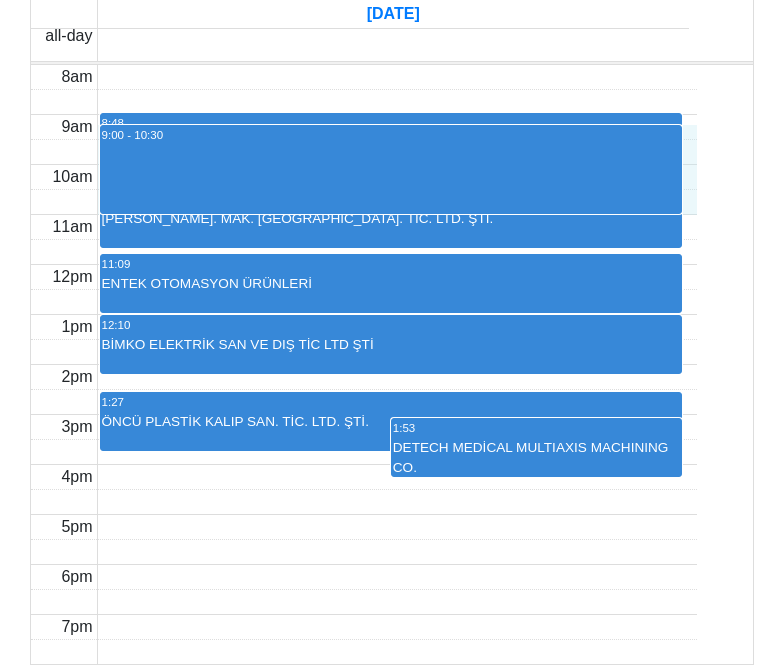 drag, startPoint x: 357, startPoint y: 310, endPoint x: 376, endPoint y: 263, distance: 50.695168 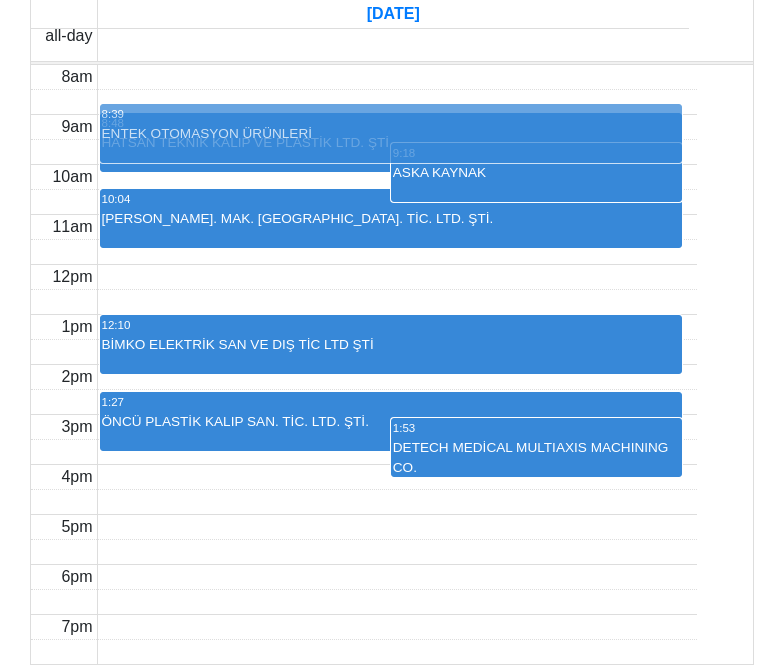 drag, startPoint x: 311, startPoint y: 399, endPoint x: 391, endPoint y: 221, distance: 195.15123 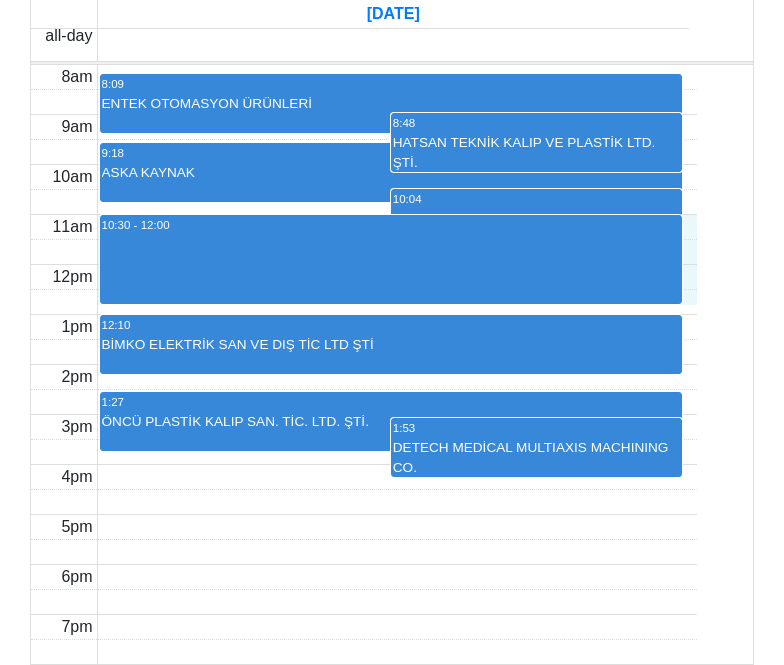 drag, startPoint x: 337, startPoint y: 350, endPoint x: 319, endPoint y: 438, distance: 89.822044 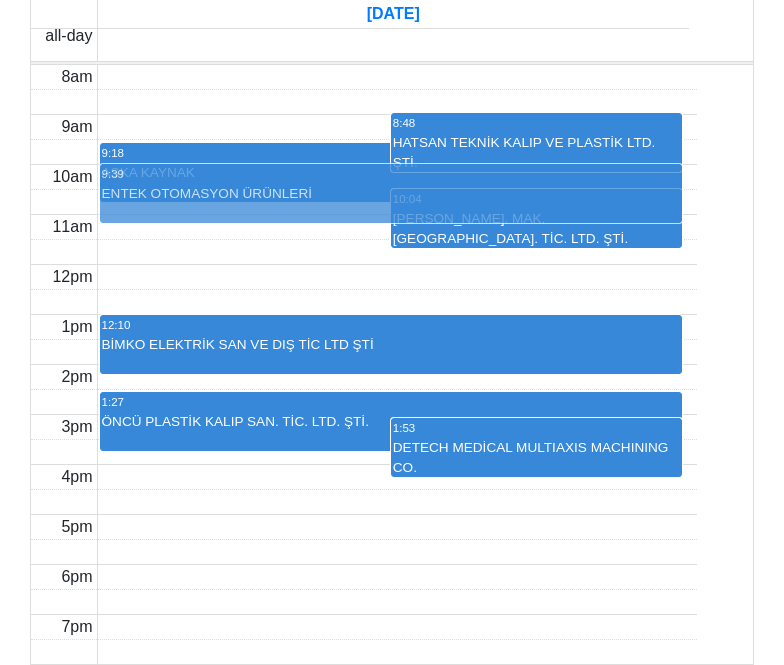 drag, startPoint x: 353, startPoint y: 258, endPoint x: 340, endPoint y: 373, distance: 115.73245 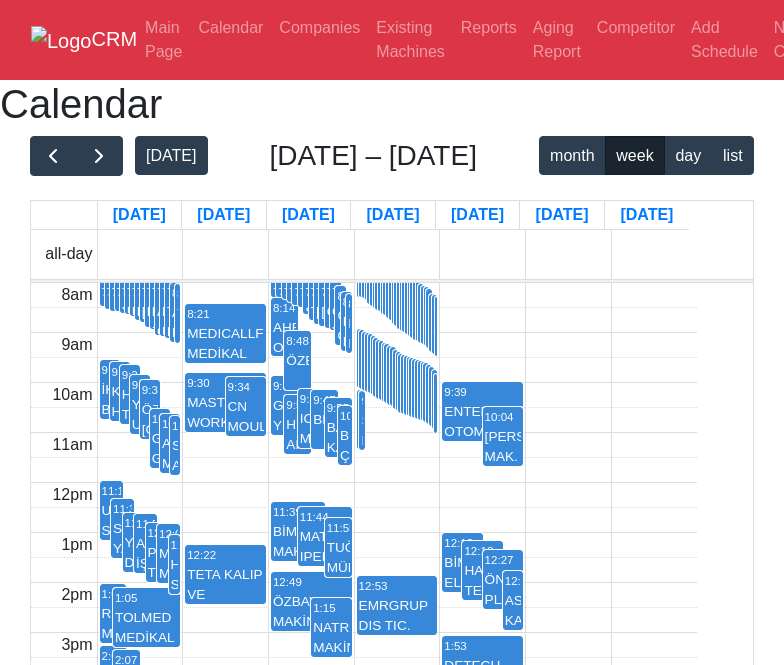 scroll, scrollTop: 230, scrollLeft: 0, axis: vertical 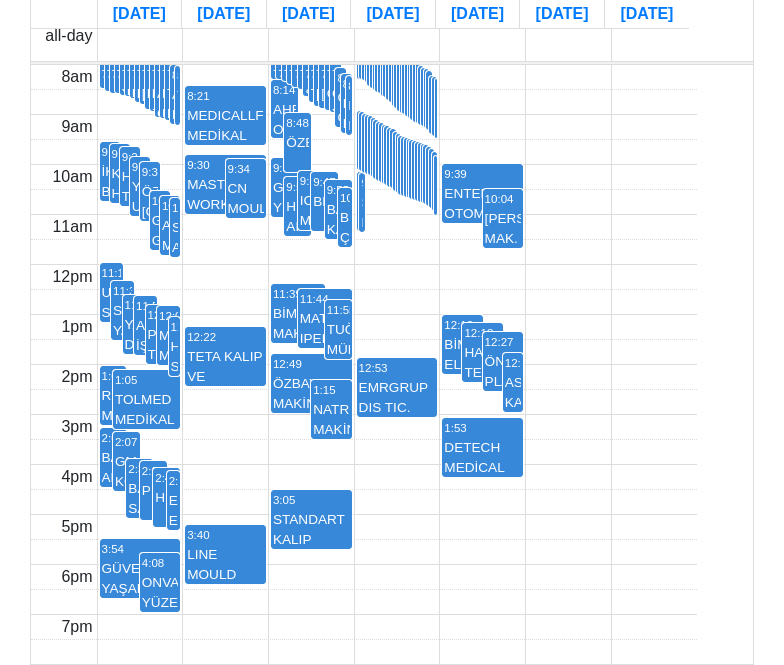 click on "day" at bounding box center [688, -63] 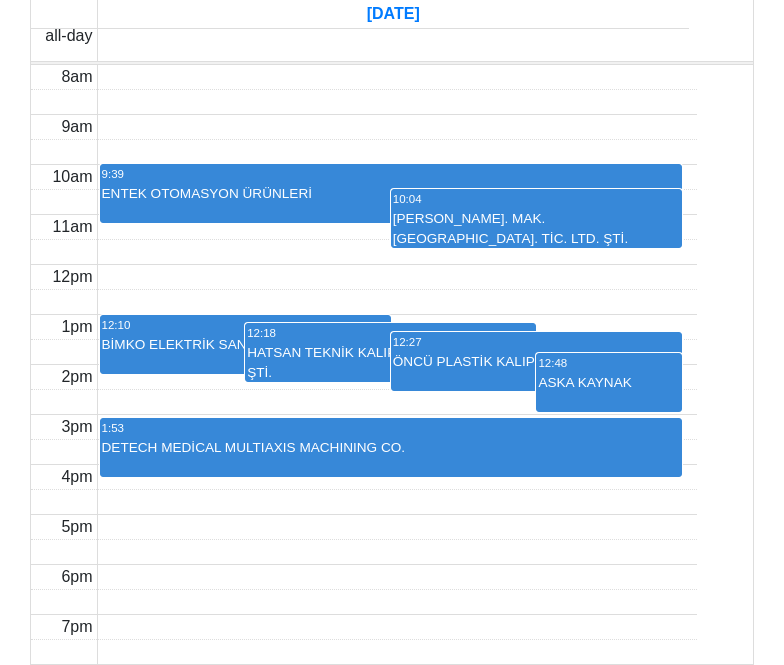 scroll, scrollTop: 430, scrollLeft: 0, axis: vertical 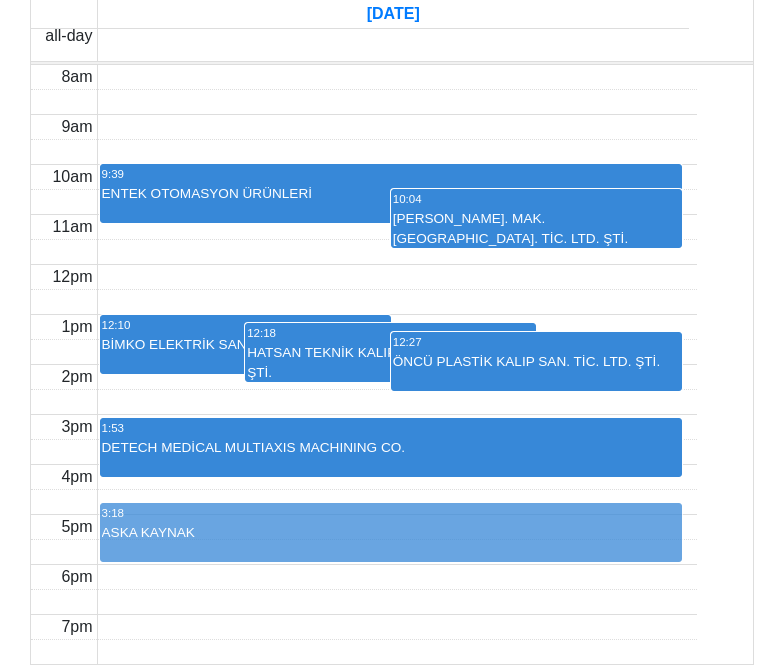 drag, startPoint x: 588, startPoint y: 386, endPoint x: 583, endPoint y: 488, distance: 102.122475 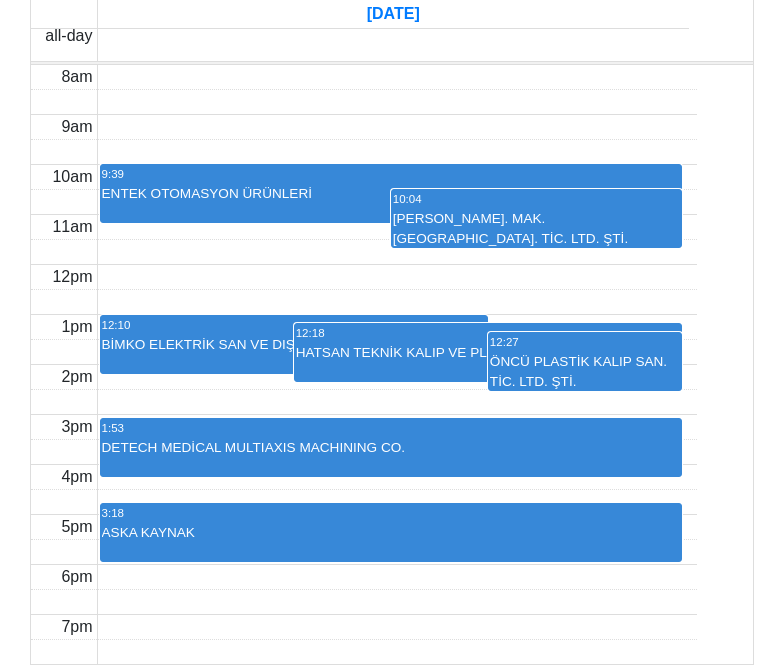 scroll, scrollTop: 0, scrollLeft: 0, axis: both 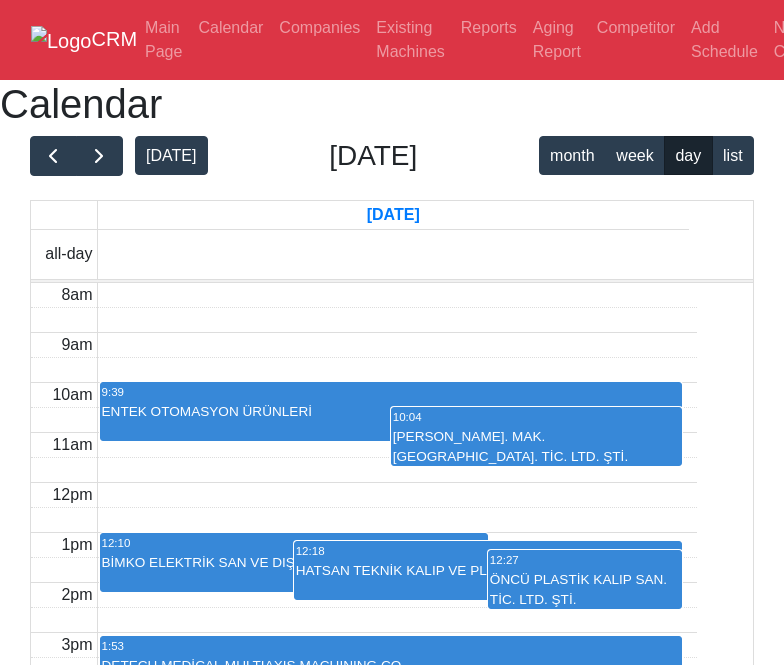 click on "today July 11, 2025 month week day list Fri, Jul 11 all-day 8am 9am 10am 11am 12pm 1pm 2pm 3pm 4pm 5pm 6pm 7pm 12:10 BİMKO ELEKTRİK SAN VE DIŞ TİC LTD ŞTİ 12:18 HATSAN TEKNİK KALIP VE PLASTİK LTD. ŞTİ. 12:27 ÖNCÜ PLASTİK KALIP SAN. TİC. LTD. ŞTİ. 9:39 ENTEK OTOMASYON ÜRÜNLERİ 10:04 ÖZEN AĞAÇ İŞL. MAK. SAN. TİC. LTD. ŞTİ. 1:53 DETECH MEDİCAL MULTIAXIS MACHINING CO. 3:18 ASKA KAYNAK" at bounding box center [392, 509] 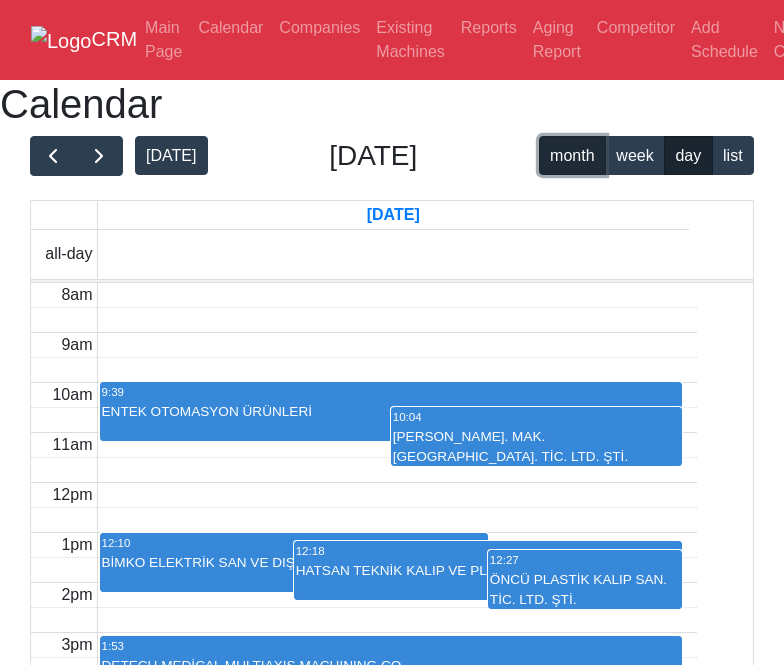 click on "month" at bounding box center [572, 155] 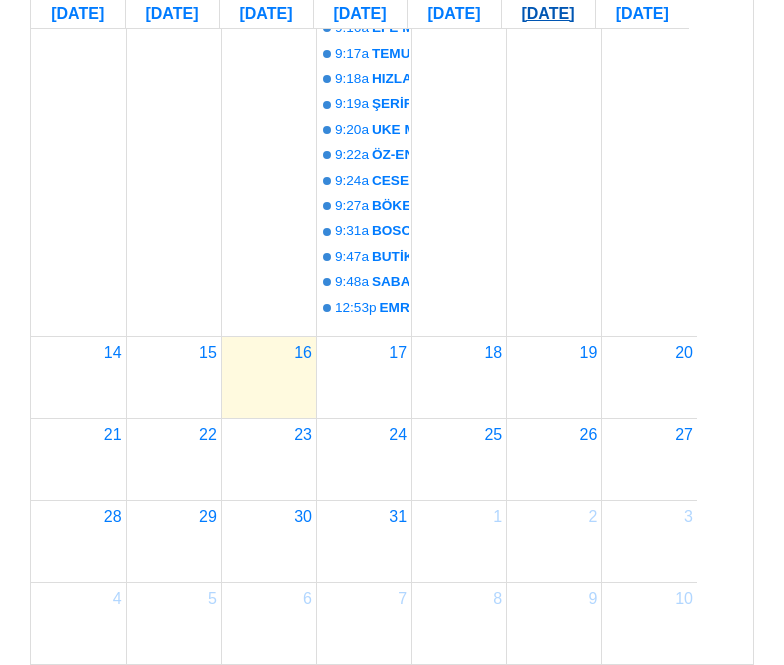 scroll, scrollTop: 7632, scrollLeft: 0, axis: vertical 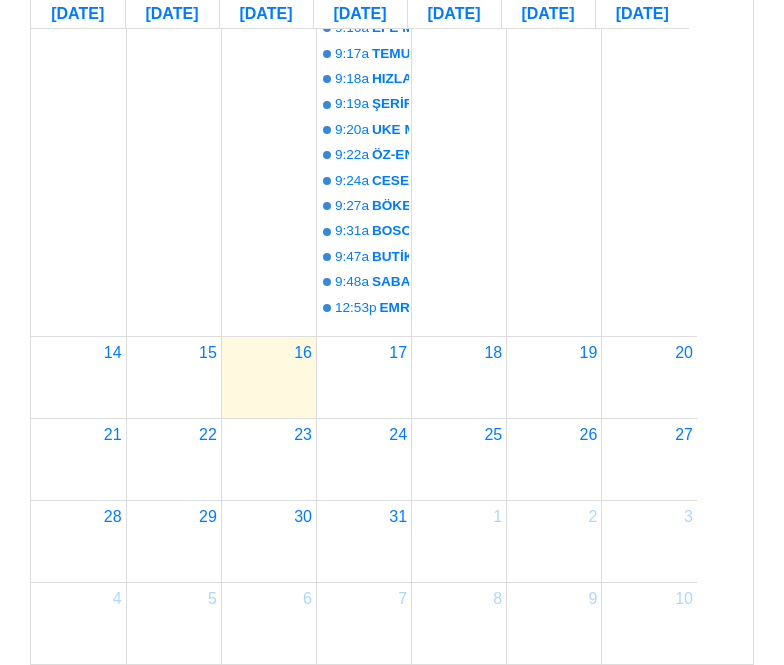 click on "17" at bounding box center (364, 377) 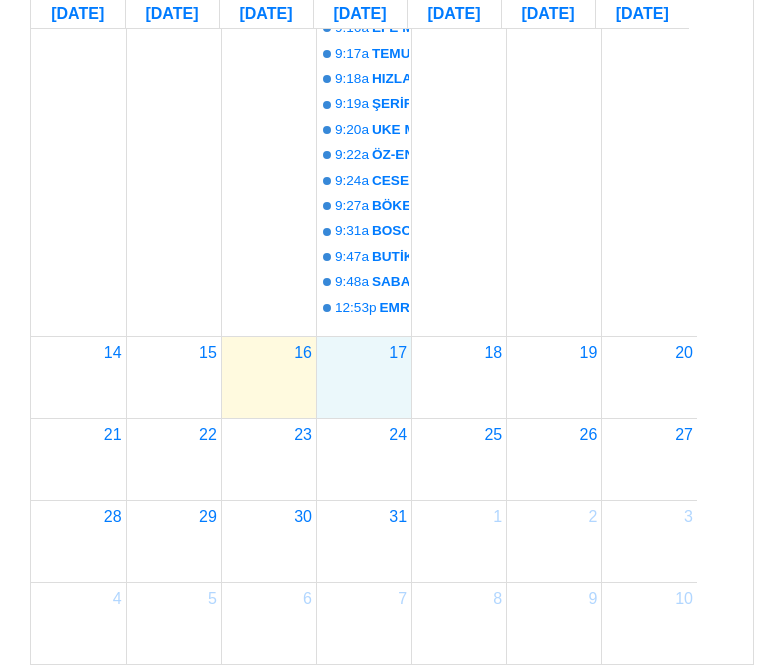 click on "16" at bounding box center [269, 377] 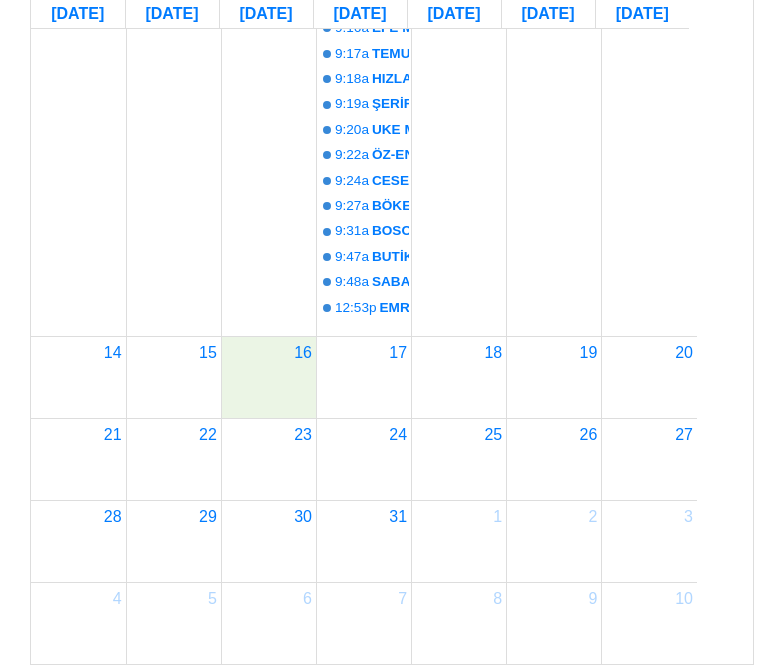 click on "15" at bounding box center (174, 377) 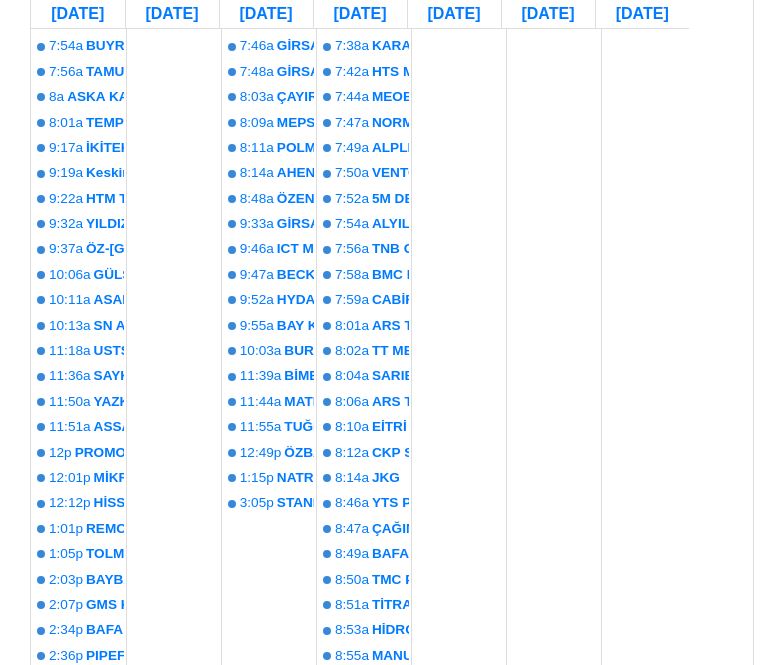 scroll, scrollTop: 0, scrollLeft: 0, axis: both 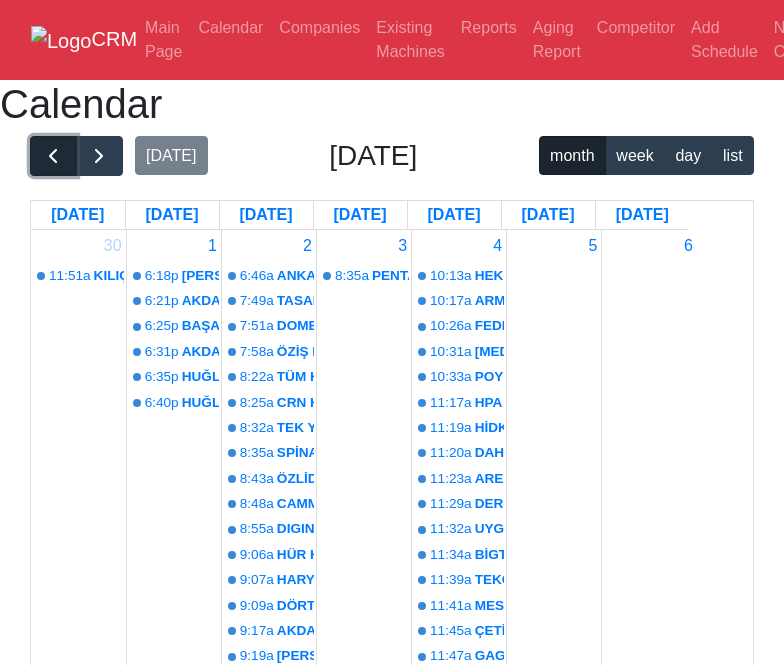 click at bounding box center (53, 156) 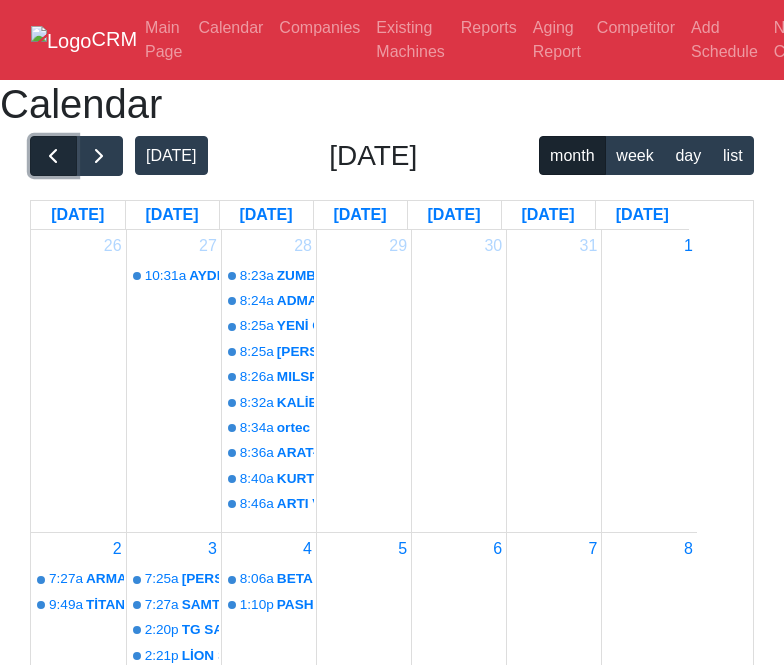 click at bounding box center [53, 156] 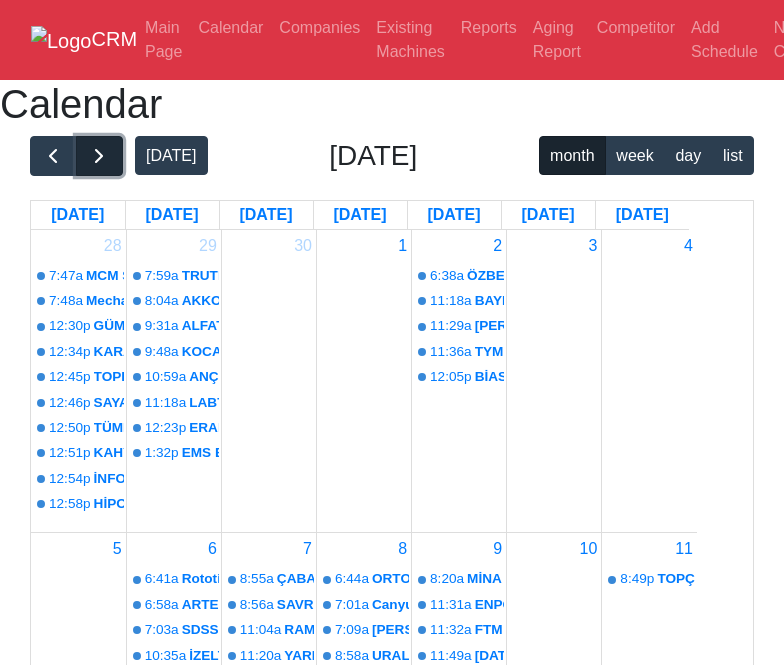 click at bounding box center (99, 156) 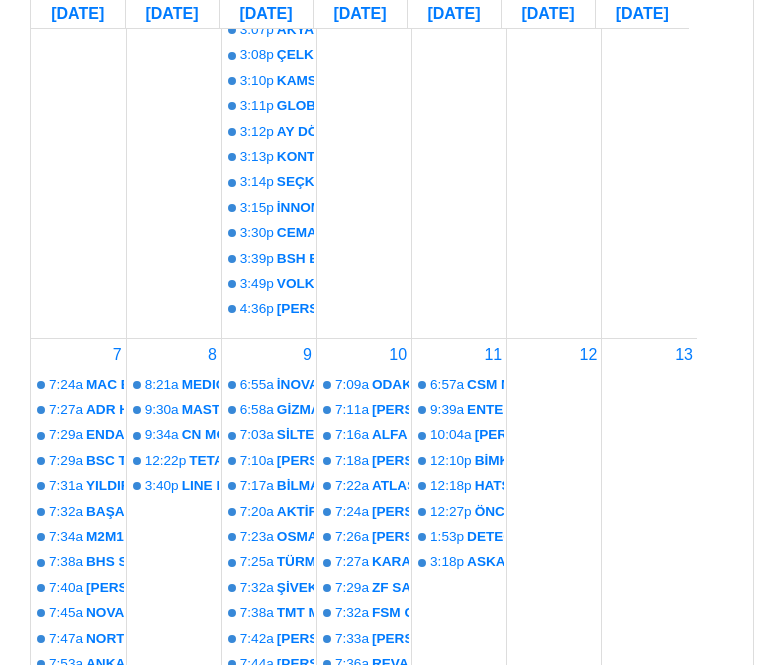 scroll, scrollTop: 0, scrollLeft: 0, axis: both 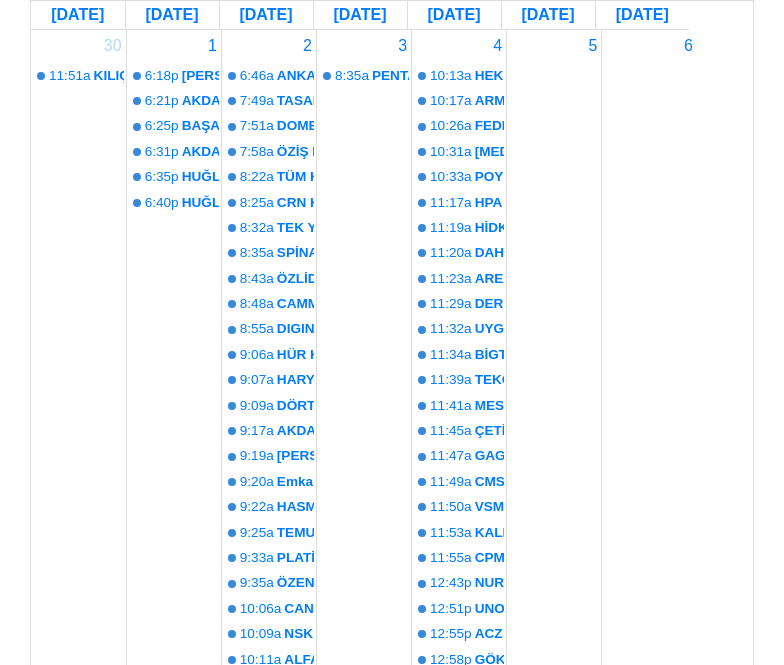 click on "day" at bounding box center [688, -45] 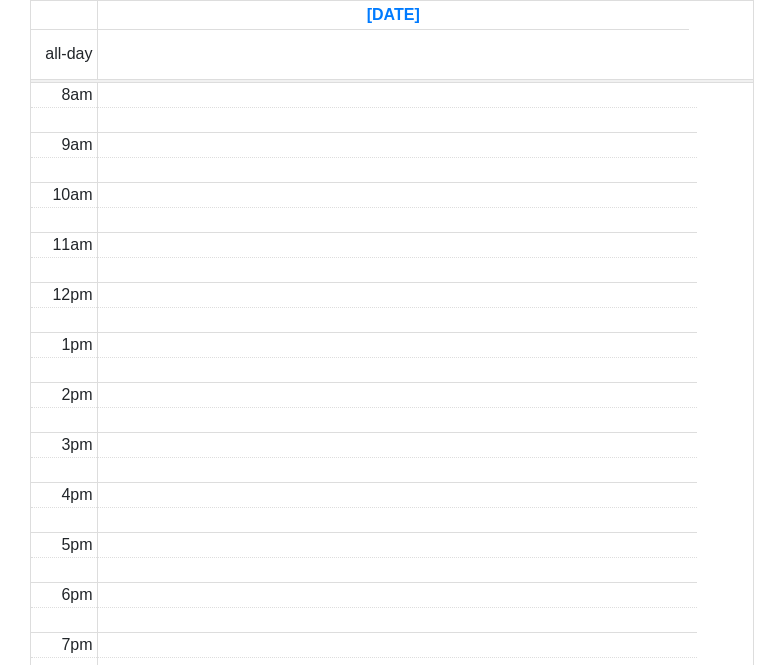 click at bounding box center [99, -44] 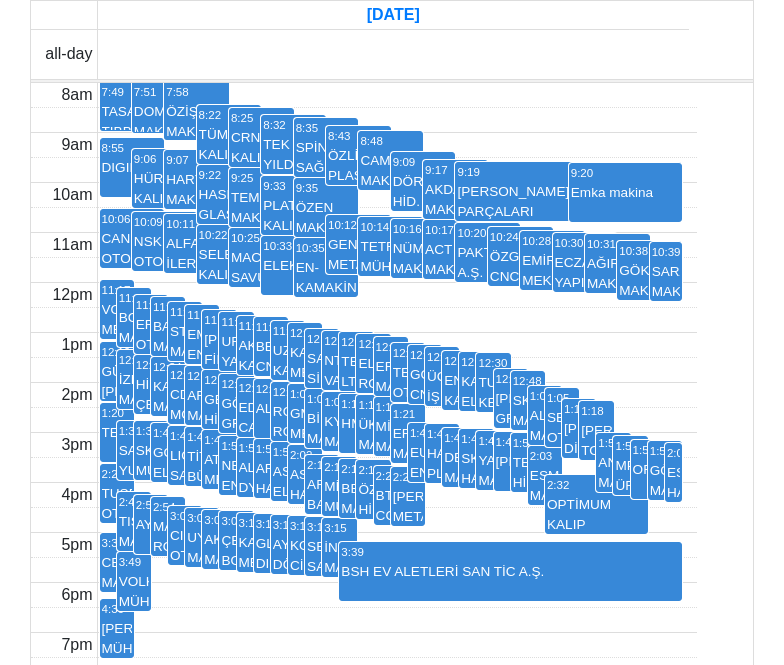 click at bounding box center (99, -44) 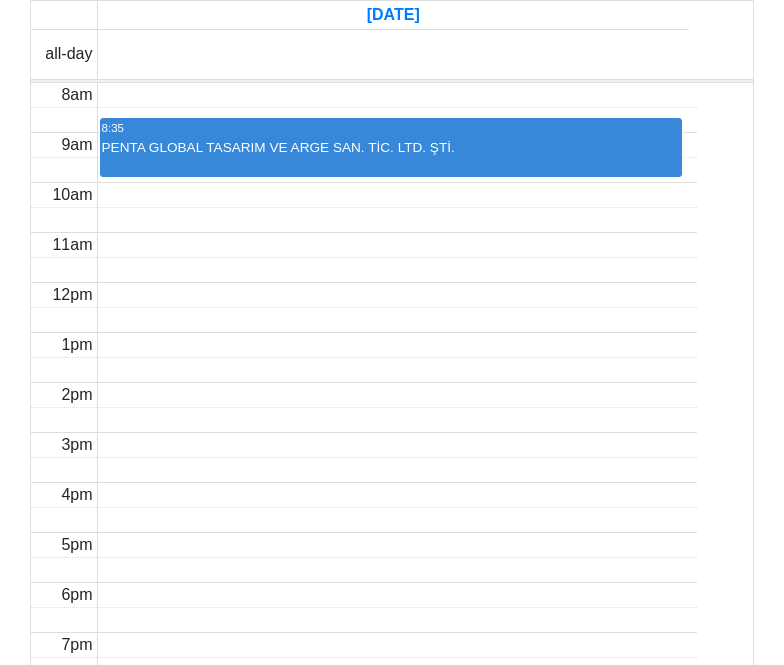 click at bounding box center (99, -44) 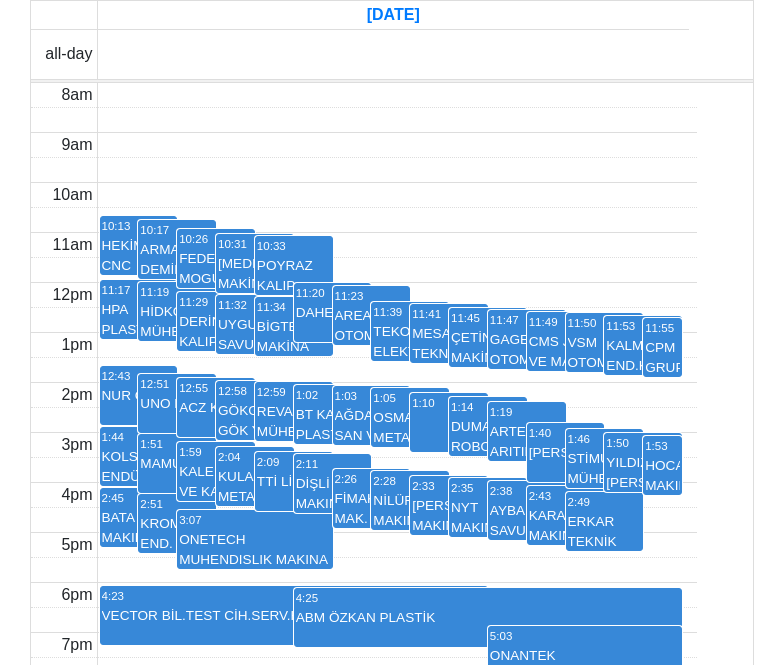 click at bounding box center [99, -44] 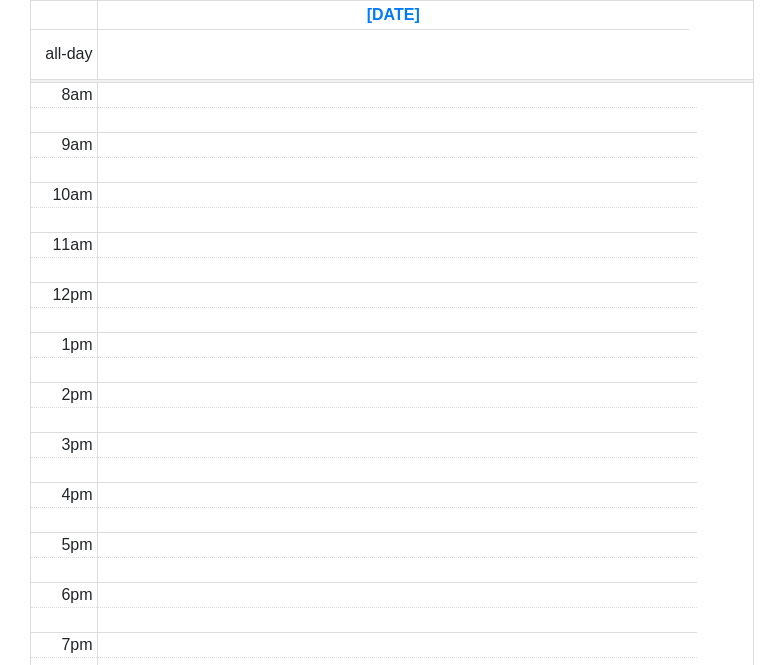click at bounding box center [99, -44] 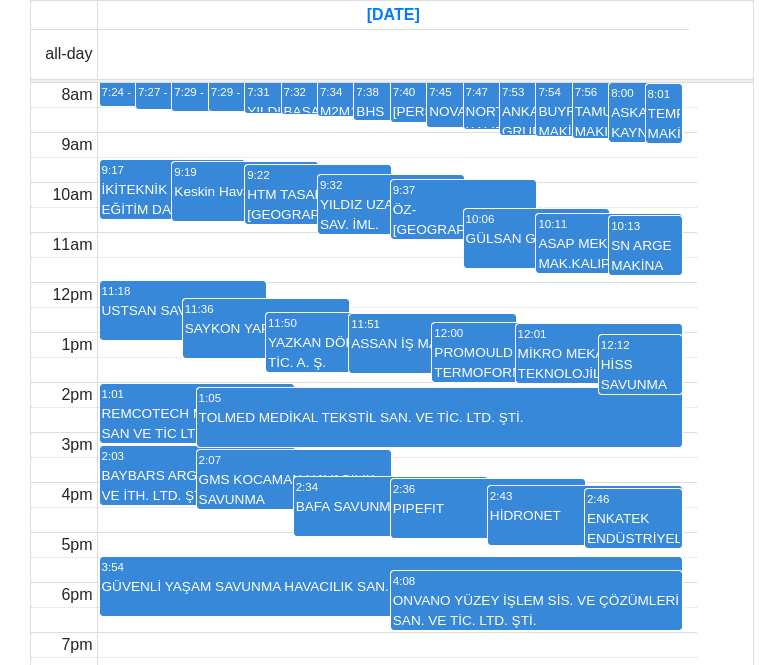 click at bounding box center (99, -44) 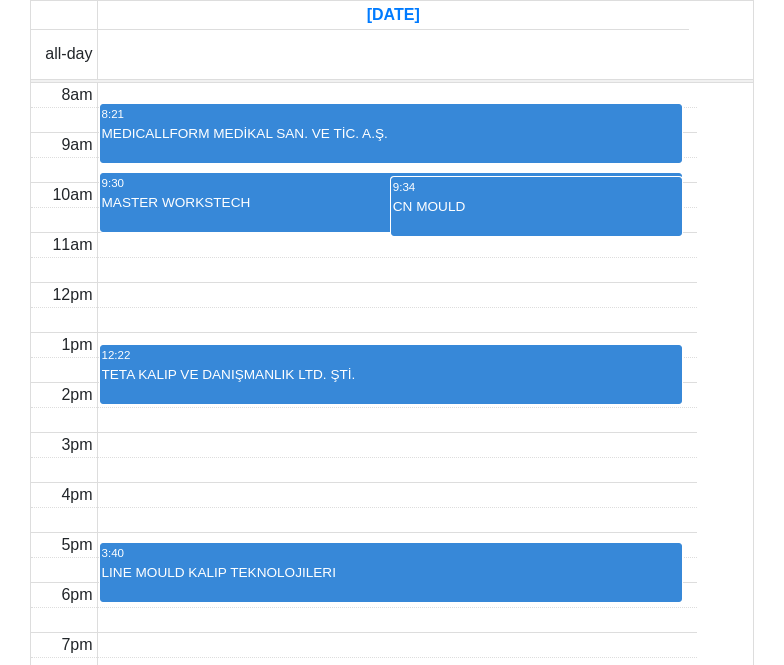 click at bounding box center (99, -44) 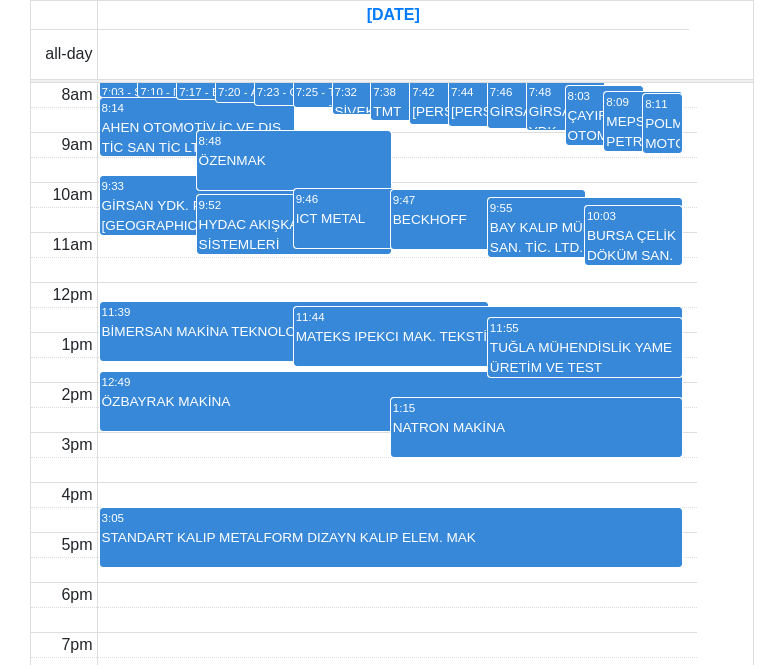 click on "ICT METAL" at bounding box center [391, 228] 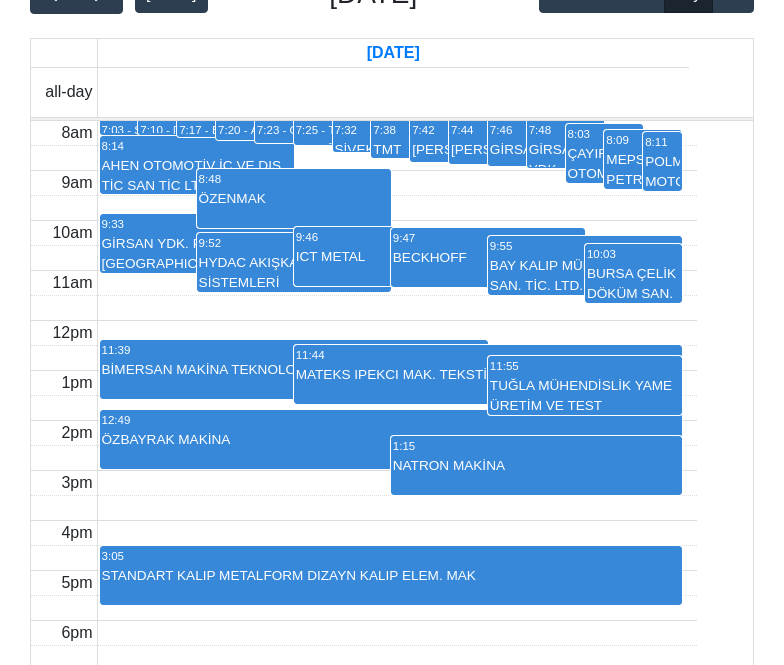 scroll, scrollTop: 0, scrollLeft: 0, axis: both 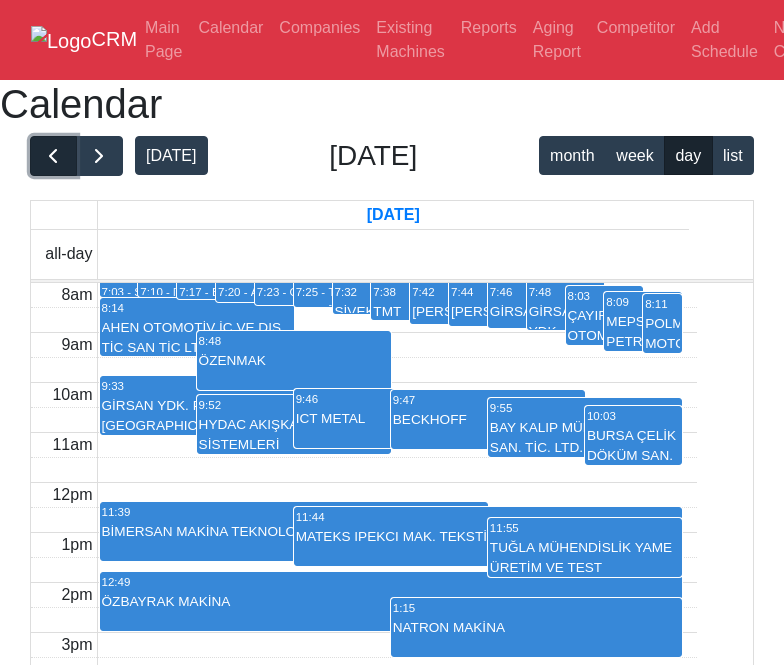 click at bounding box center (53, 156) 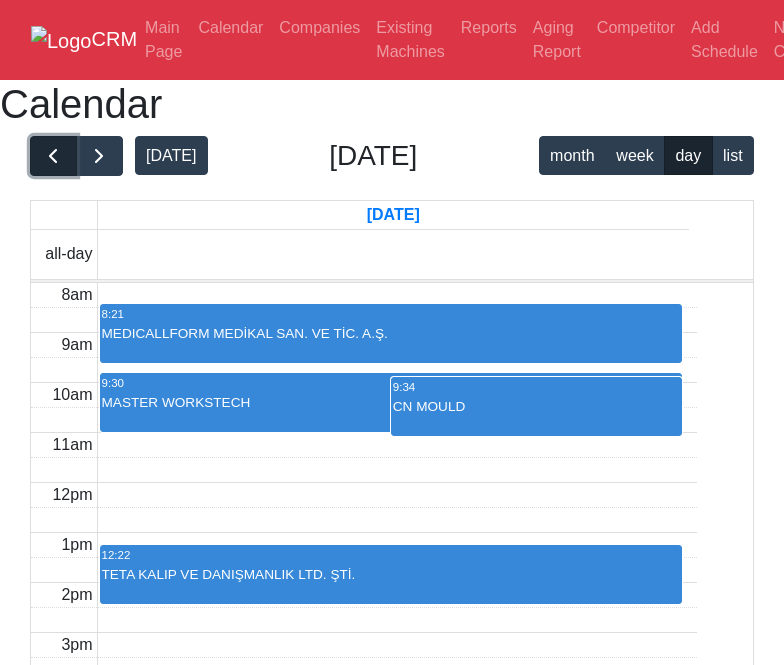 click at bounding box center [53, 156] 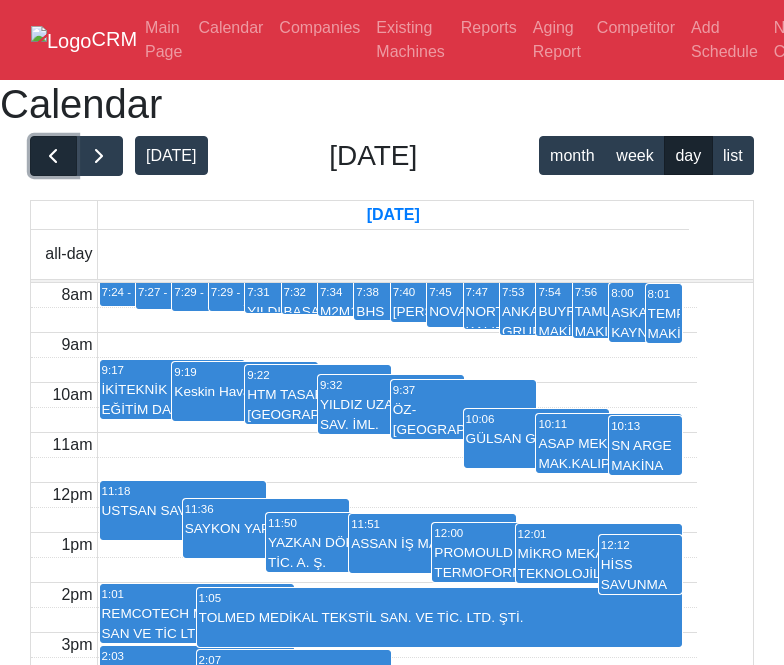click at bounding box center (53, 156) 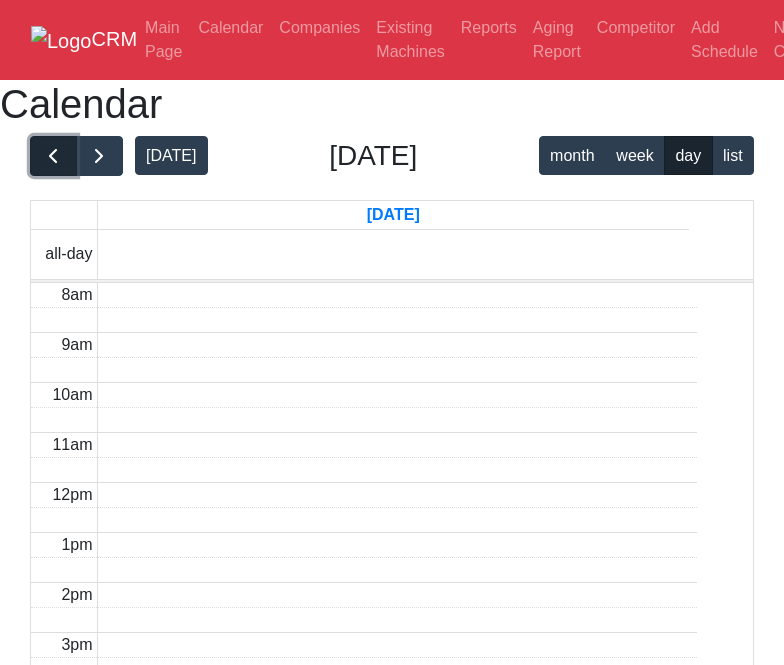 click at bounding box center (53, 156) 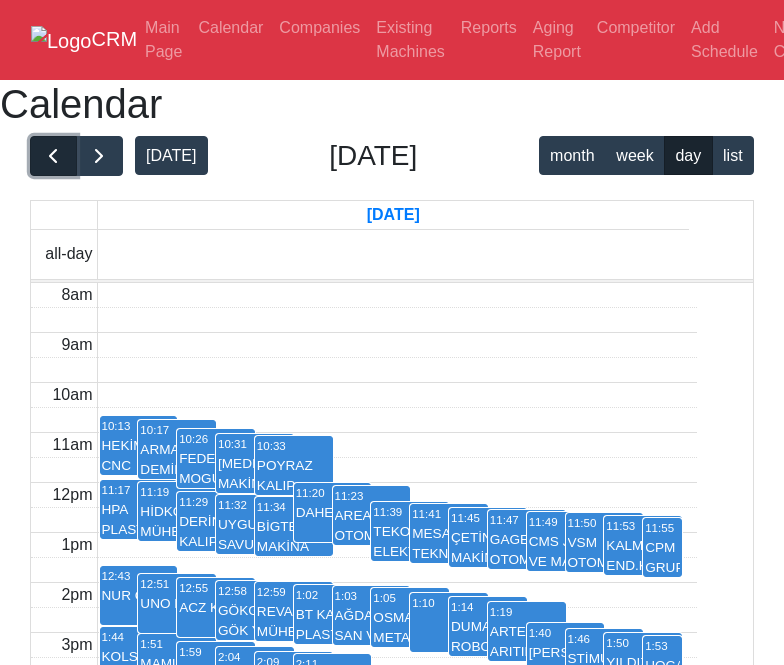 click at bounding box center [53, 156] 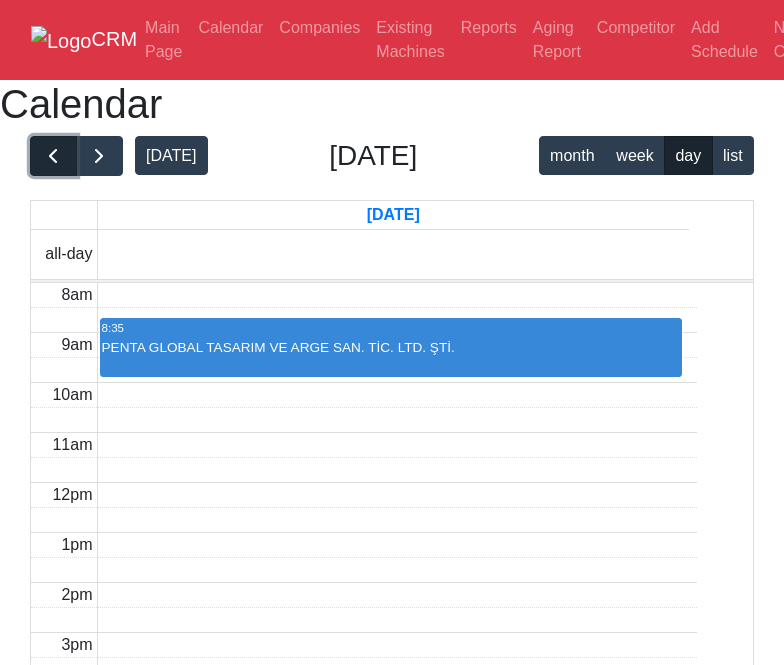 click at bounding box center [53, 156] 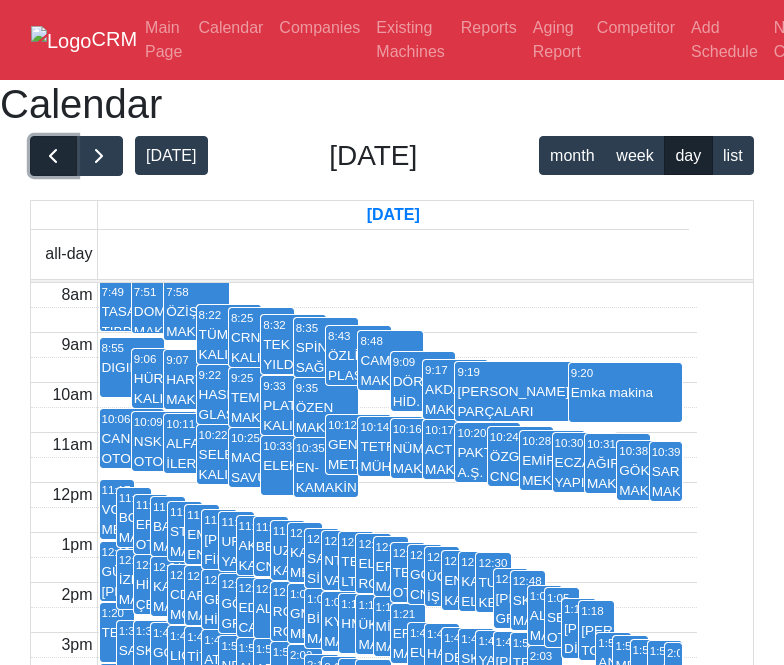 click at bounding box center [53, 156] 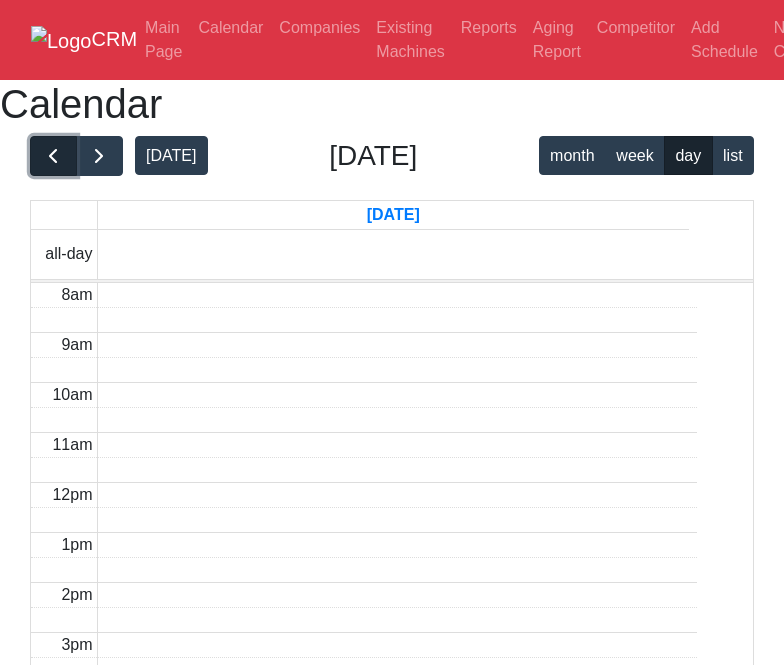 click at bounding box center [53, 156] 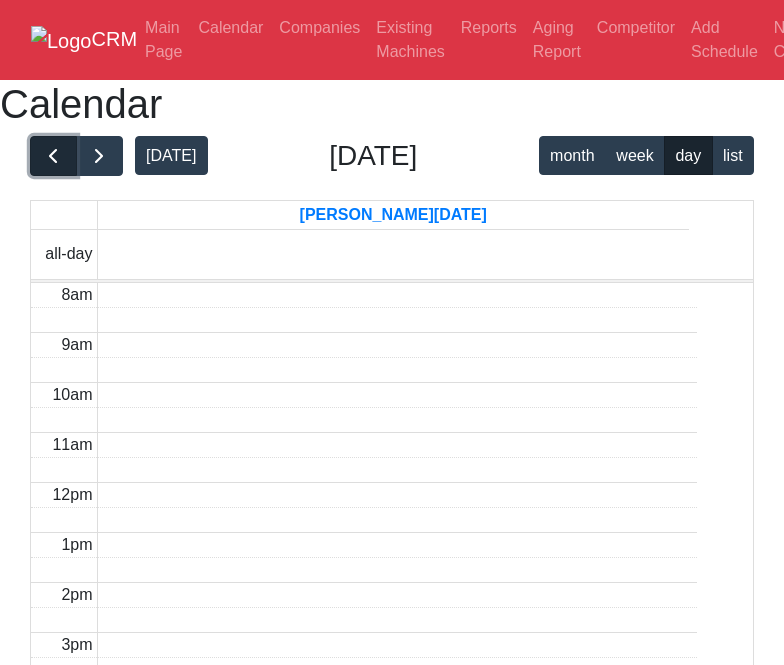 click at bounding box center (53, 156) 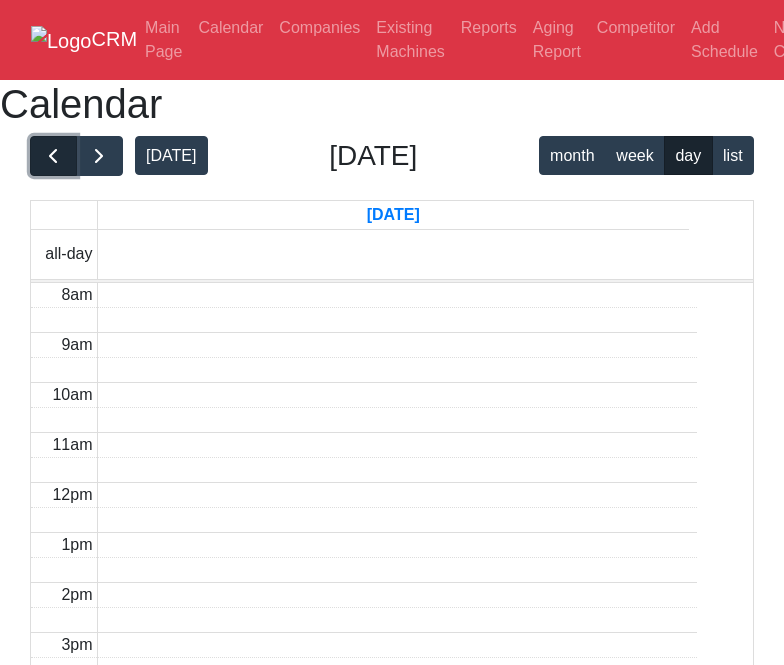 click at bounding box center [53, 156] 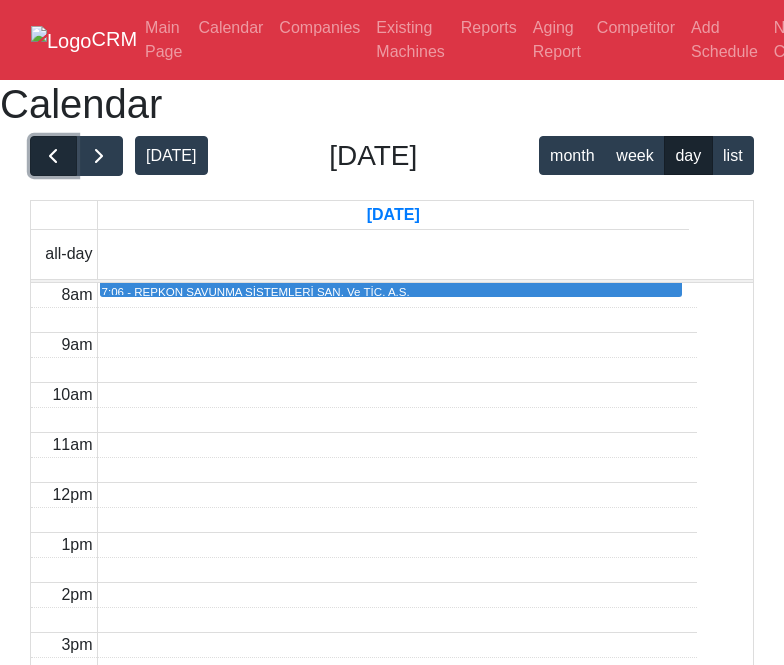 click at bounding box center (53, 156) 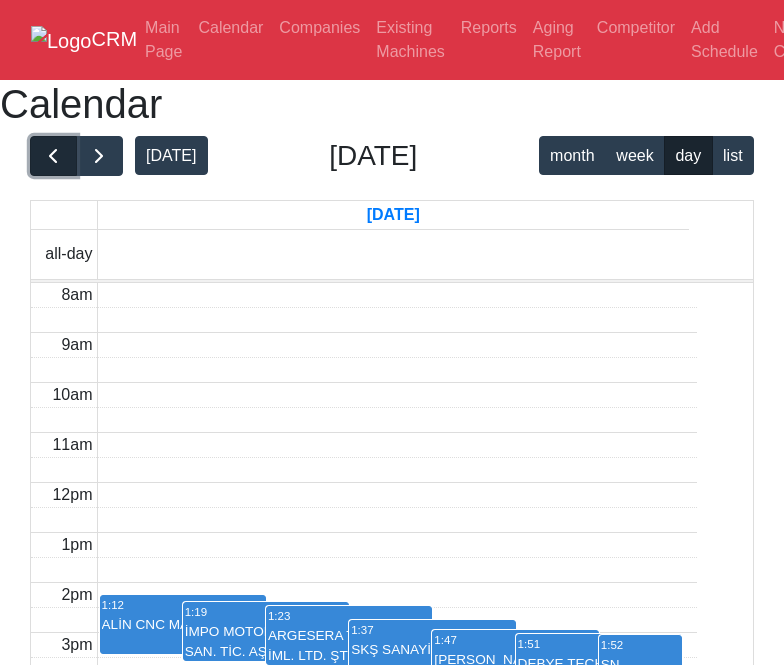 click at bounding box center [53, 156] 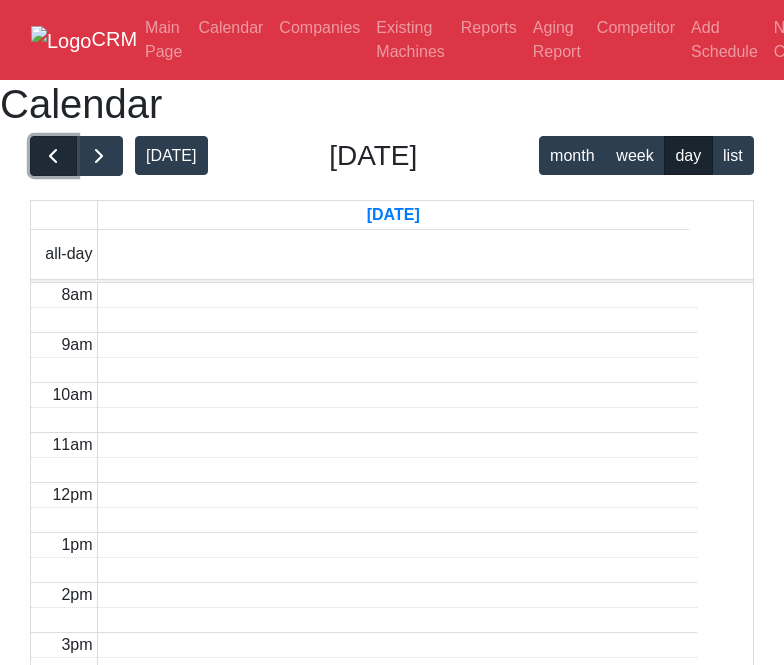 click at bounding box center [53, 156] 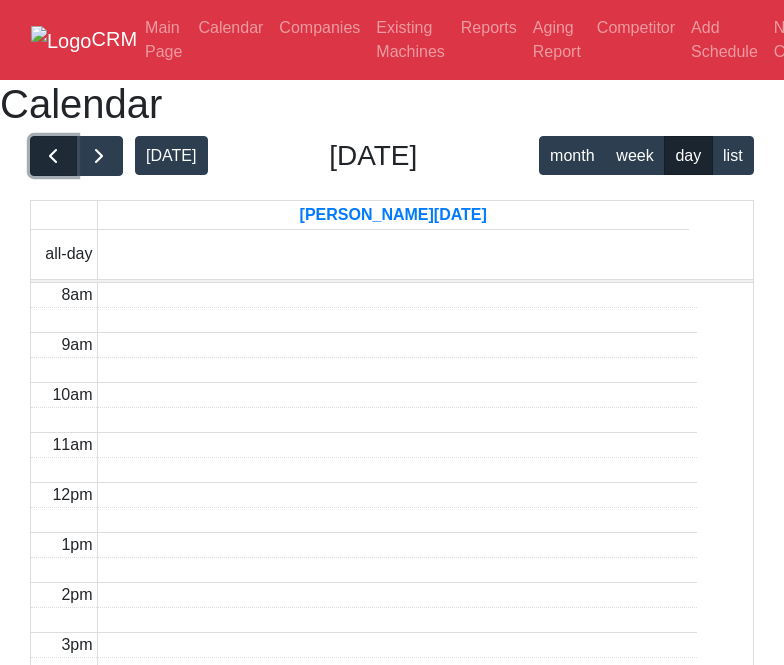 click at bounding box center (53, 156) 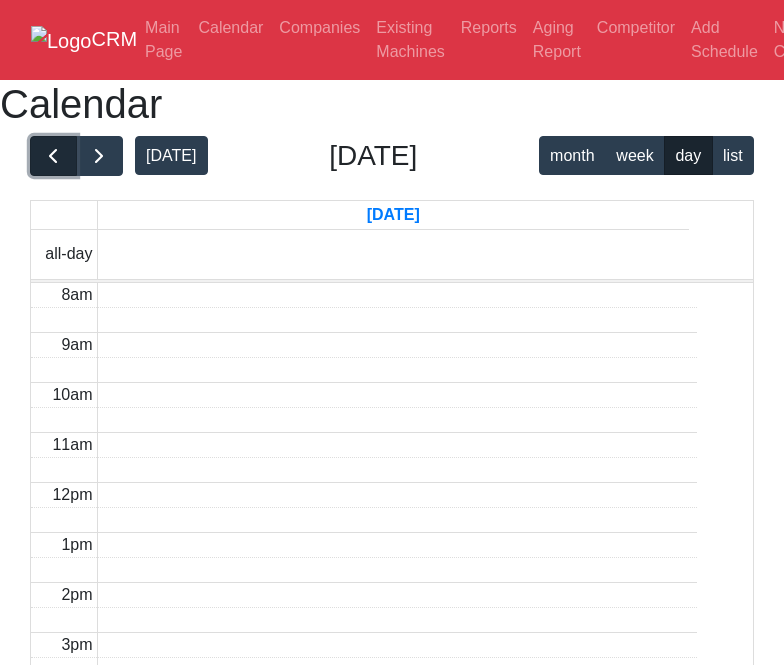 click at bounding box center [53, 156] 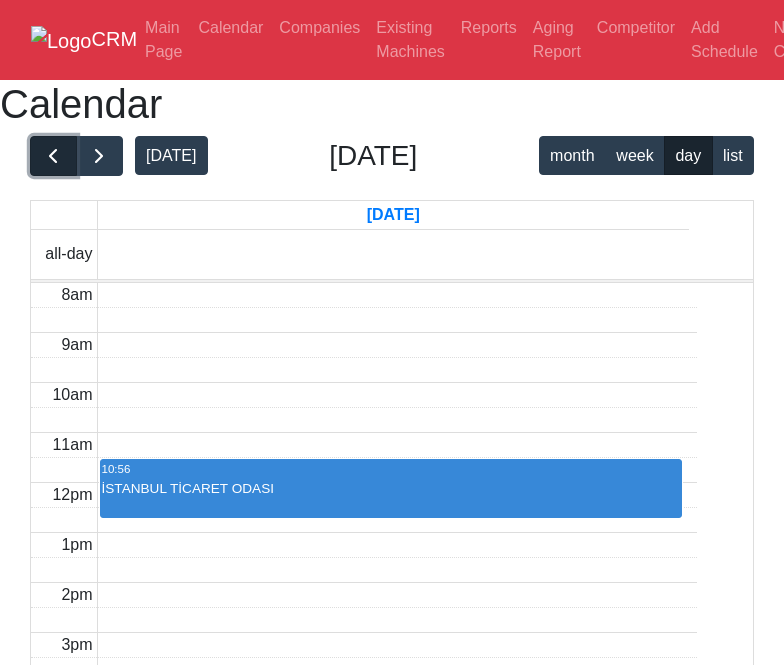 click at bounding box center (53, 156) 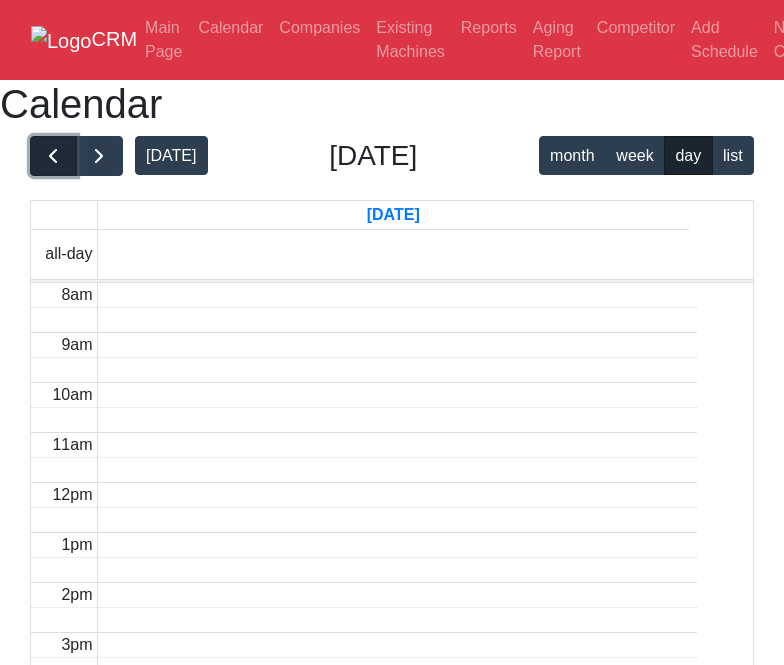 click at bounding box center [53, 156] 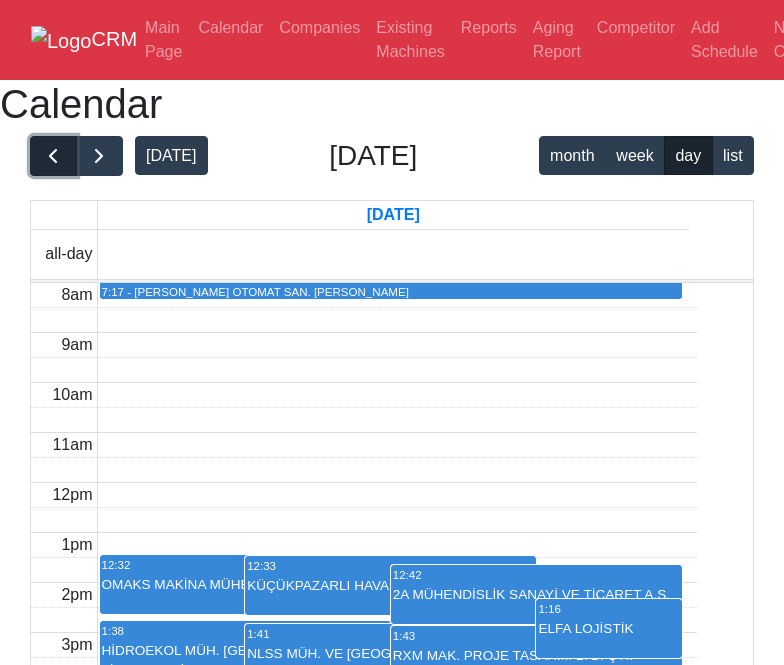 click at bounding box center (53, 156) 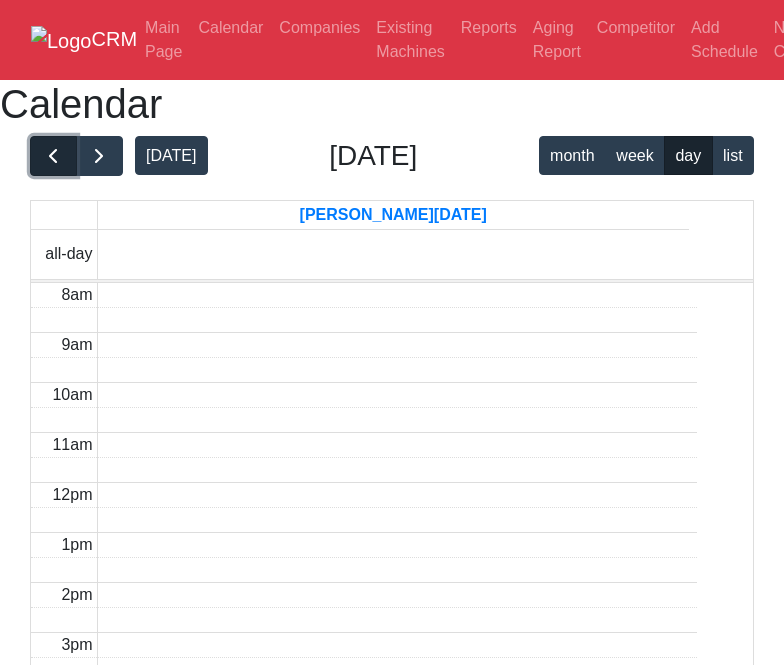 click at bounding box center [53, 156] 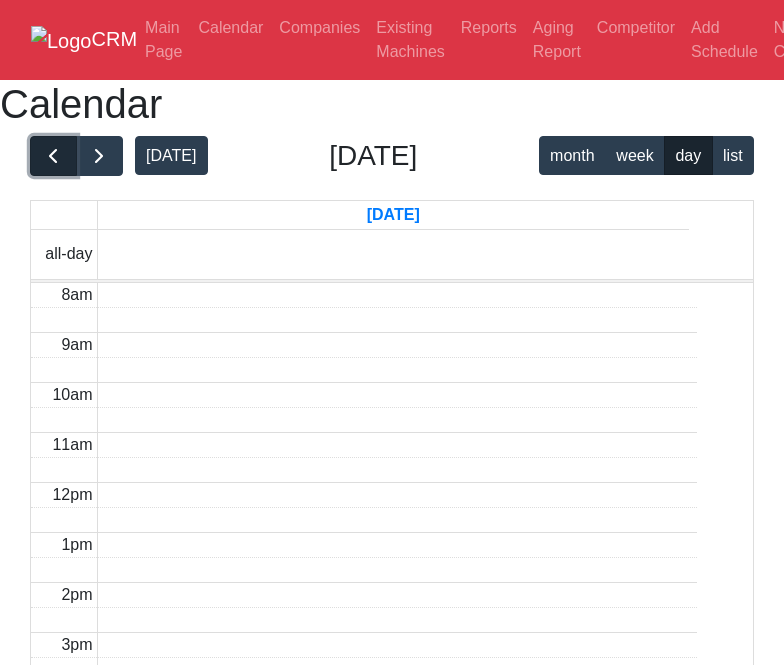 click at bounding box center [53, 156] 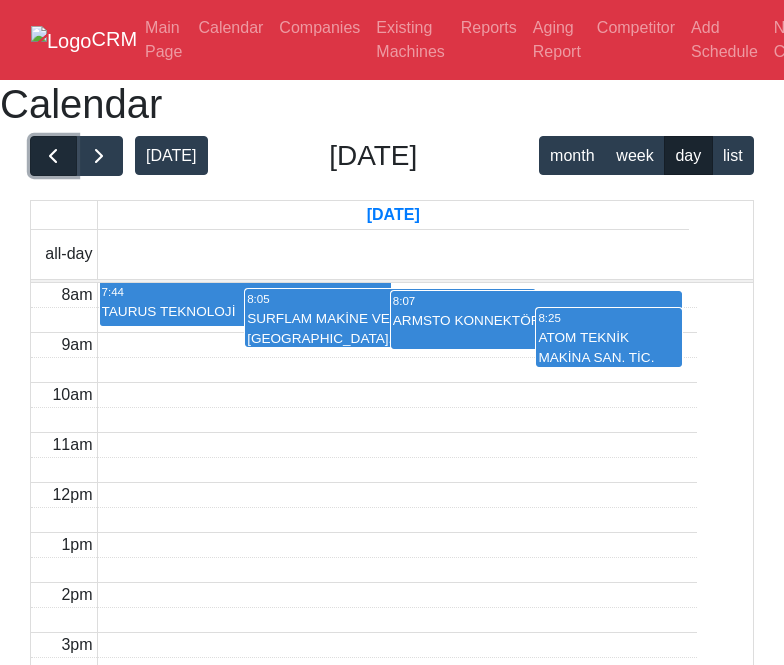 click at bounding box center (53, 156) 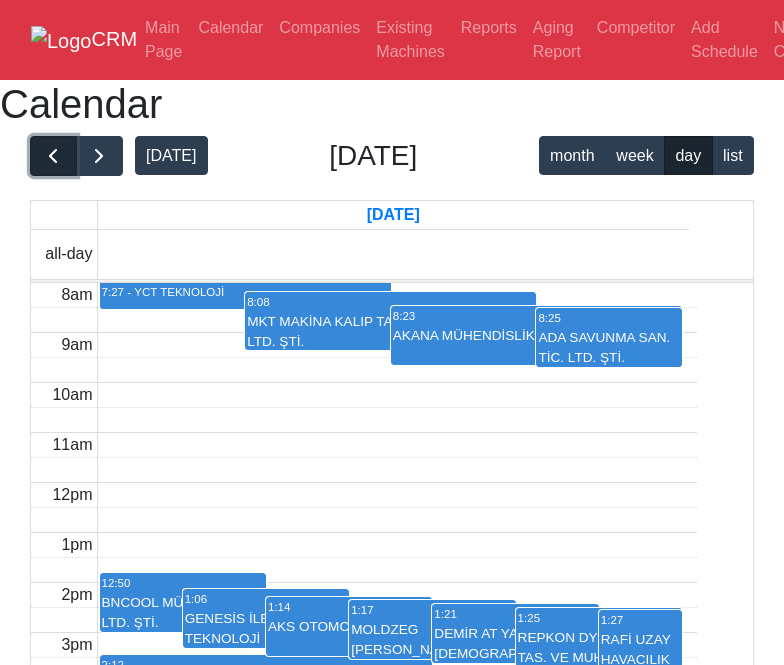 click at bounding box center (53, 156) 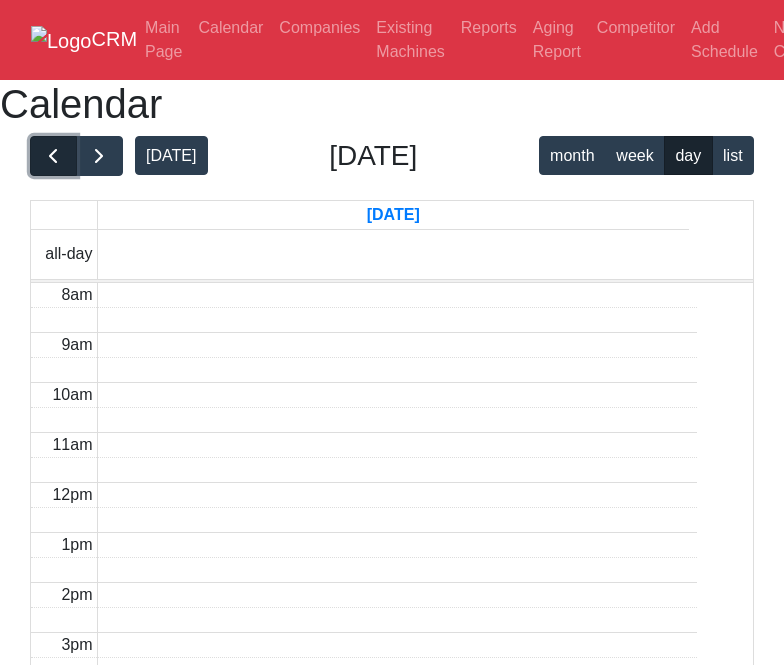 click at bounding box center (53, 156) 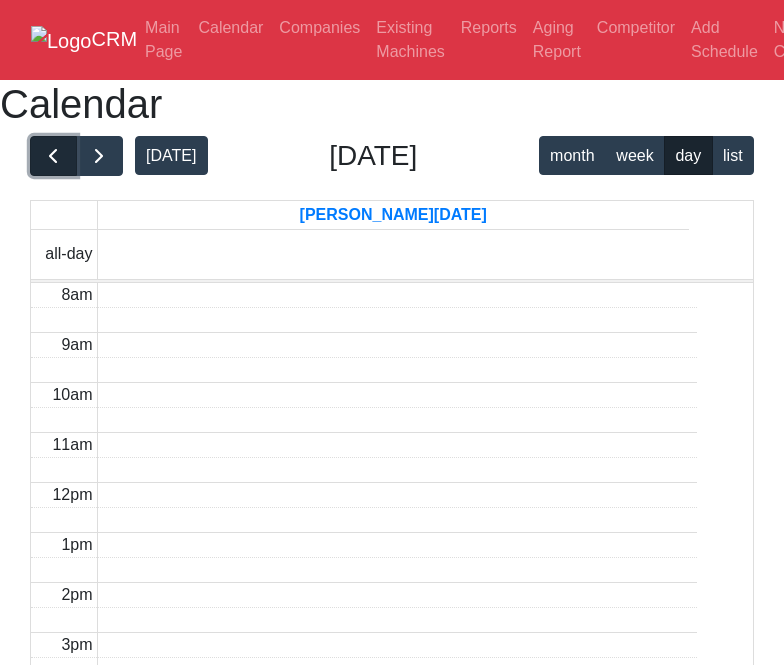 click at bounding box center (53, 156) 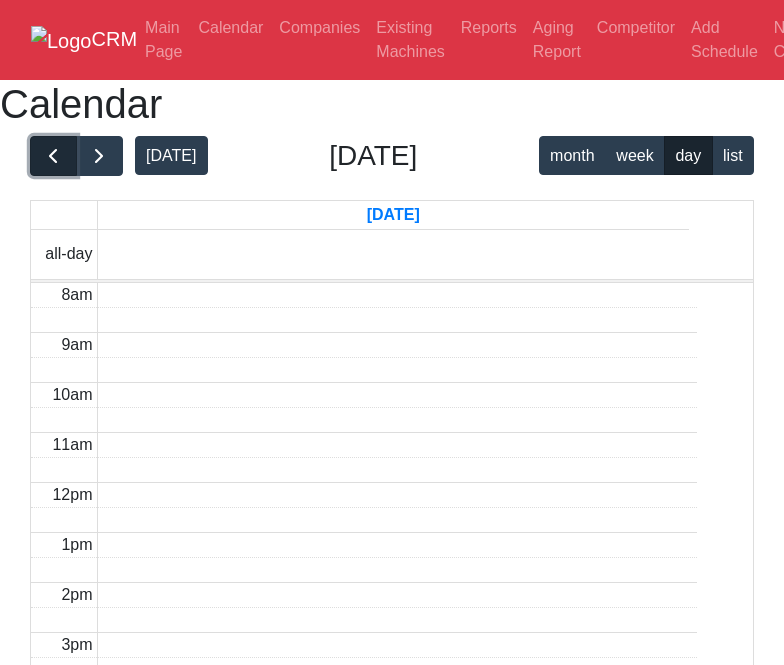 click at bounding box center [53, 156] 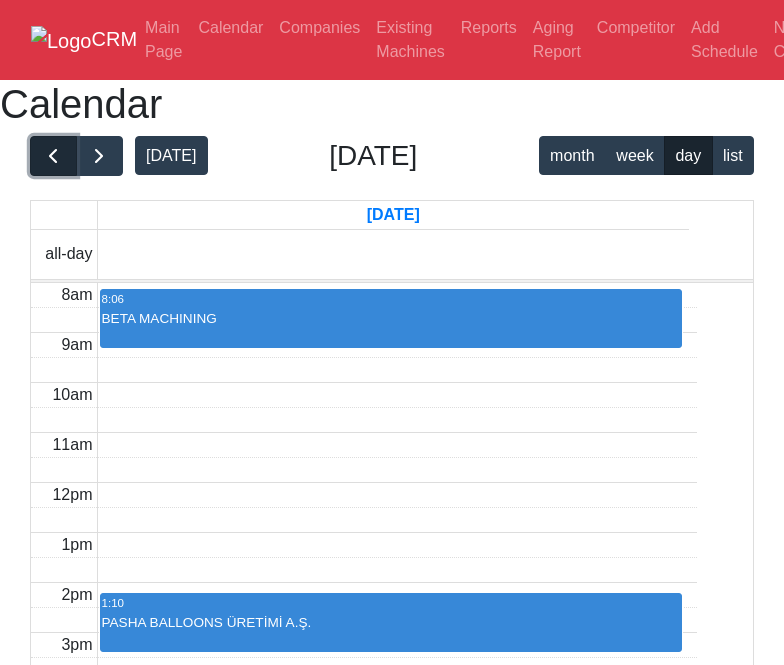 click at bounding box center [53, 156] 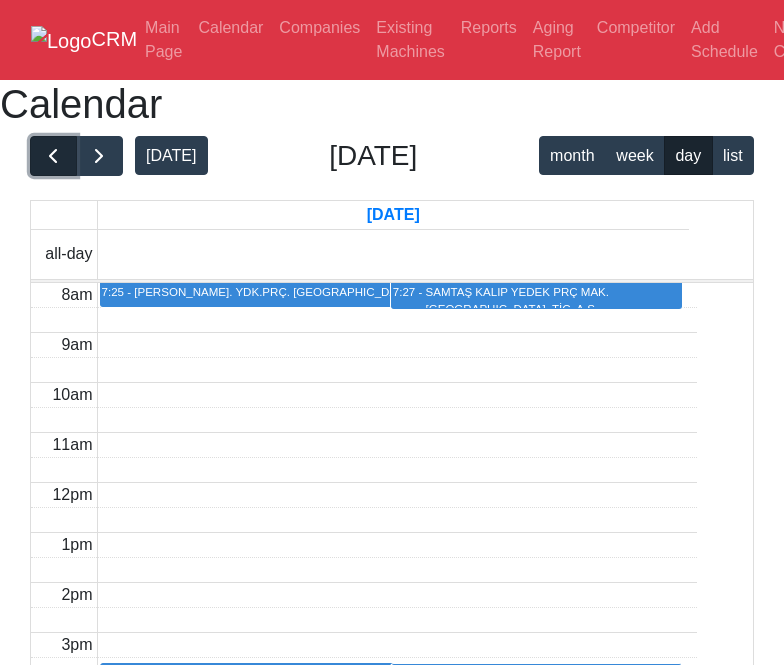 click at bounding box center [53, 156] 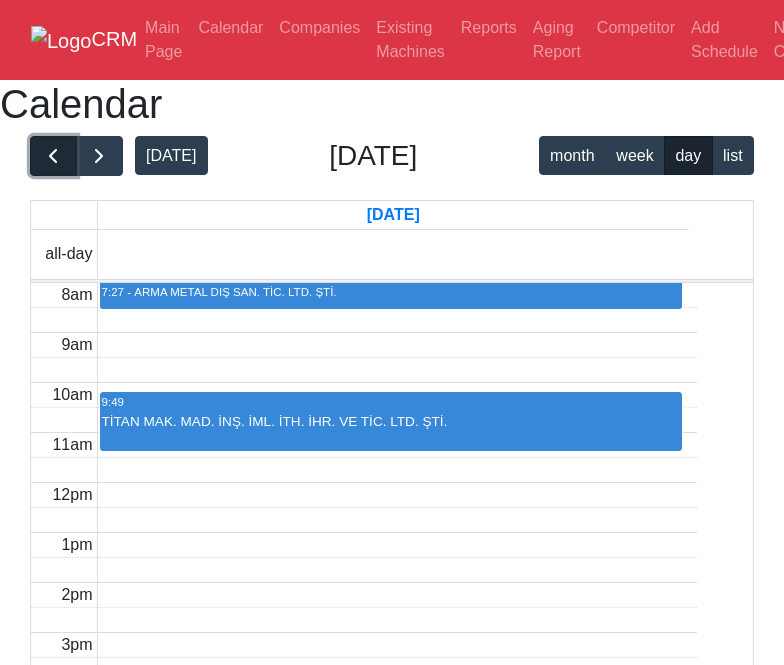 click at bounding box center (53, 156) 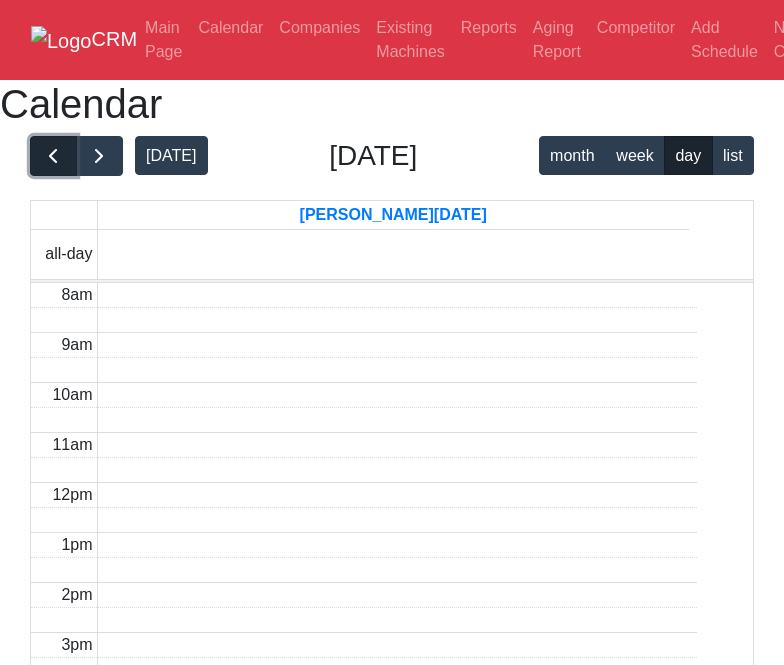 click at bounding box center [53, 156] 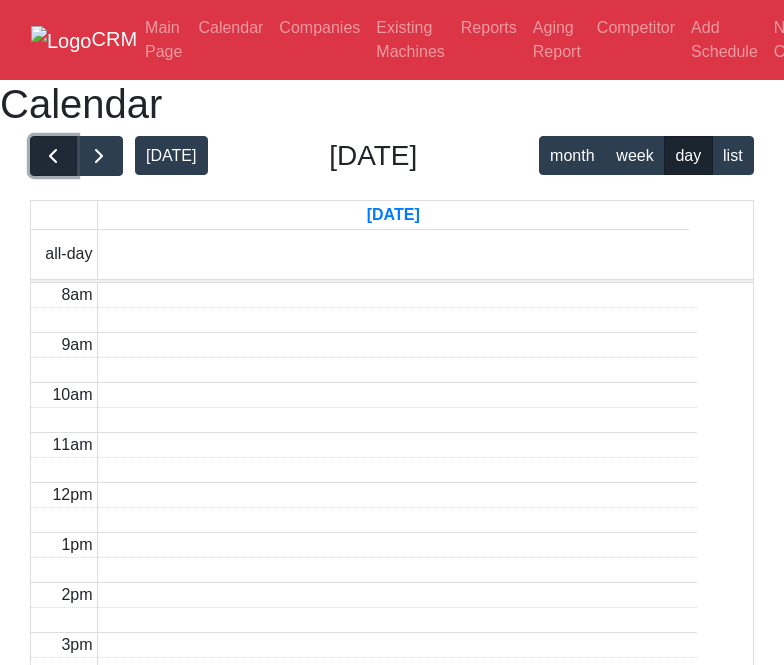 click at bounding box center (53, 156) 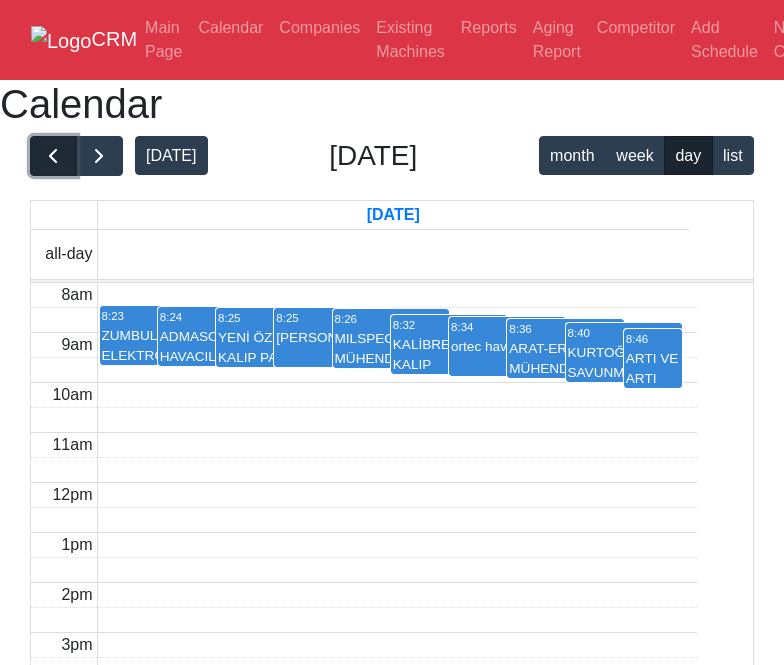 click at bounding box center [53, 156] 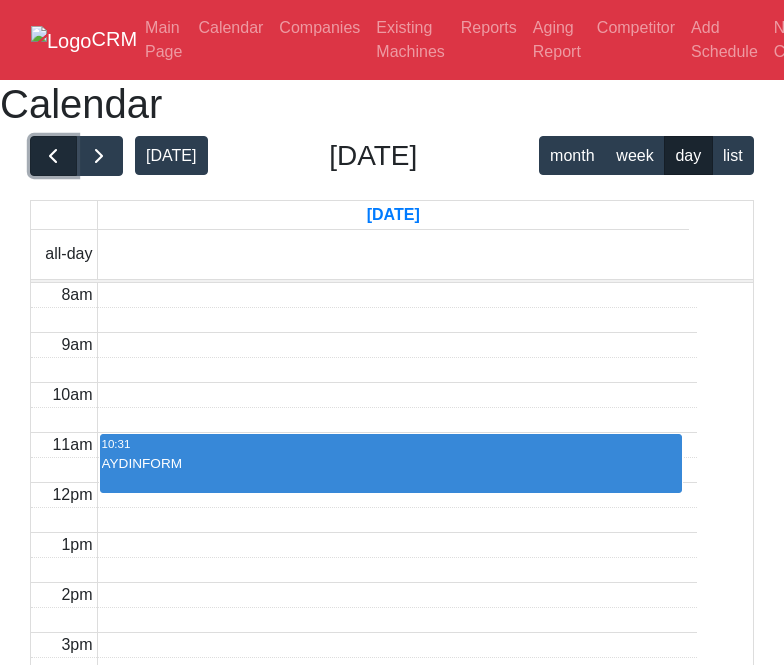 click at bounding box center [53, 156] 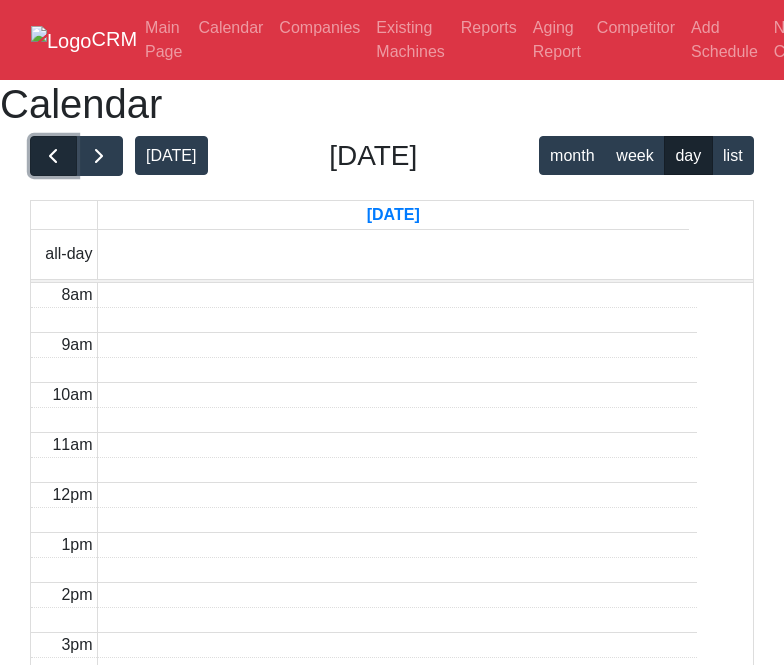 click at bounding box center [53, 156] 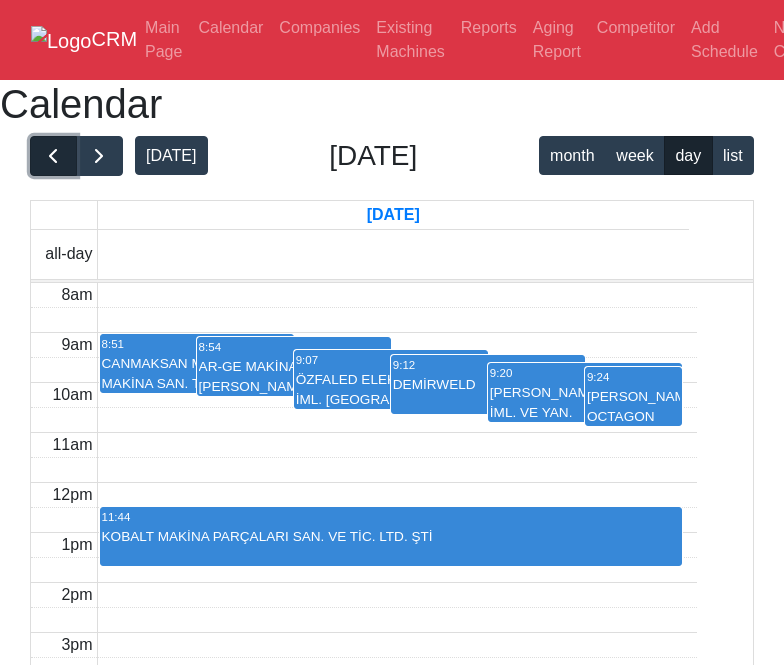 click at bounding box center (53, 156) 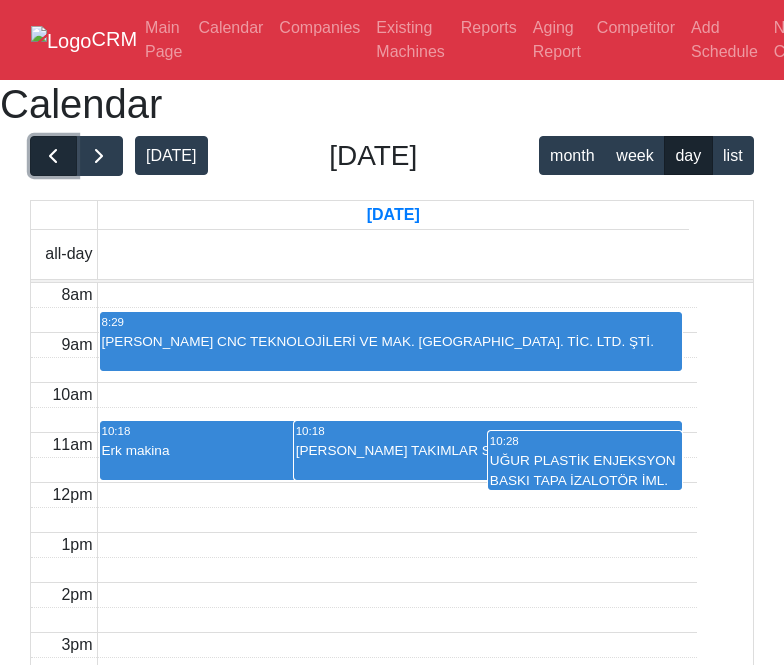 click at bounding box center [53, 156] 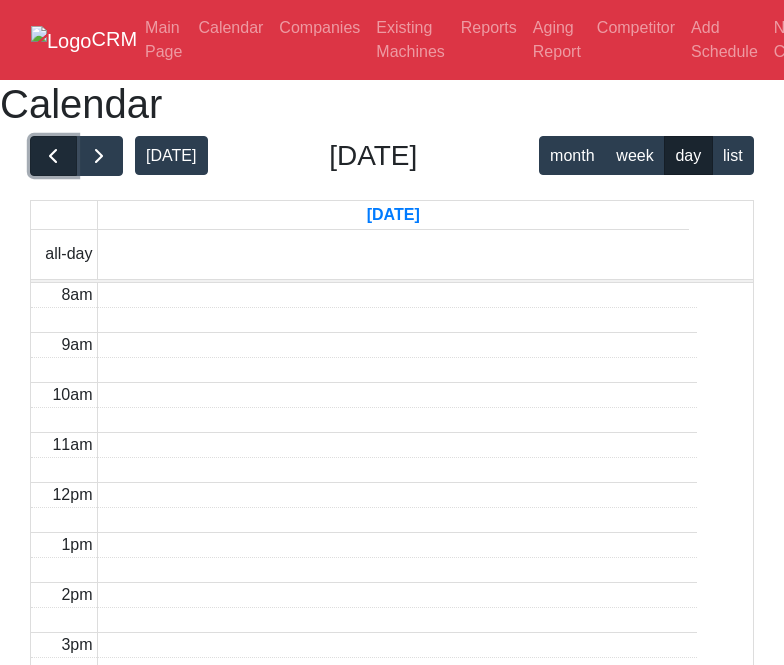 click at bounding box center (53, 156) 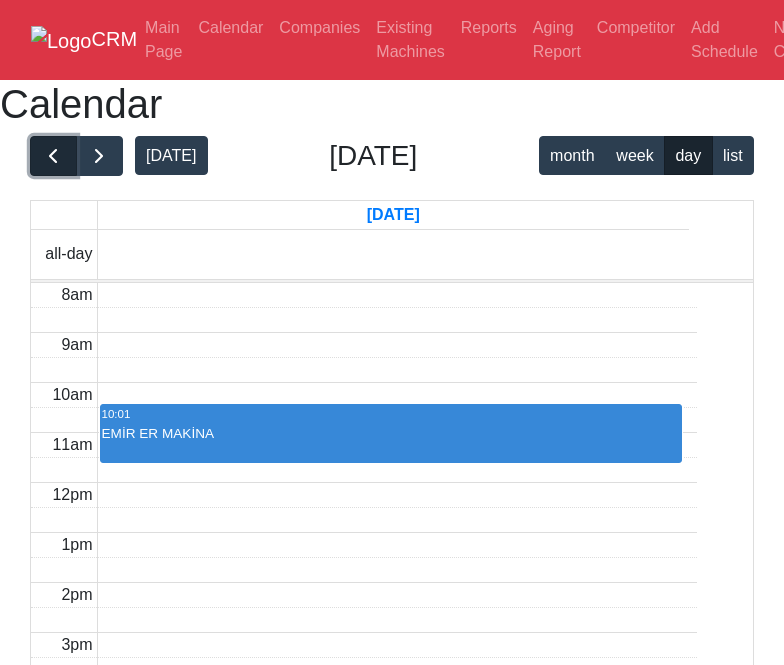 click at bounding box center [53, 156] 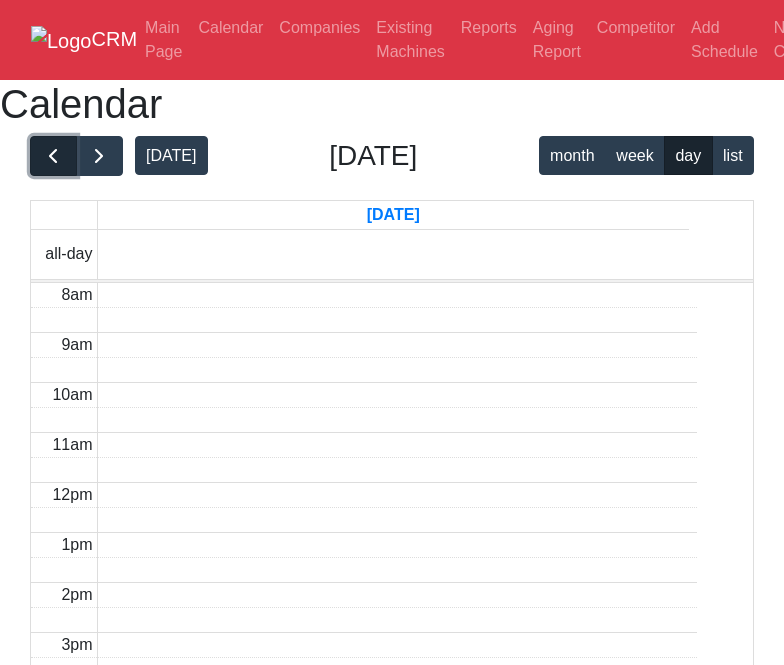 click at bounding box center (53, 156) 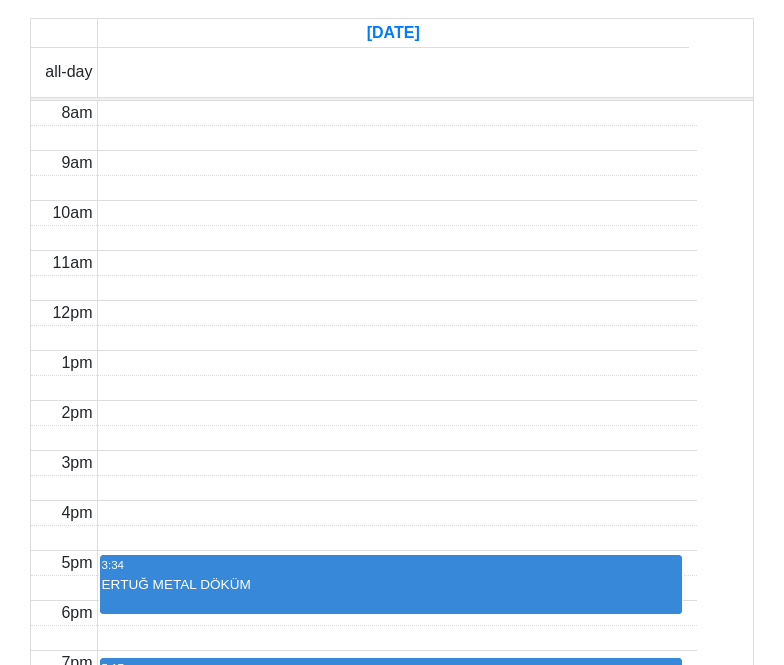 scroll, scrollTop: 130, scrollLeft: 0, axis: vertical 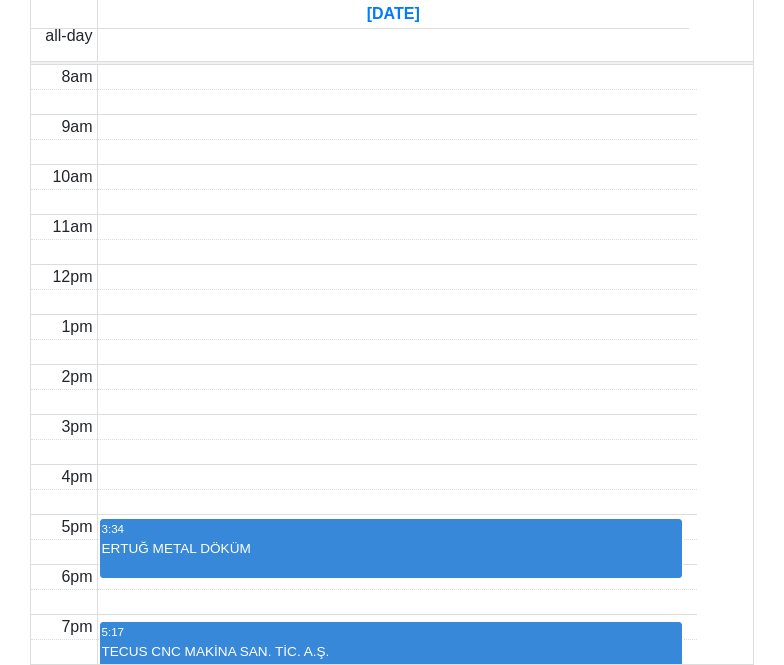 click on "ERTUĞ METAL DÖKÜM" at bounding box center (391, 549) 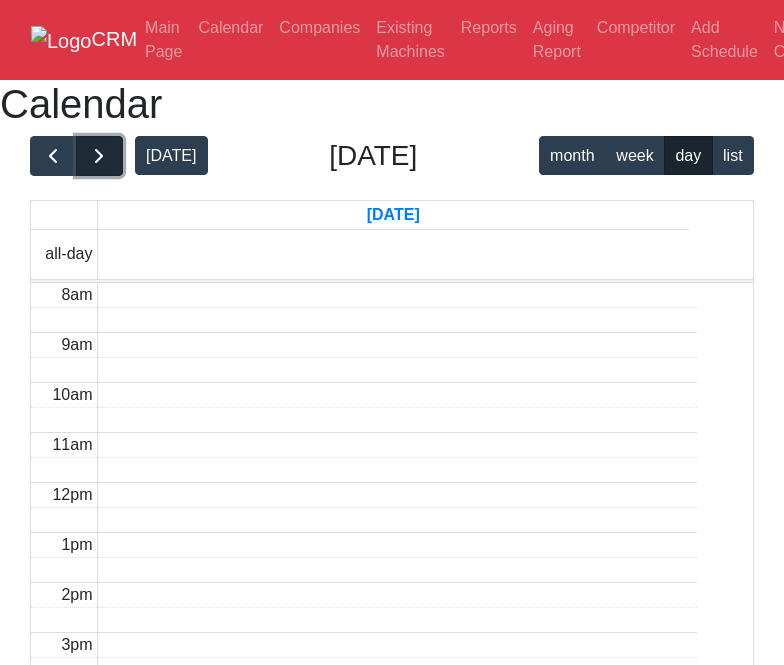 click at bounding box center (99, 156) 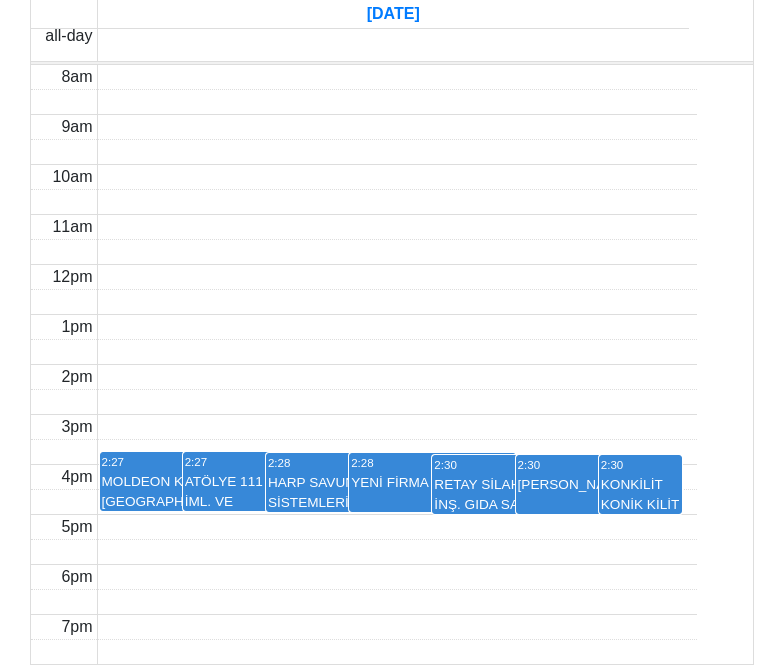 scroll, scrollTop: 530, scrollLeft: 0, axis: vertical 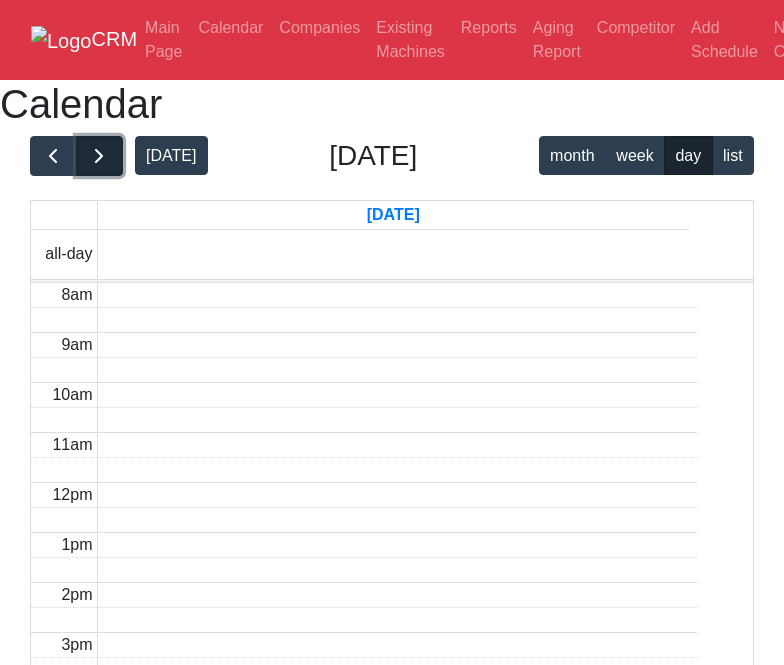 click at bounding box center [99, 156] 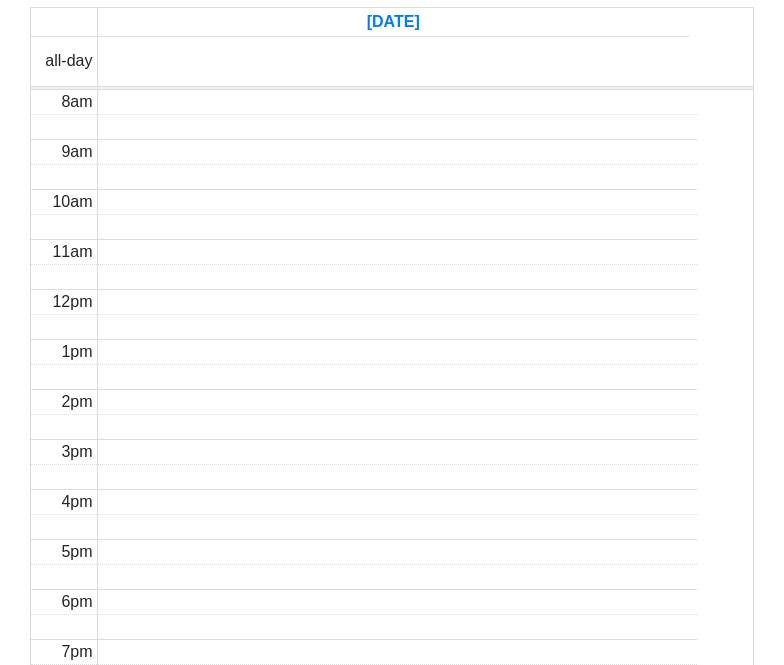 scroll, scrollTop: 200, scrollLeft: 0, axis: vertical 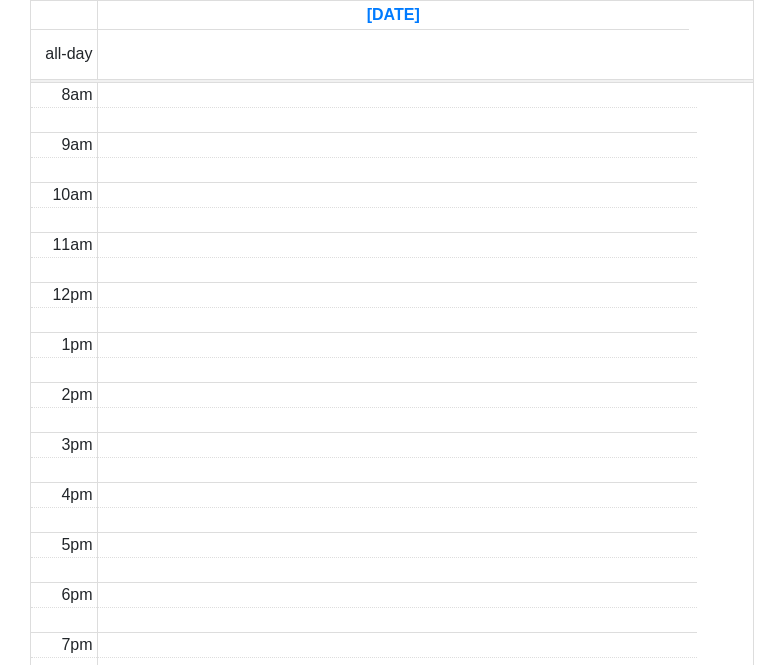click at bounding box center (99, -44) 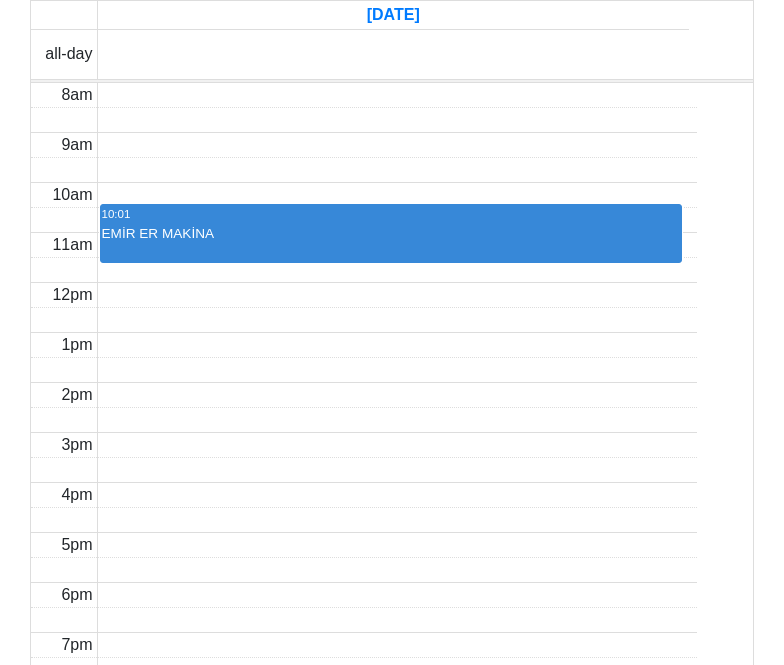 click at bounding box center (99, -44) 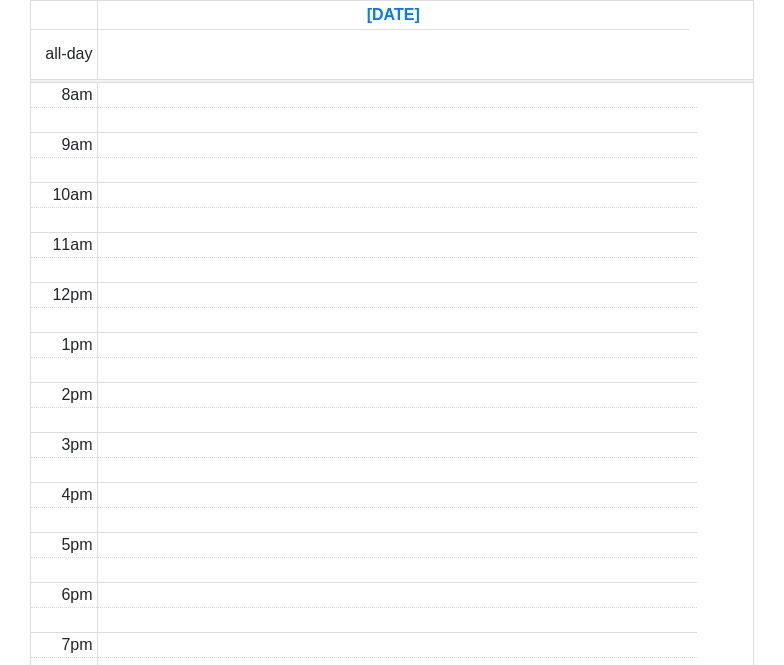 click at bounding box center [99, -44] 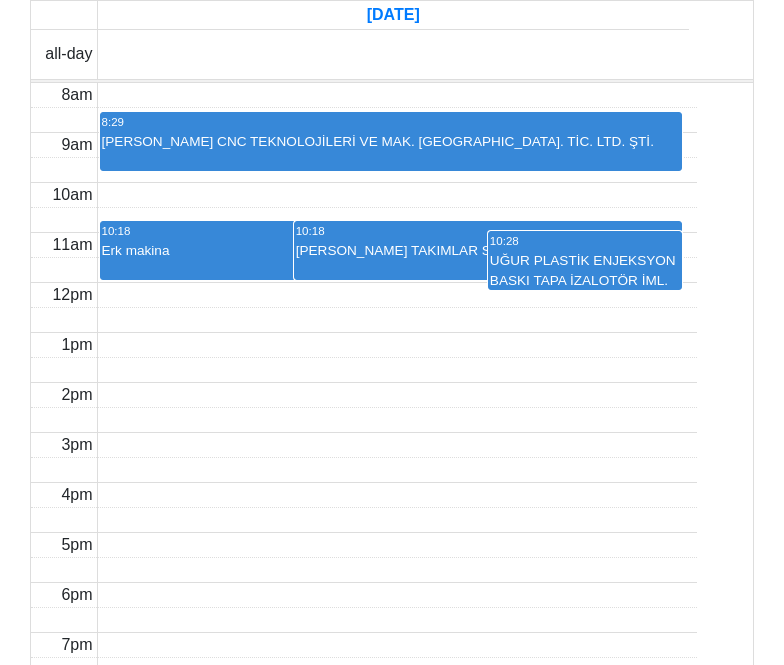 click at bounding box center [99, -44] 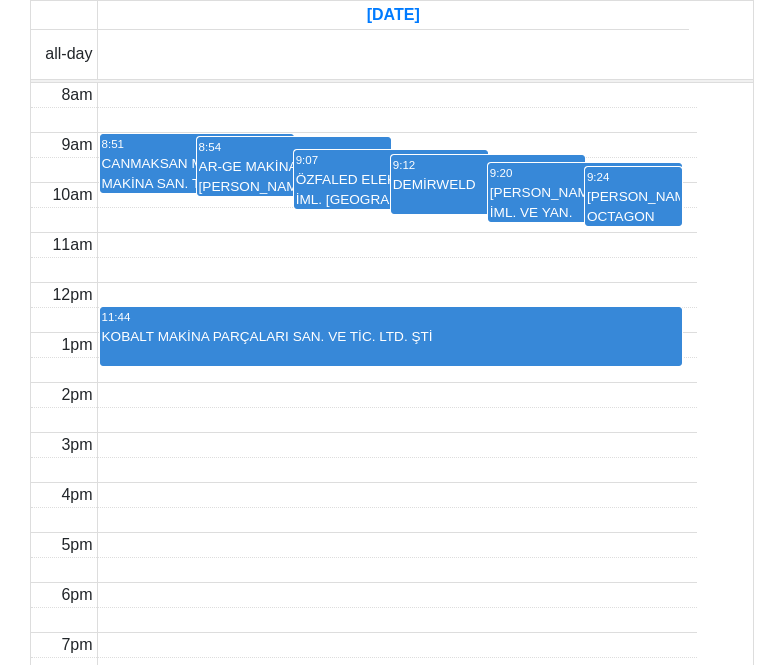click at bounding box center (99, -44) 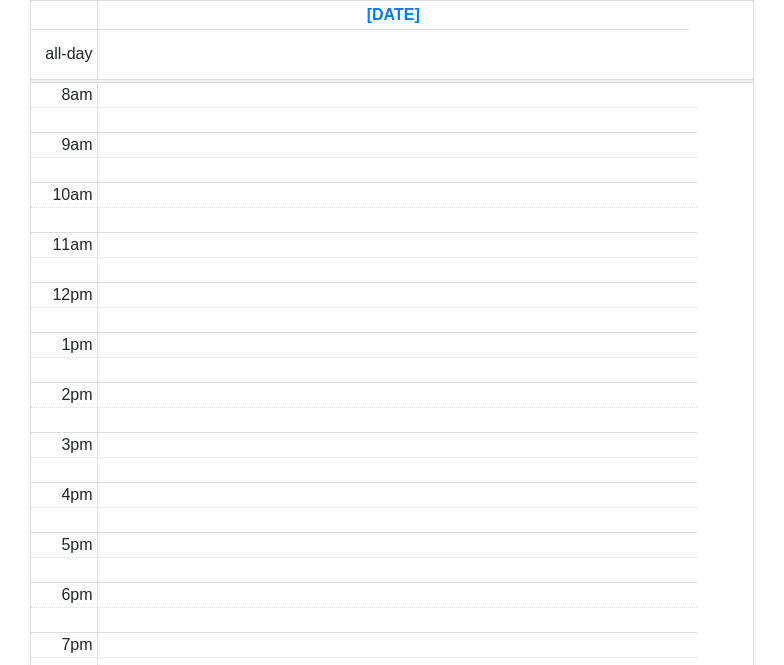 click at bounding box center [99, -44] 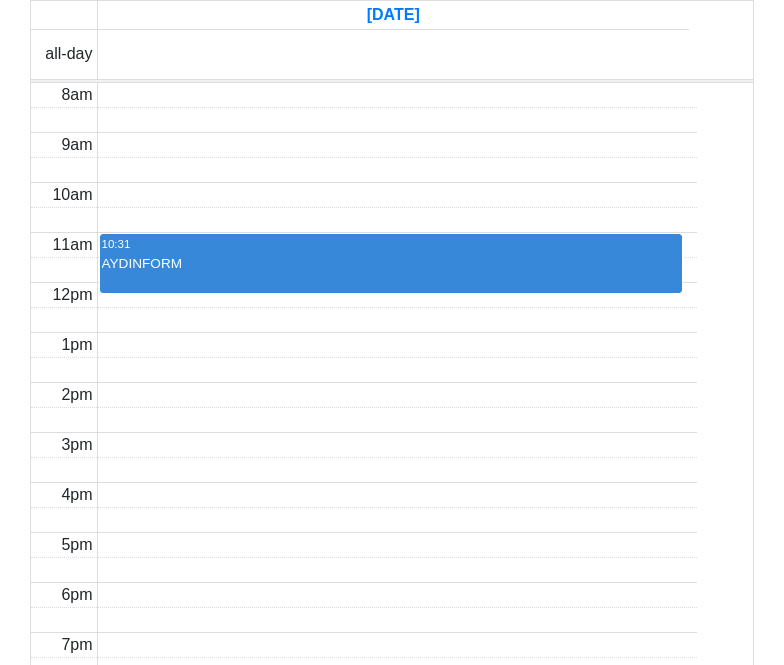 click at bounding box center (99, -44) 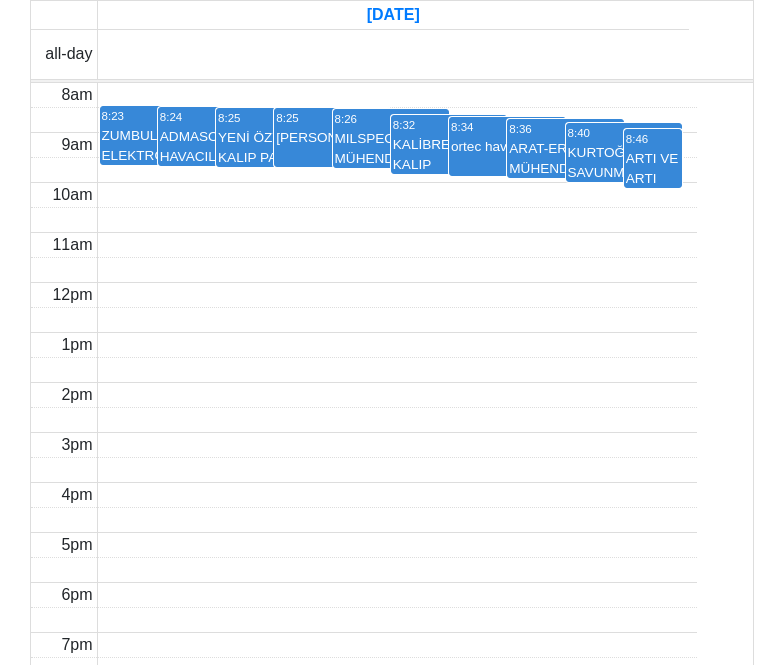 click at bounding box center [99, -44] 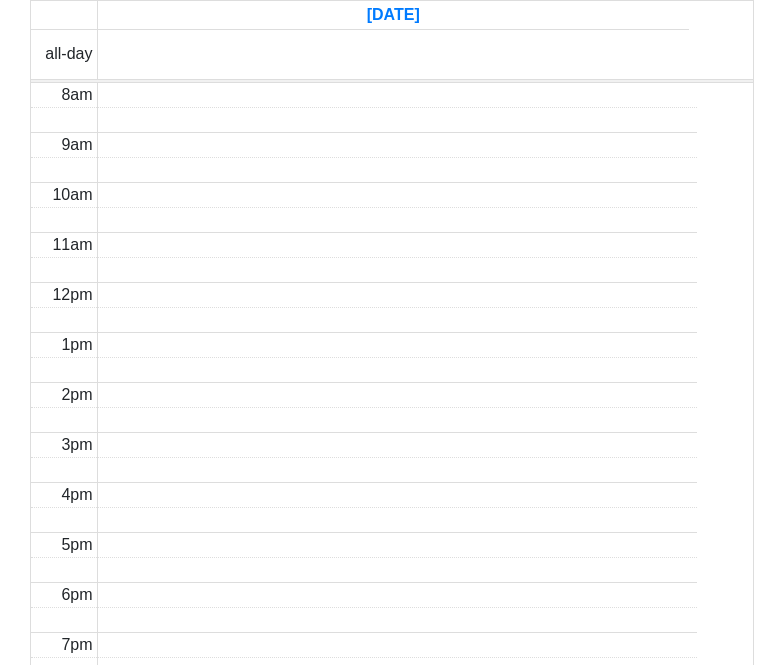 click at bounding box center [99, -44] 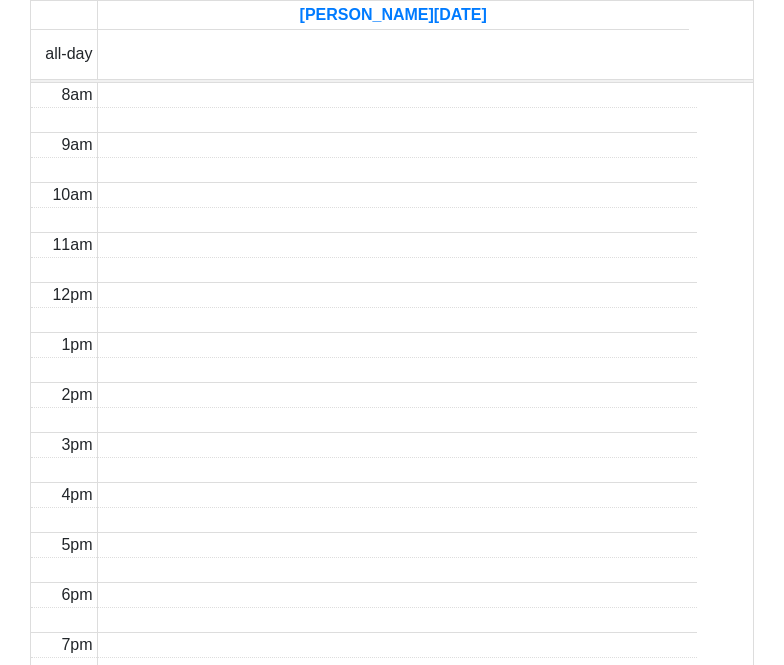 click at bounding box center (99, -44) 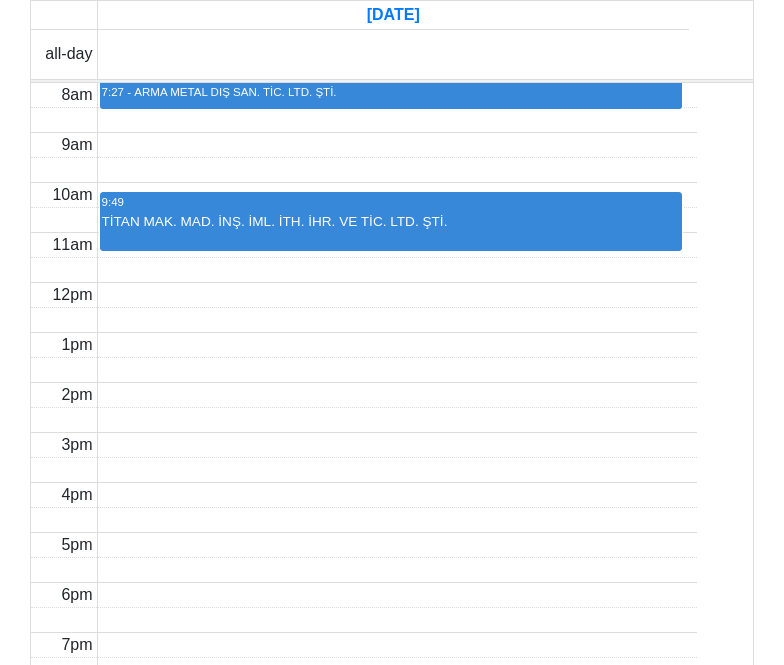 click at bounding box center [99, -44] 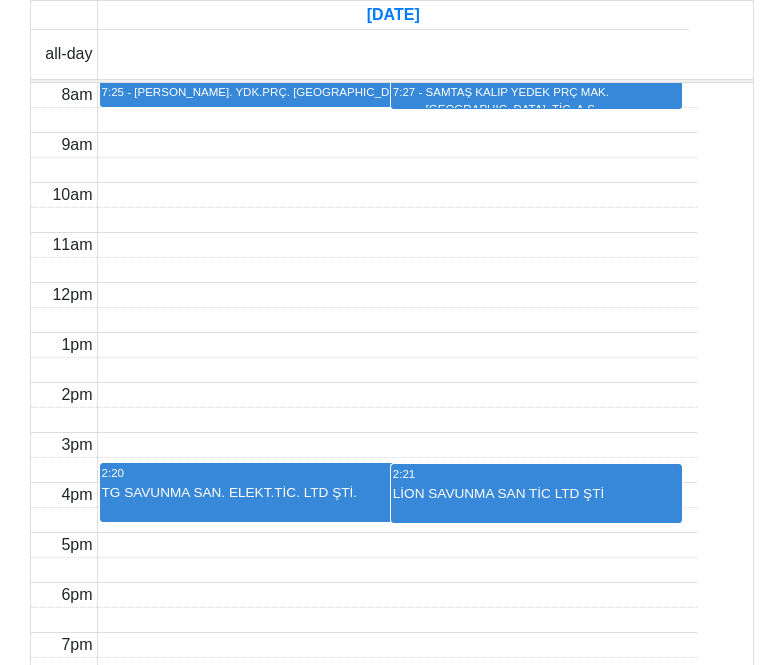 click at bounding box center (99, -44) 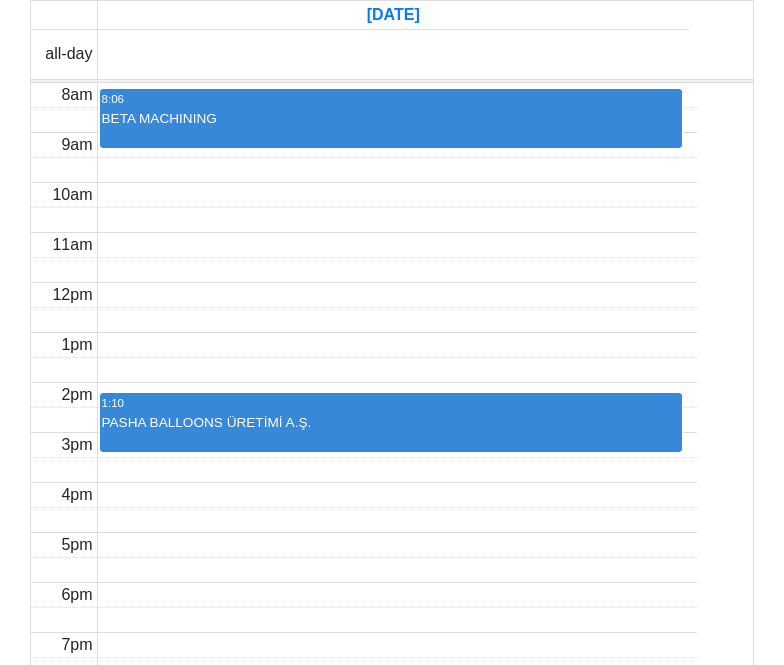 click at bounding box center (99, -44) 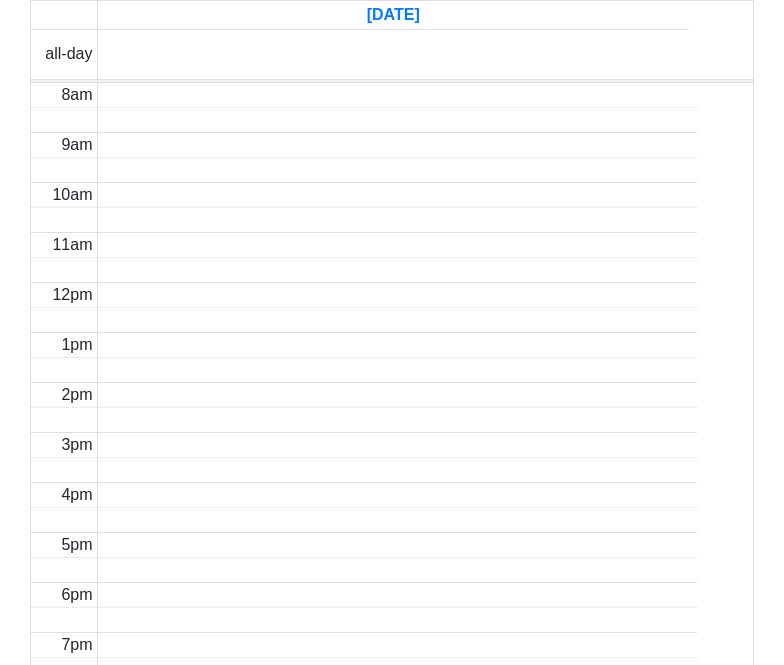 click at bounding box center [99, -44] 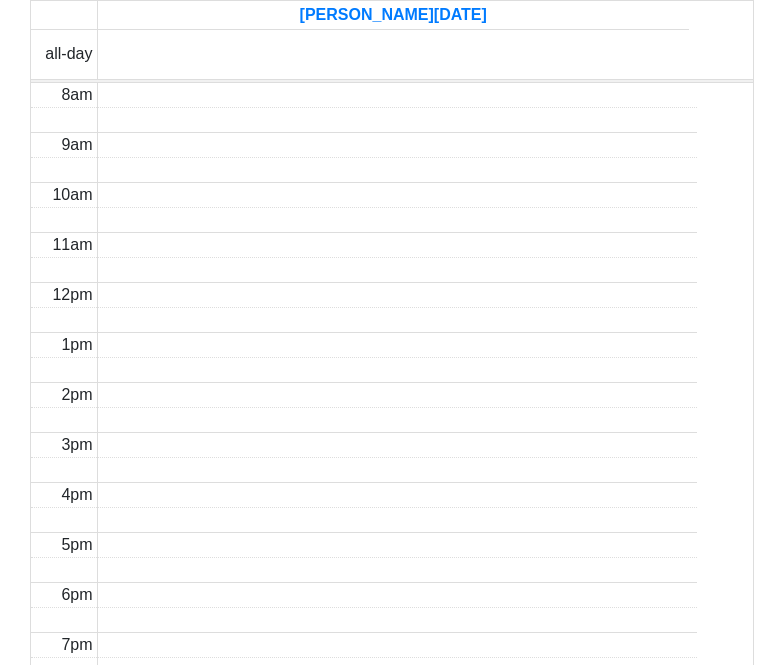 click at bounding box center [99, -44] 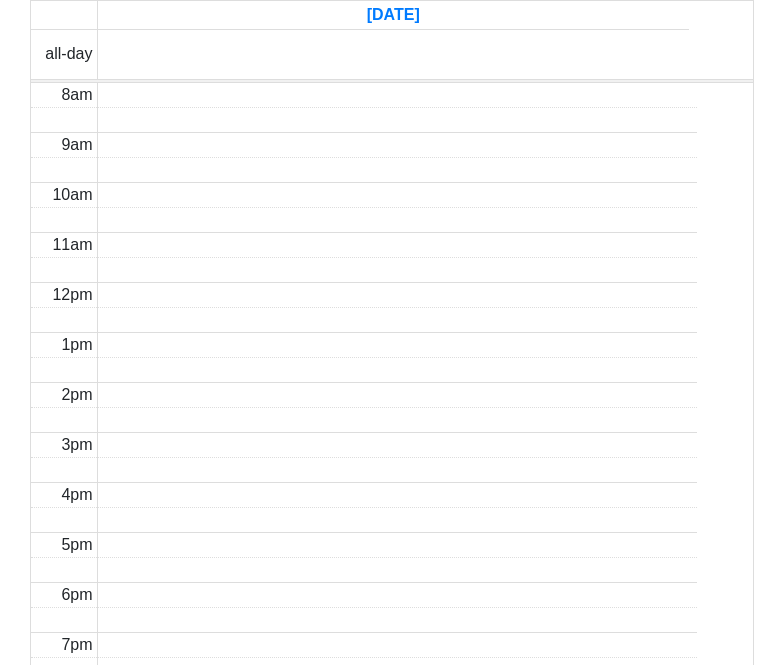 click at bounding box center [99, -44] 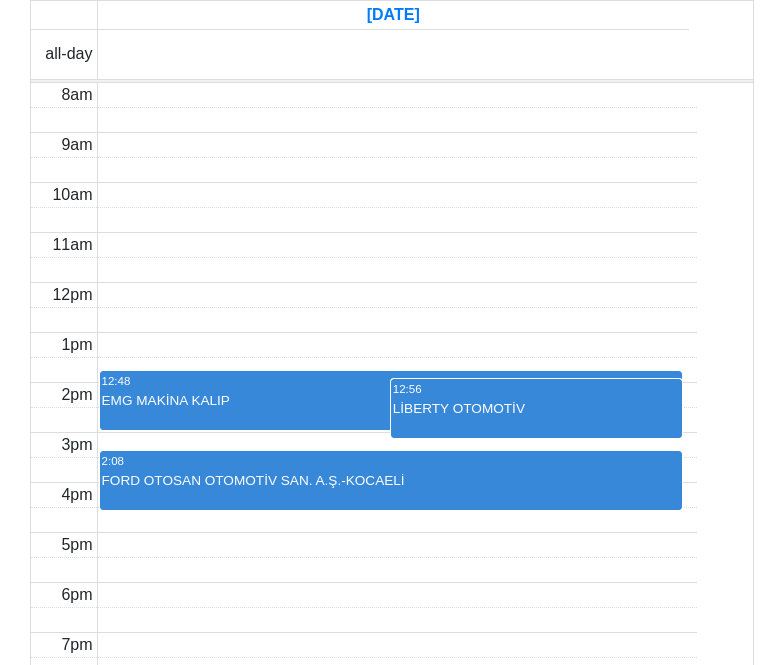 click at bounding box center (99, -44) 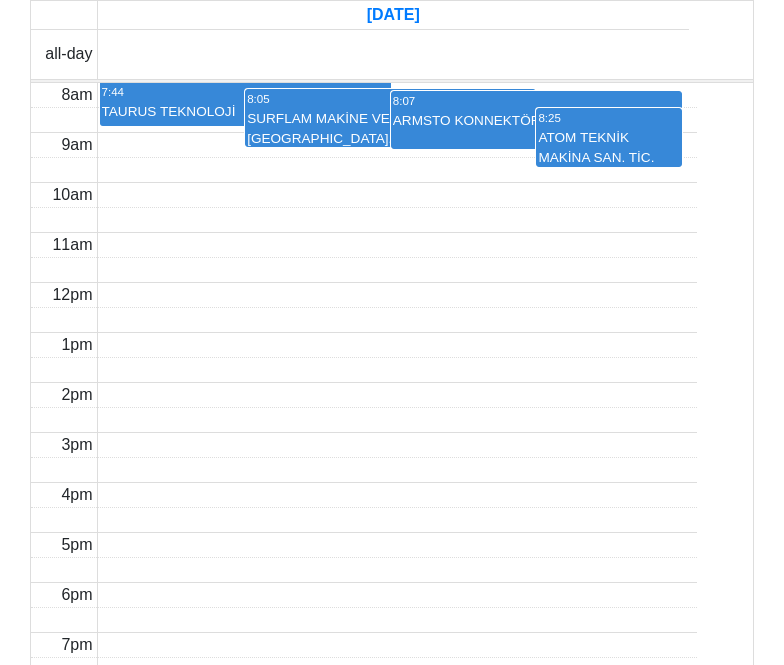 click at bounding box center (53, -44) 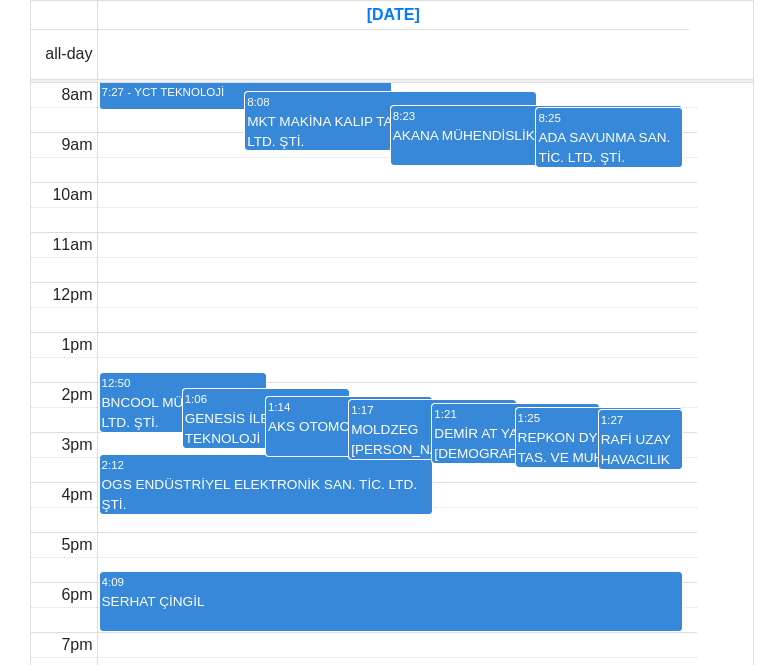 scroll, scrollTop: 530, scrollLeft: 0, axis: vertical 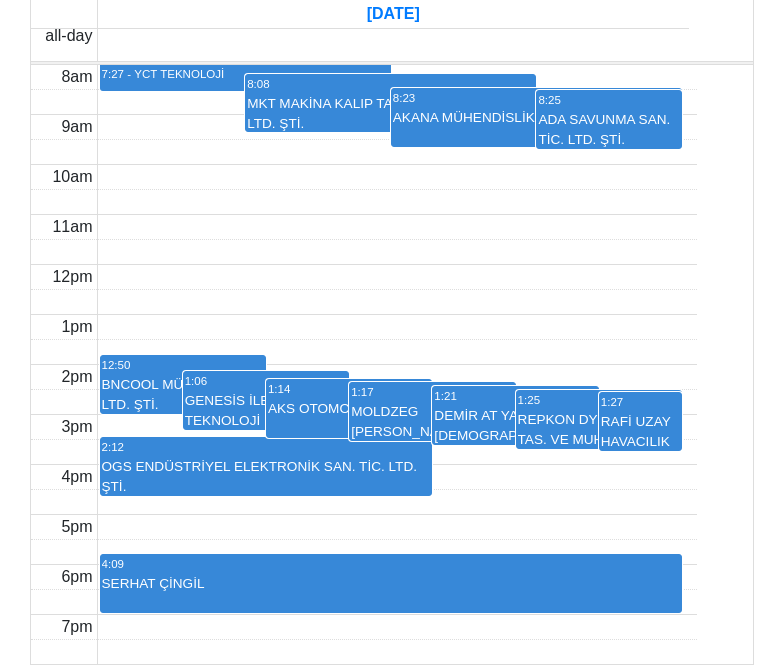 click on "AKS OTOMOTİV" at bounding box center [349, 409] 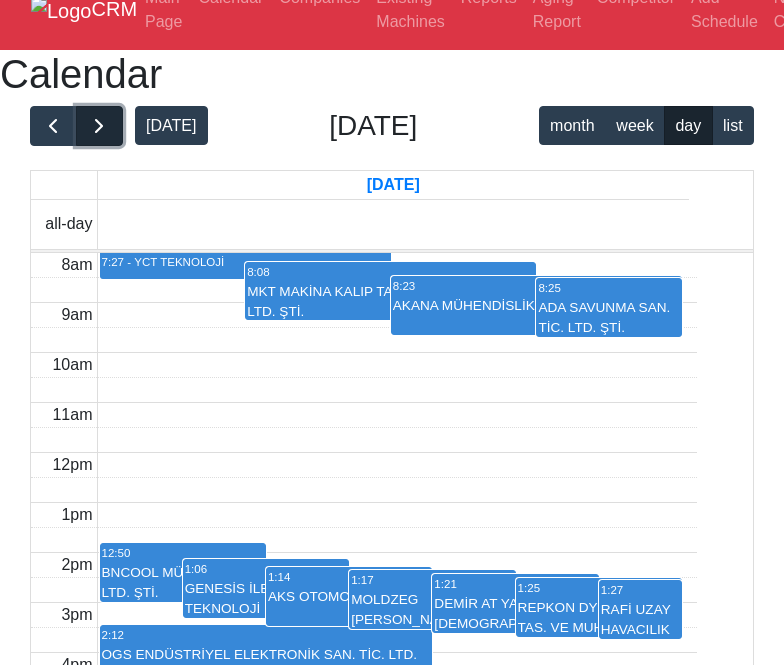 click at bounding box center [99, 126] 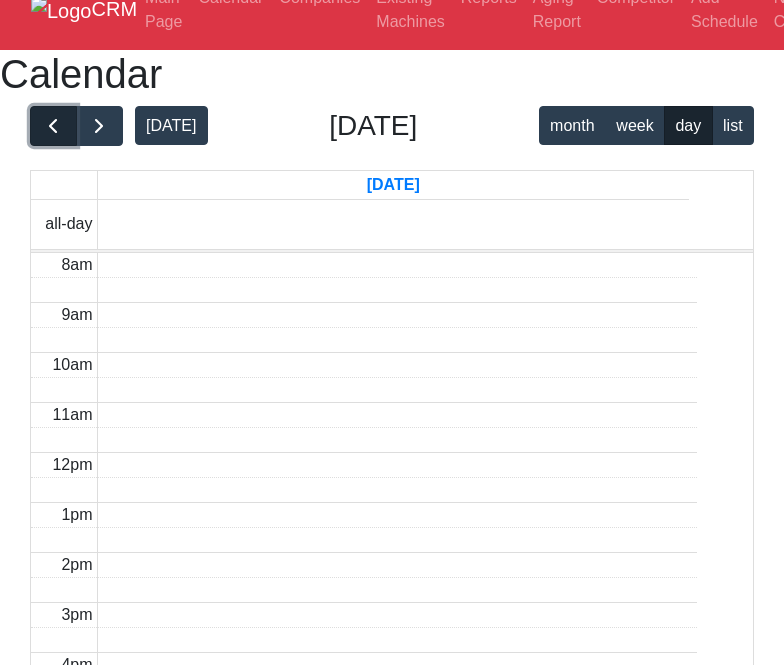 click at bounding box center [53, 126] 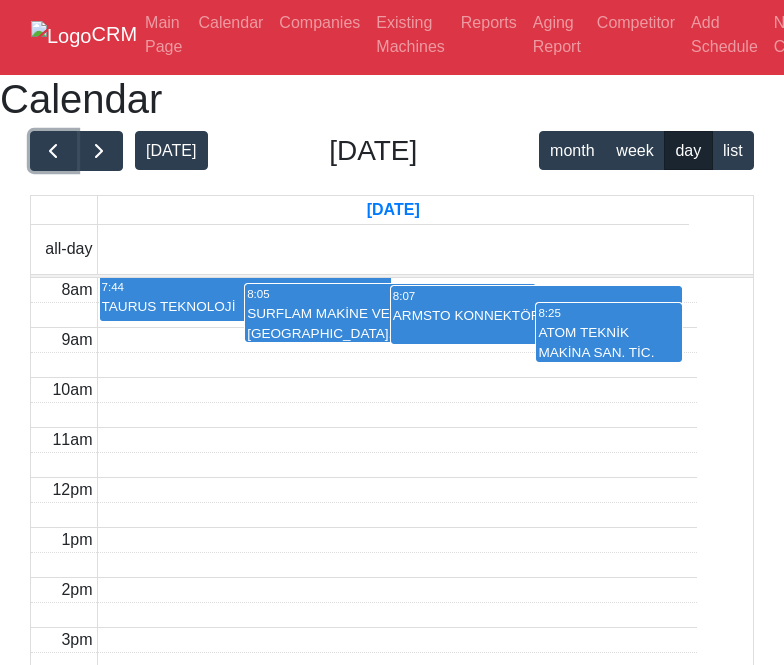 scroll, scrollTop: 0, scrollLeft: 0, axis: both 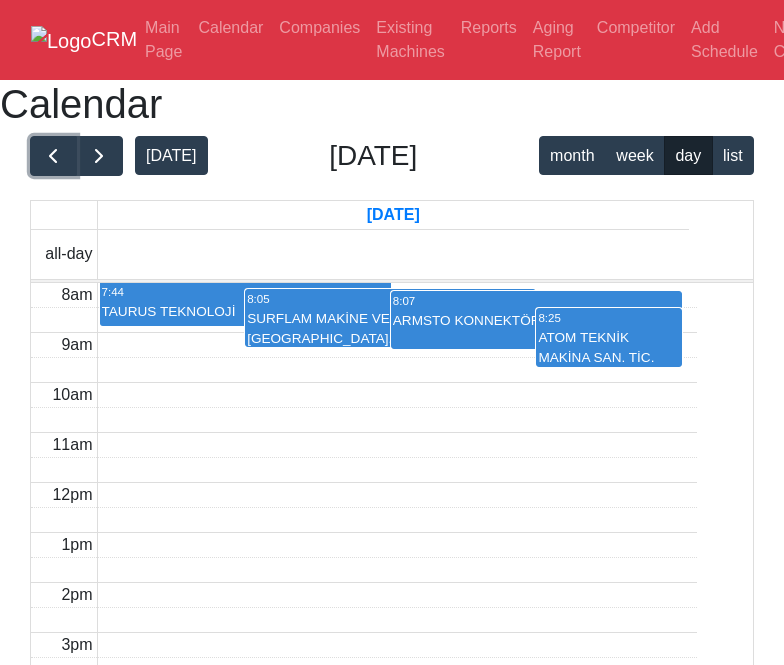 click on "SURFLAM MAKİNE VE MÜH. [GEOGRAPHIC_DATA]. TİC. LTD. ŞTİ." at bounding box center (390, 327) 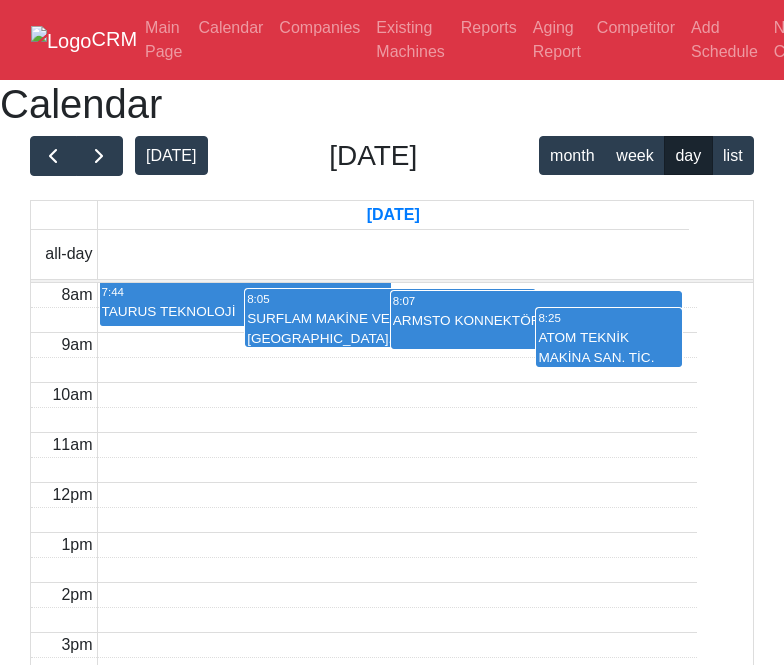 click on "8am 9am 10am 11am 12pm 1pm 2pm 3pm 4pm 5pm 6pm 7pm 7:44 TAURUS TEKNOLOJİ 8:05 SURFLAM MAKİNE VE MÜH. SAN. TİC. LTD. ŞTİ. 8:07 ARMSTO KONNEKTÖR A.Ş. 8:25 ATOM TEKNİK MAKİNA SAN. TİC. LTD. ŞTİ." at bounding box center [364, 582] 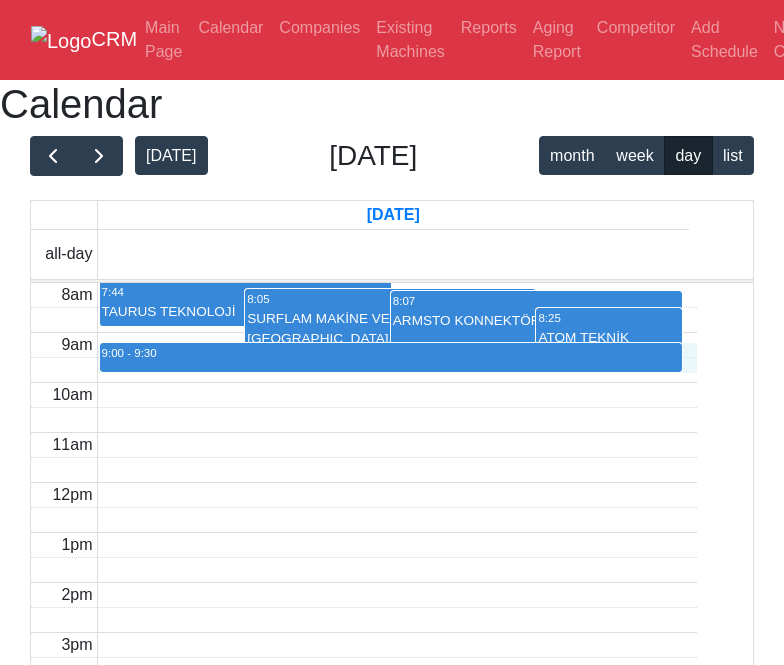click on "7:44 TAURUS TEKNOLOJİ" at bounding box center (245, 304) 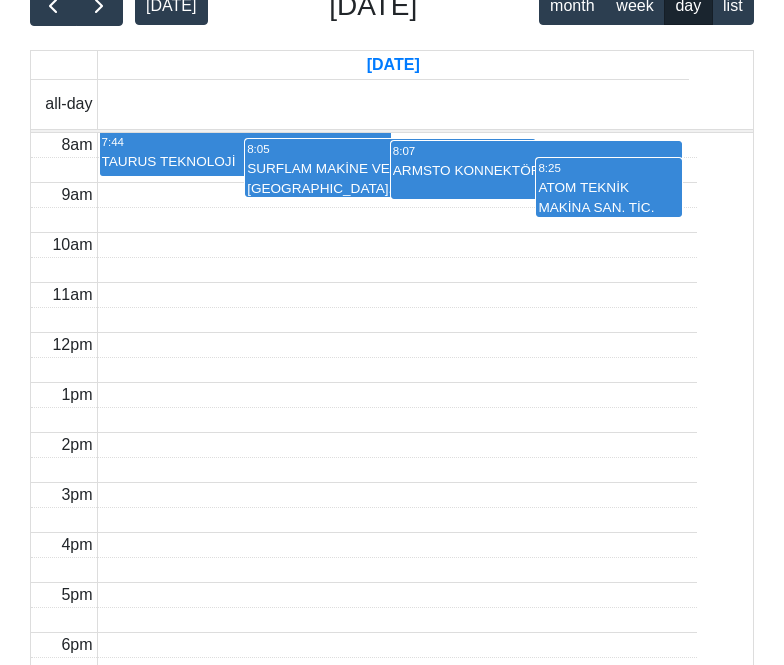 scroll, scrollTop: 130, scrollLeft: 0, axis: vertical 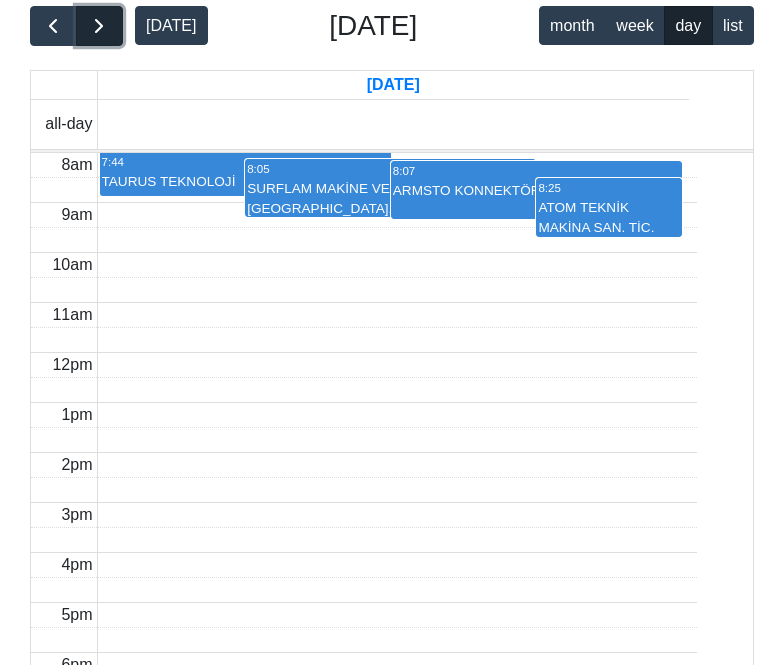 click at bounding box center (99, 26) 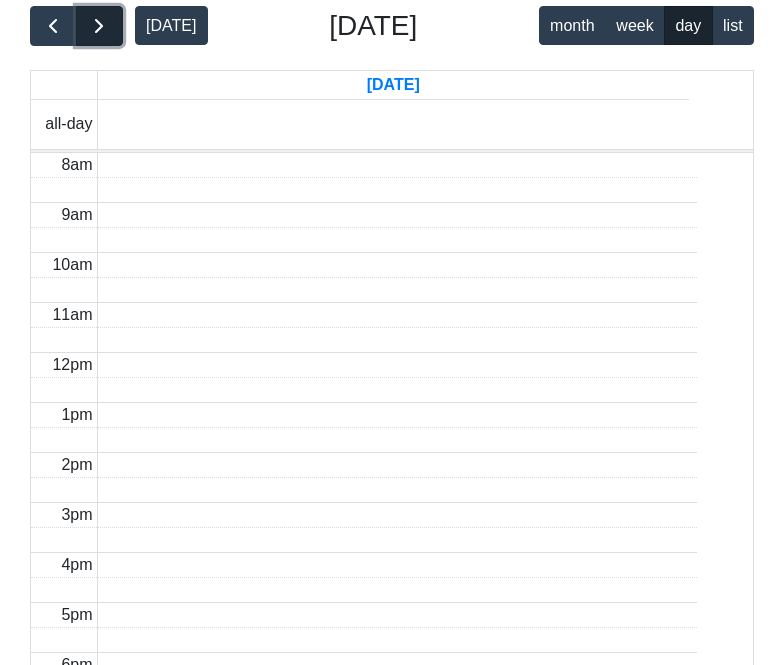 click at bounding box center [99, 26] 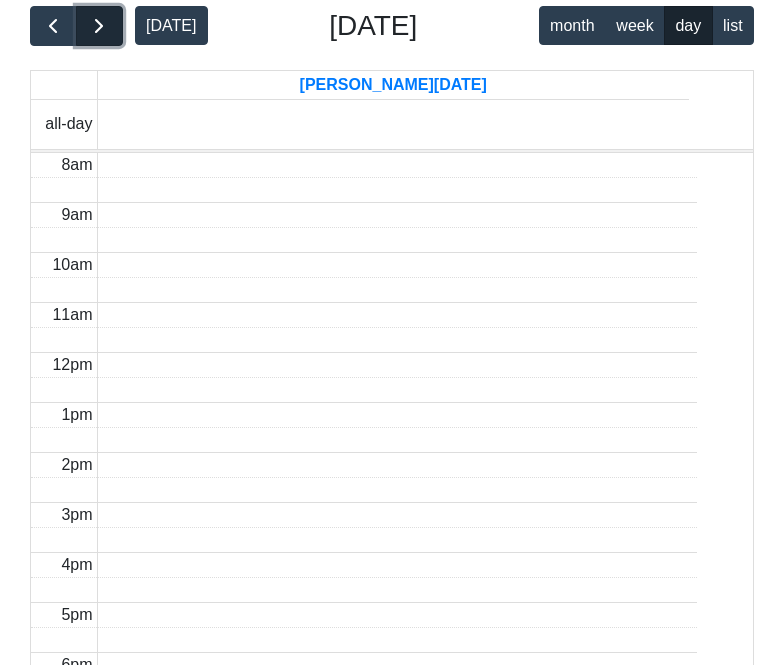 click at bounding box center (99, 26) 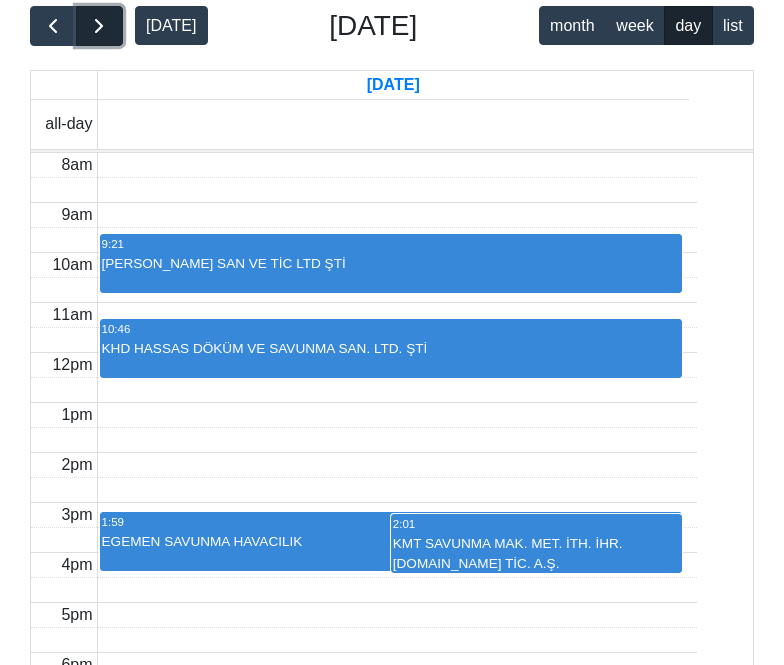 click at bounding box center [99, 26] 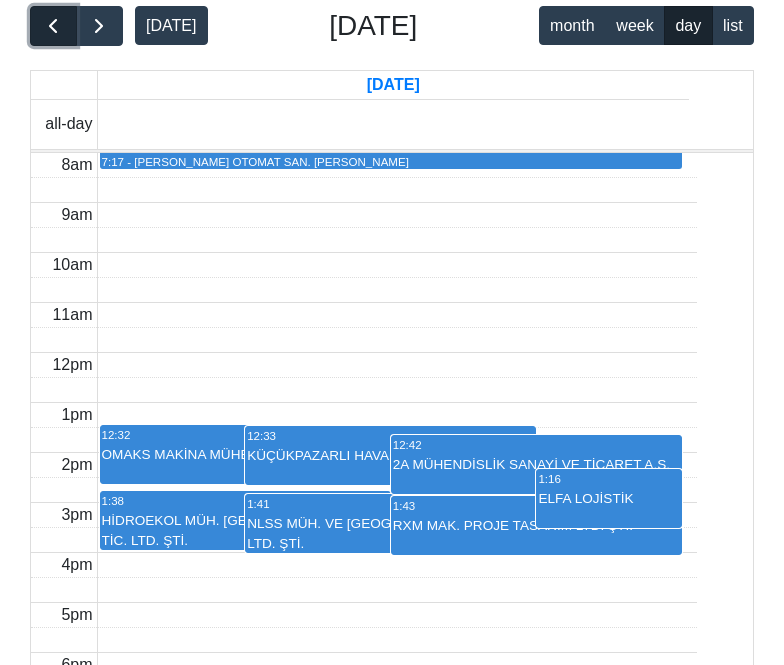 click at bounding box center [53, 26] 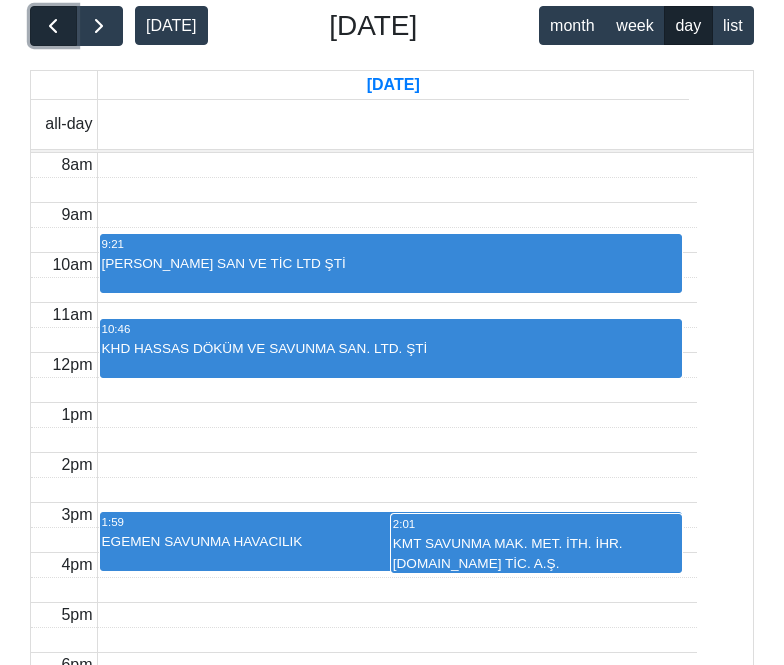 click at bounding box center [53, 26] 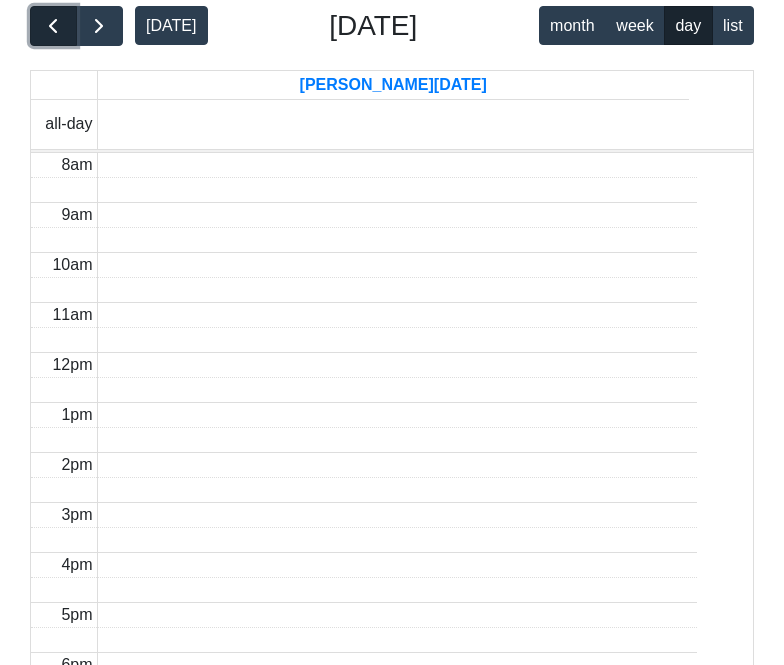 click at bounding box center [53, 26] 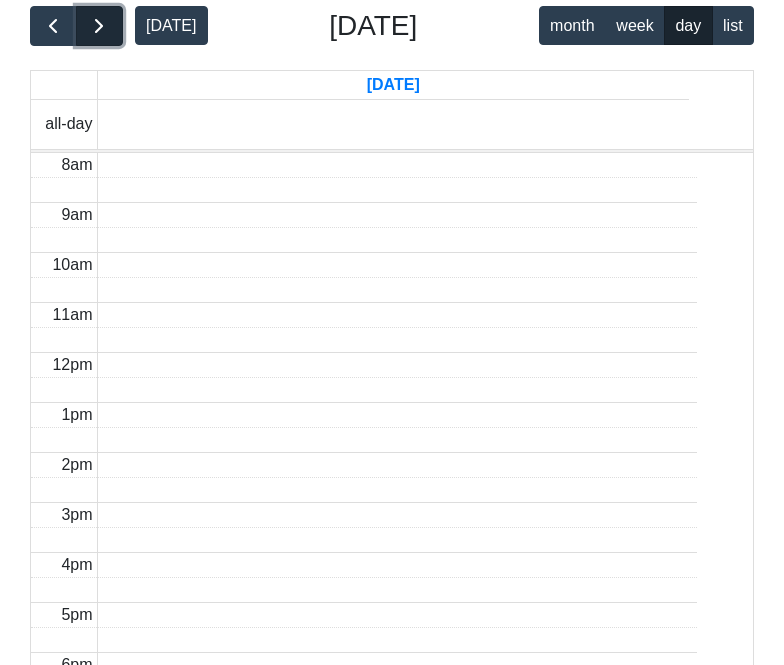 click at bounding box center [99, 26] 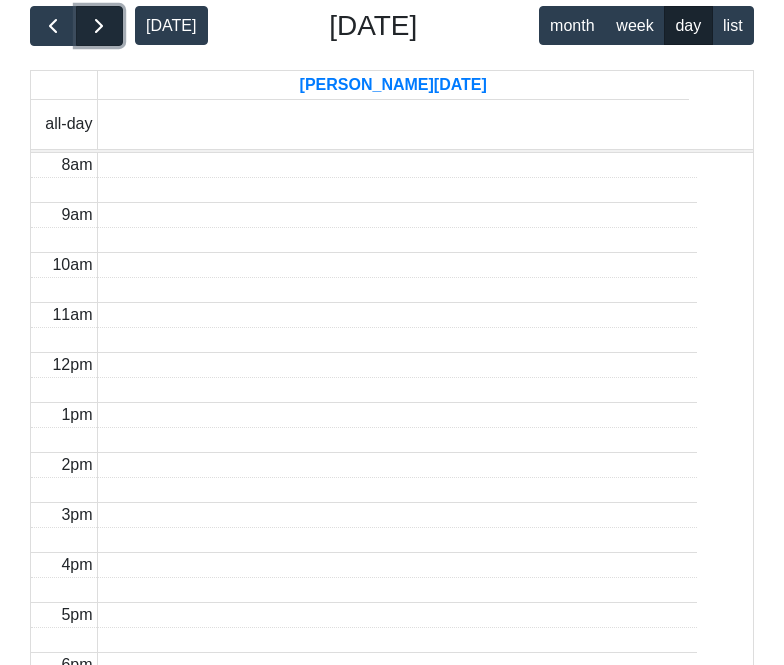 click at bounding box center [99, 26] 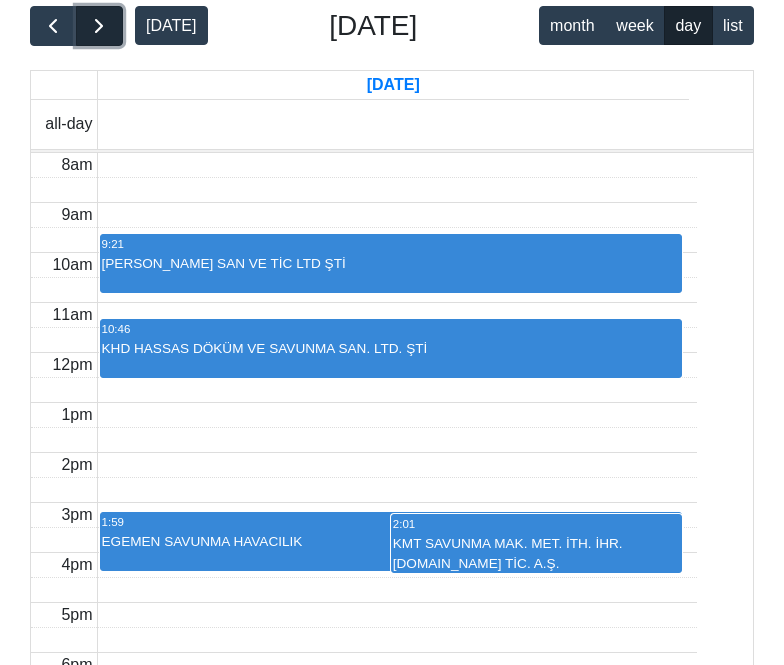 click at bounding box center [99, 26] 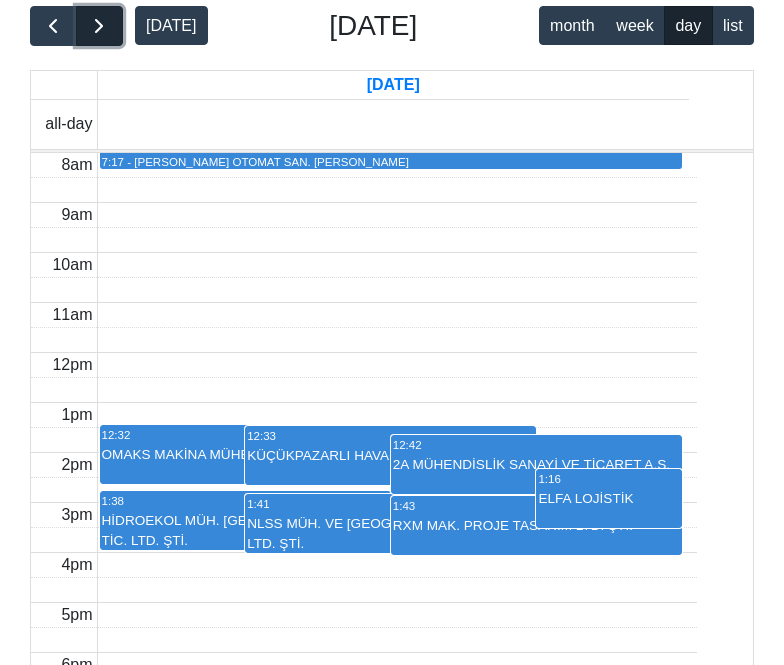 click at bounding box center (99, 26) 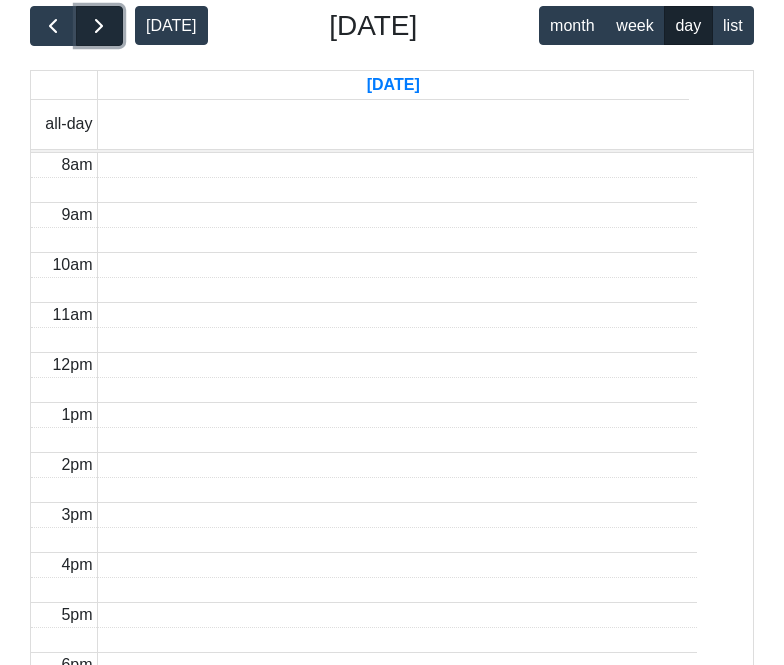 click at bounding box center (99, 26) 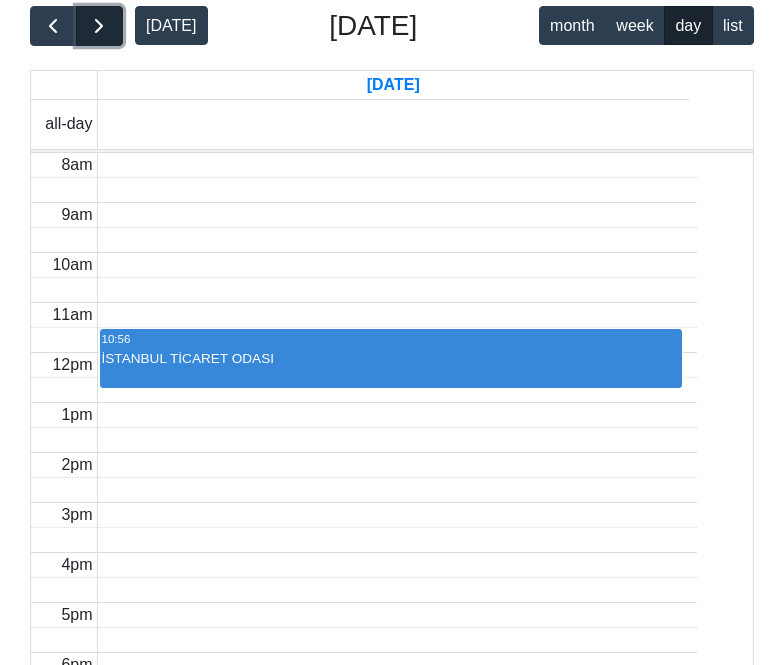 click at bounding box center (99, 26) 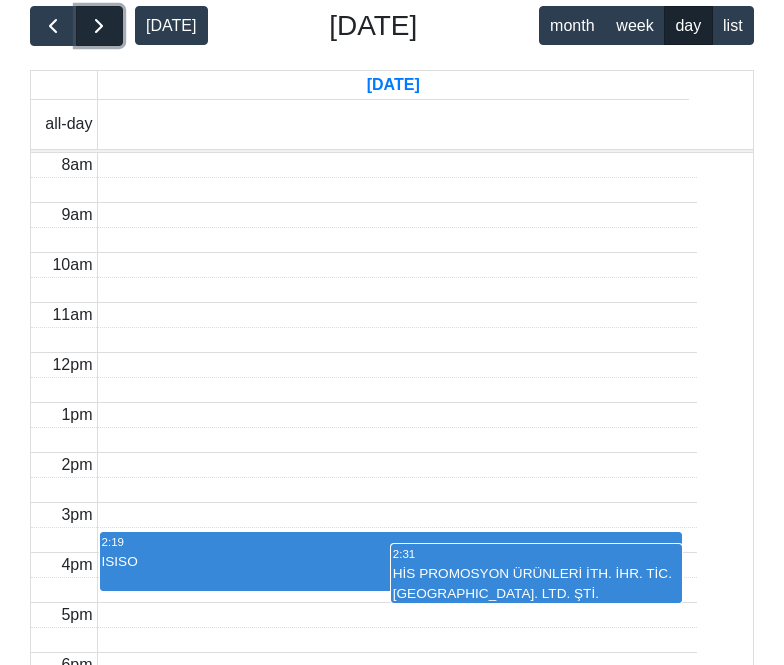 click at bounding box center (99, 26) 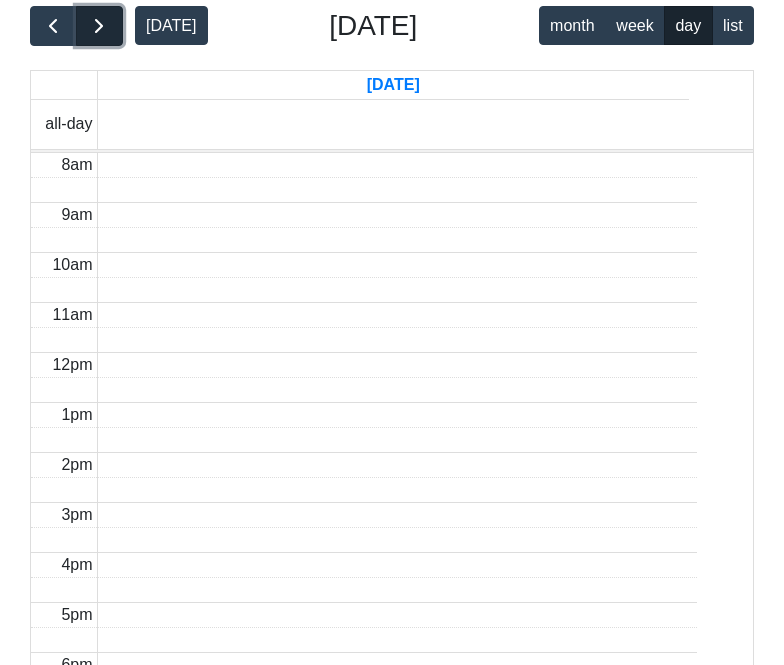 click at bounding box center (99, 26) 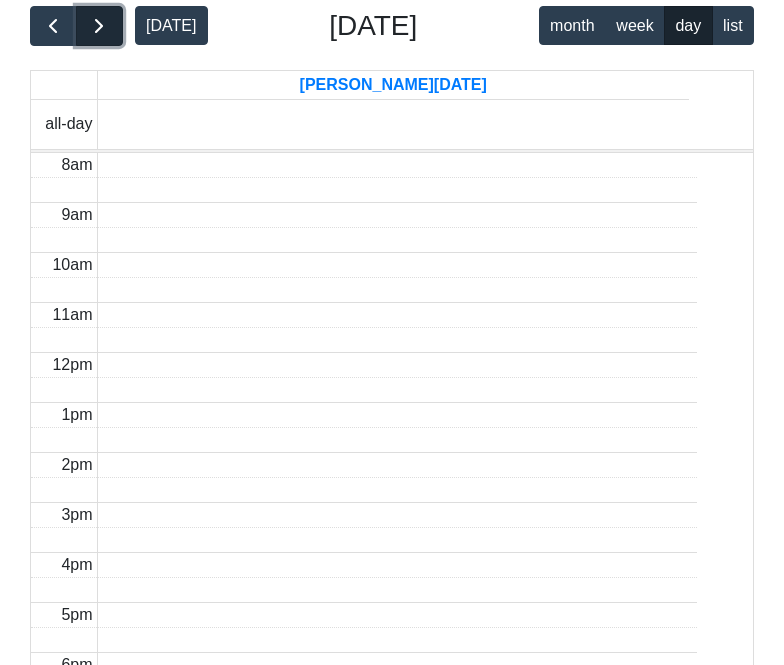 click at bounding box center [99, 26] 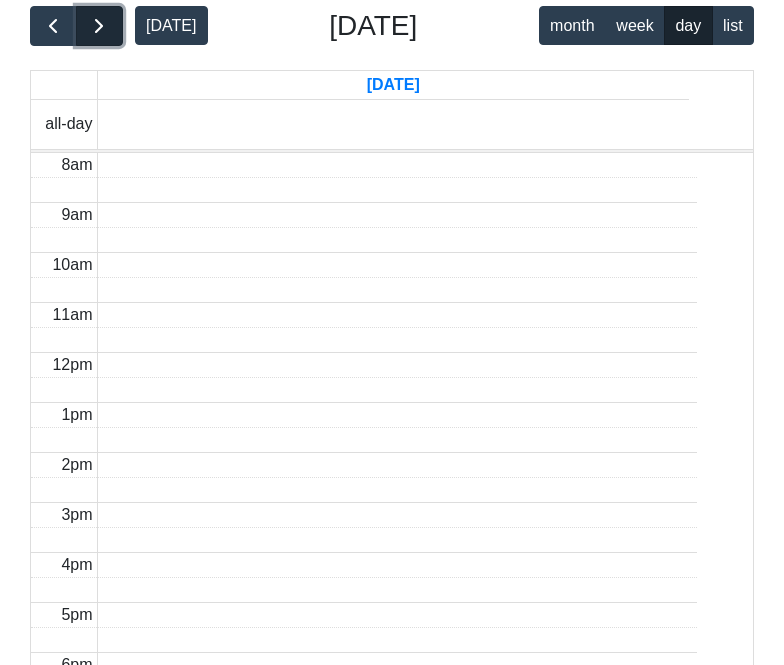 click at bounding box center [99, 26] 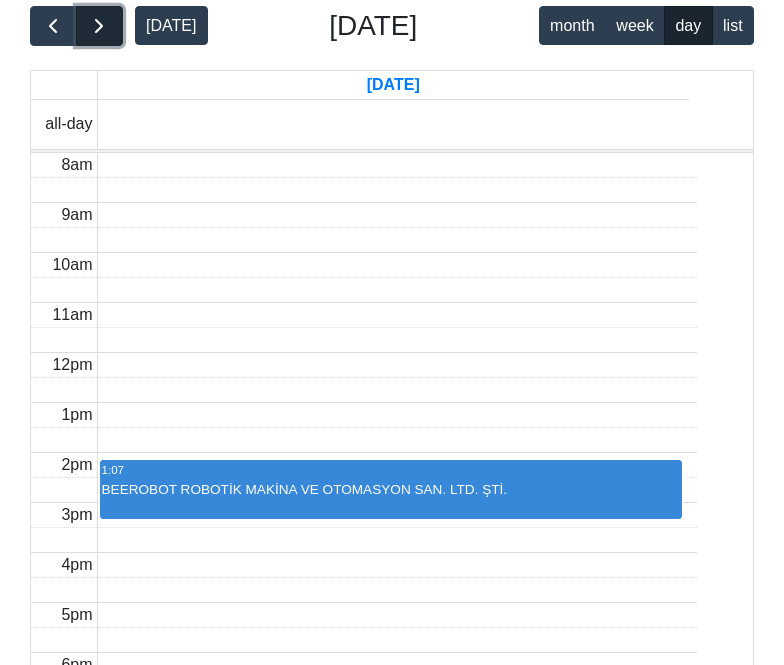 click at bounding box center (99, 26) 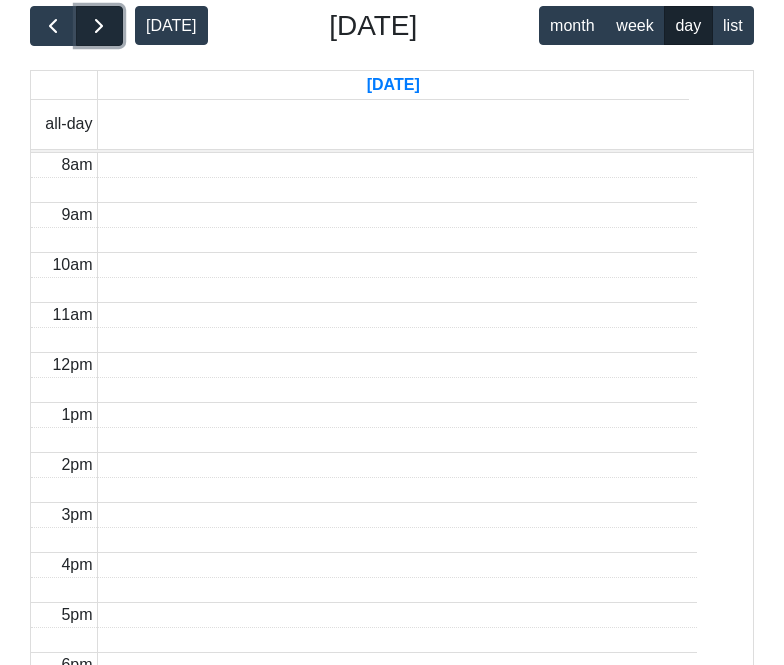 click at bounding box center [99, 26] 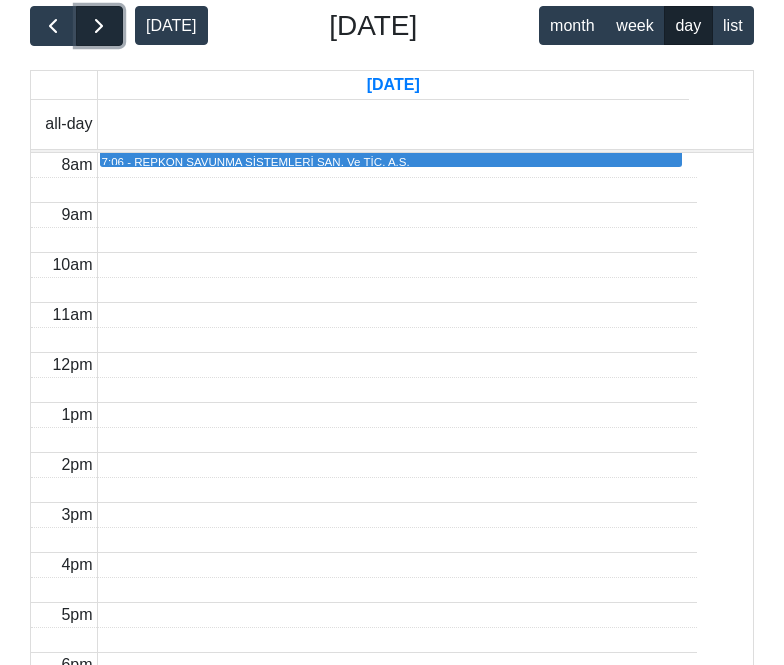 click at bounding box center [99, 26] 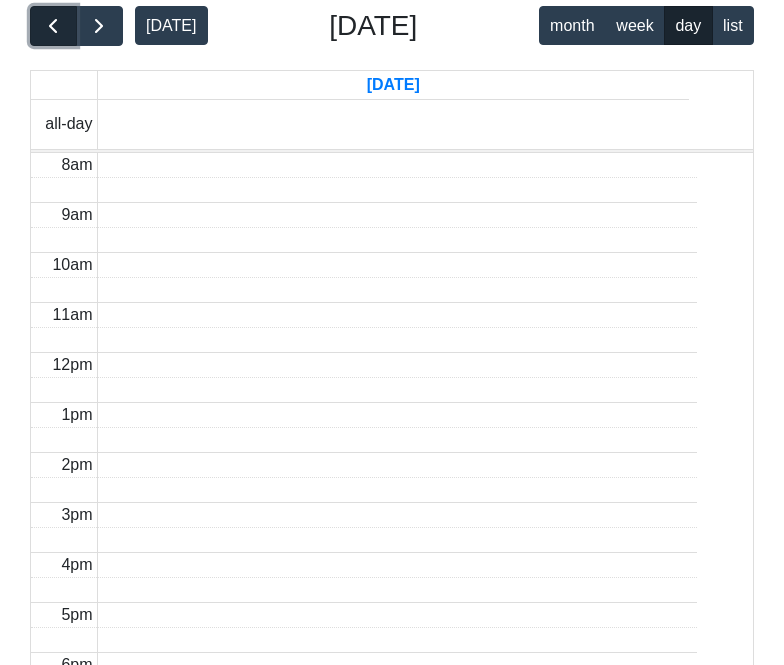 click at bounding box center (53, 26) 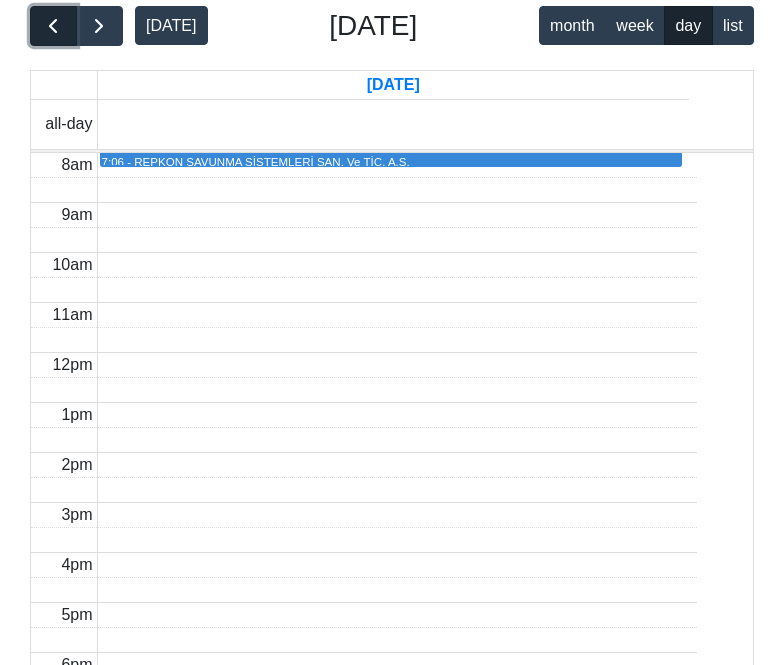 click at bounding box center (53, 26) 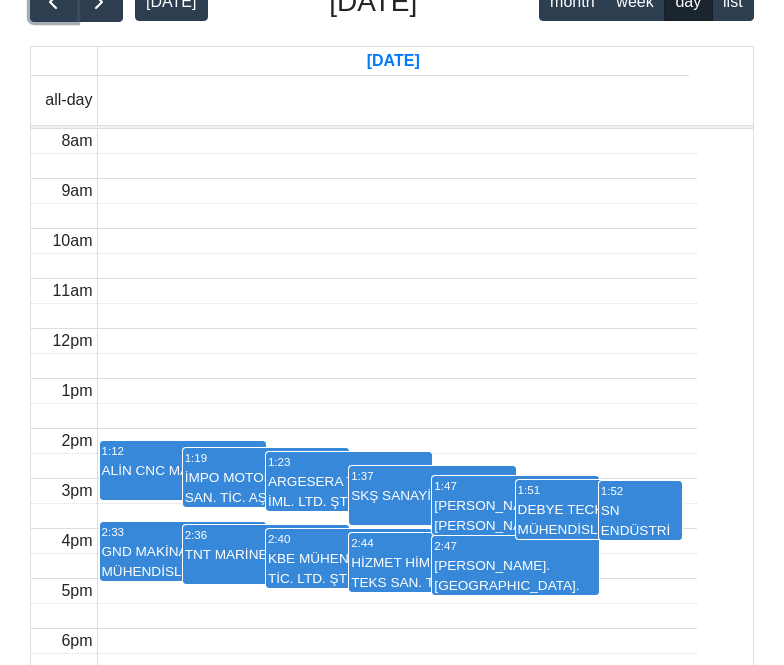 scroll, scrollTop: 0, scrollLeft: 0, axis: both 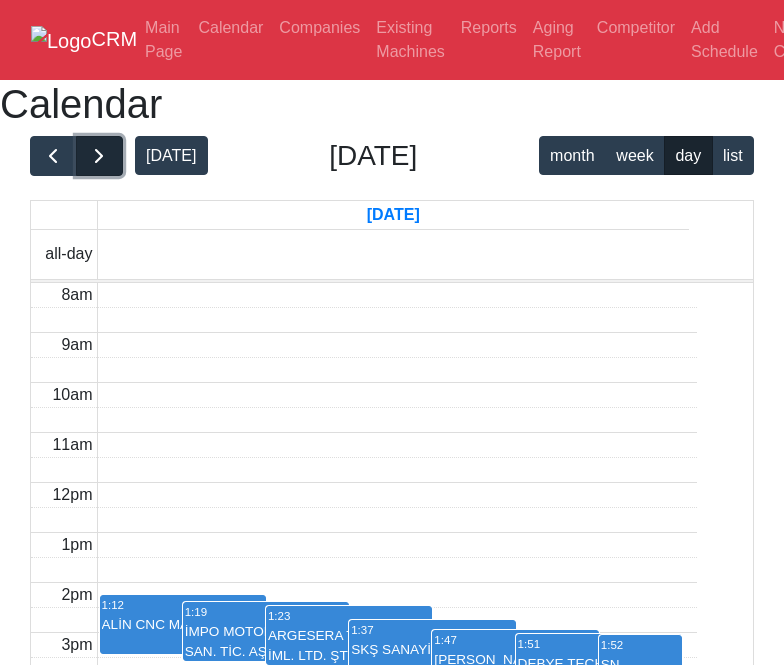 click at bounding box center [99, 156] 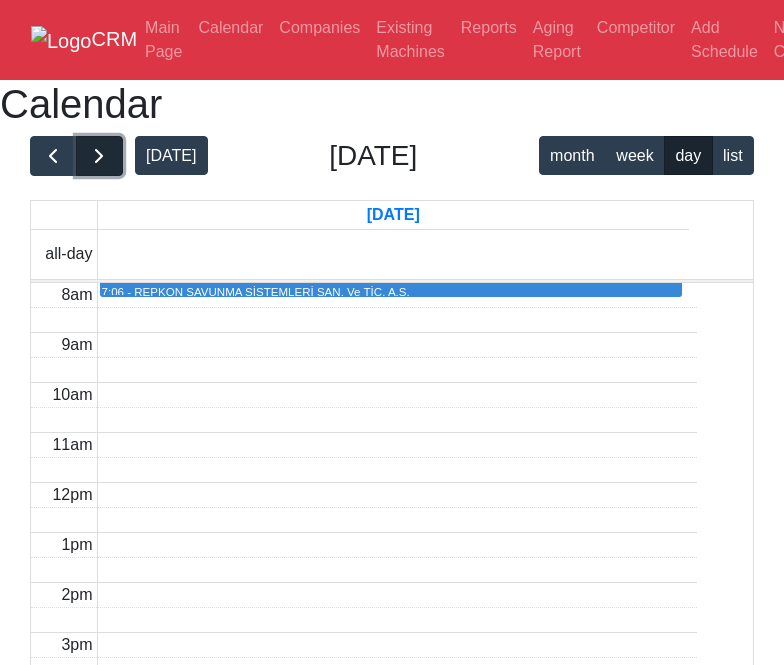 click at bounding box center [99, 156] 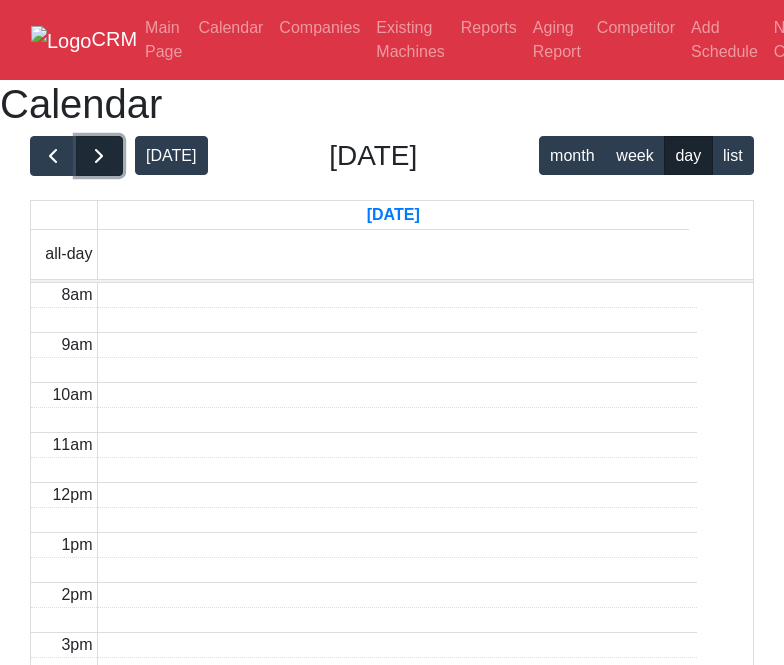 click at bounding box center (99, 156) 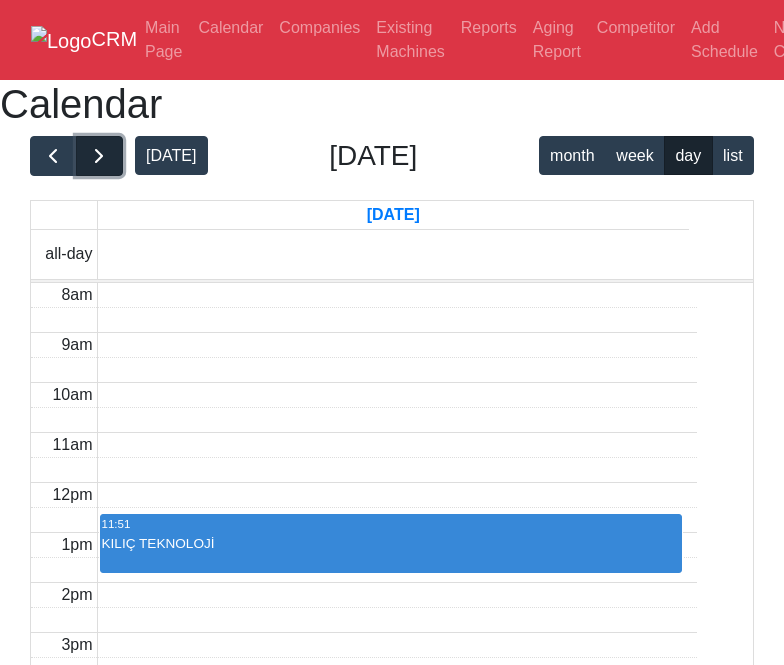 click at bounding box center [99, 156] 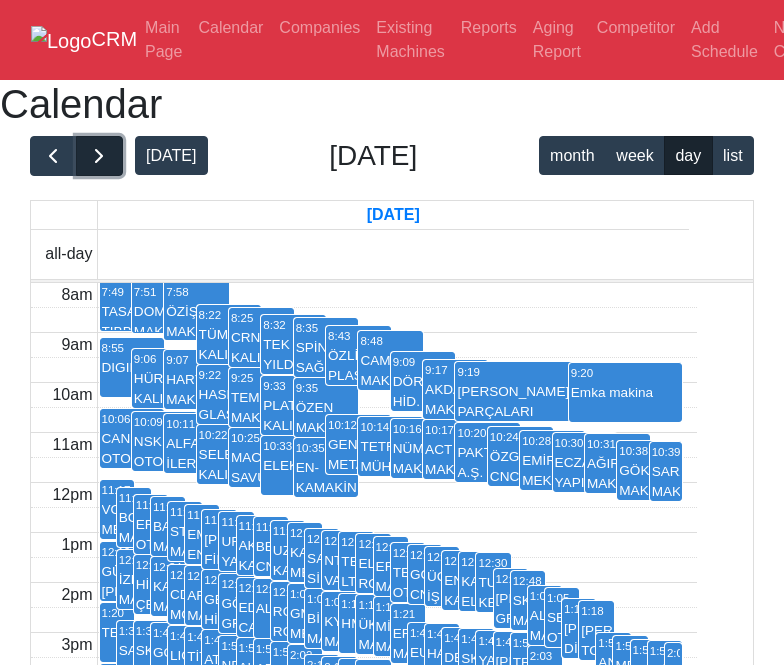 click at bounding box center [99, 156] 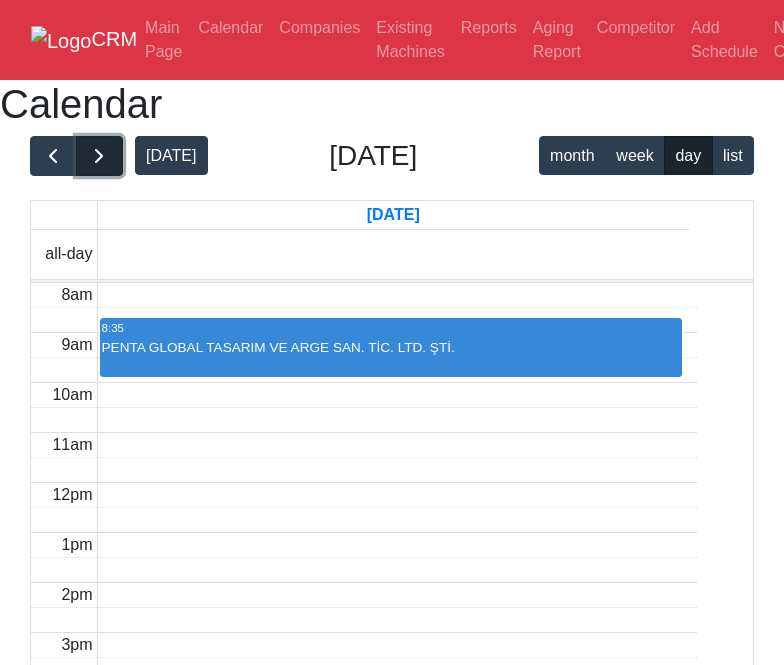 click at bounding box center [99, 156] 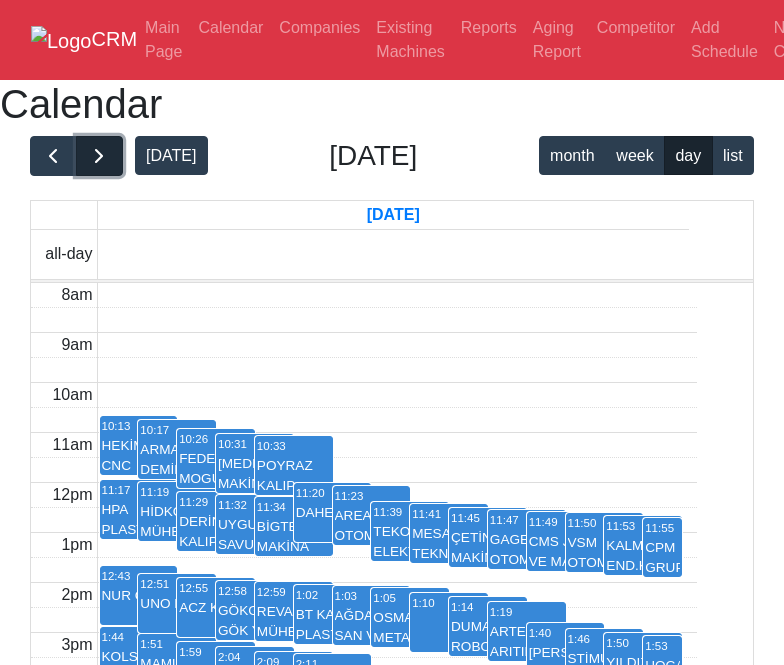 click at bounding box center (99, 156) 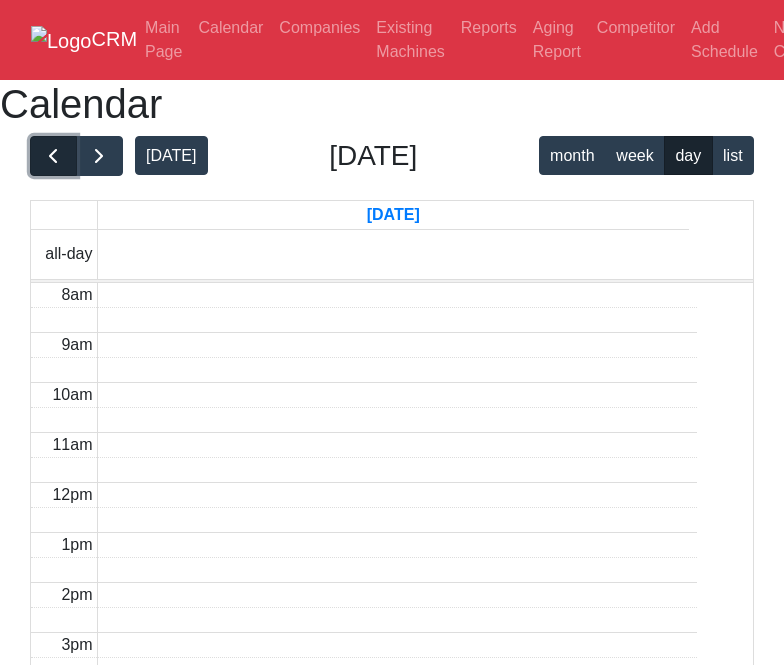 click at bounding box center (53, 156) 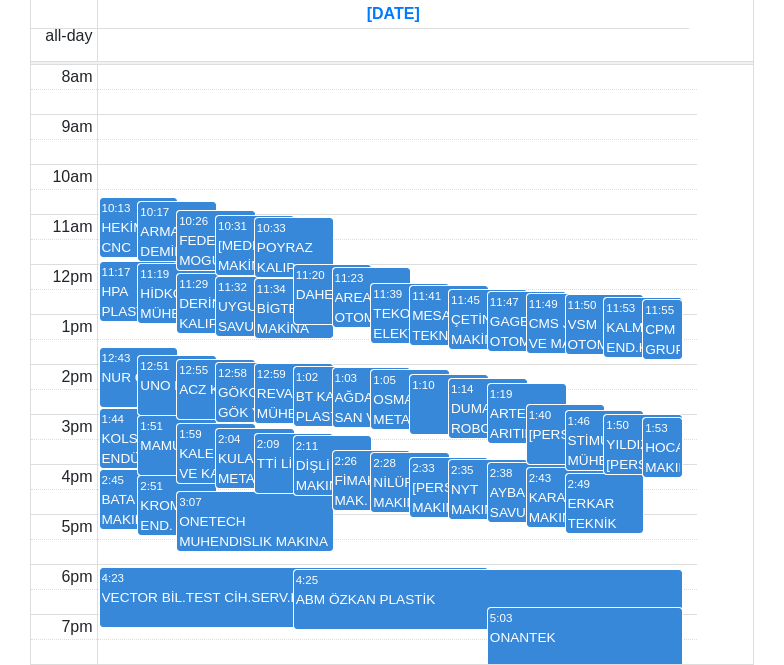 scroll, scrollTop: 400, scrollLeft: 0, axis: vertical 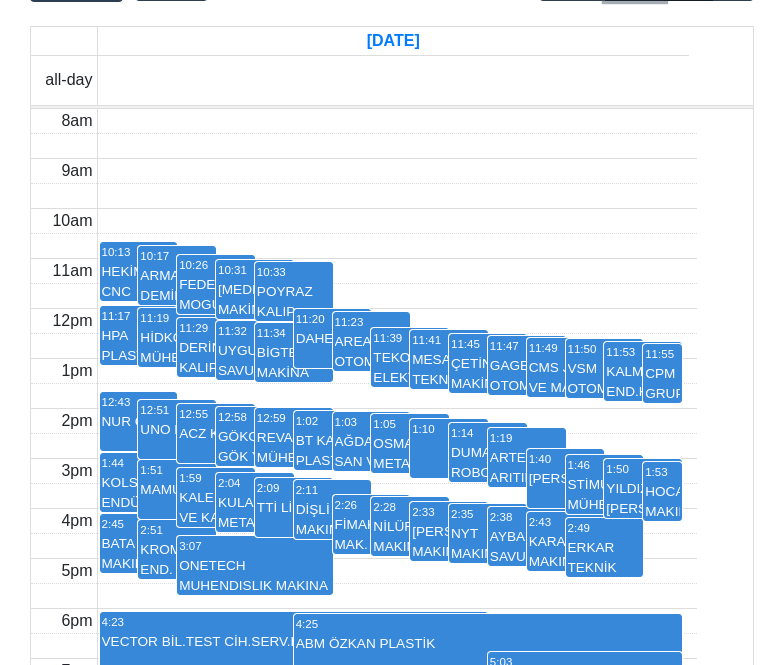 click on "week" at bounding box center (635, -19) 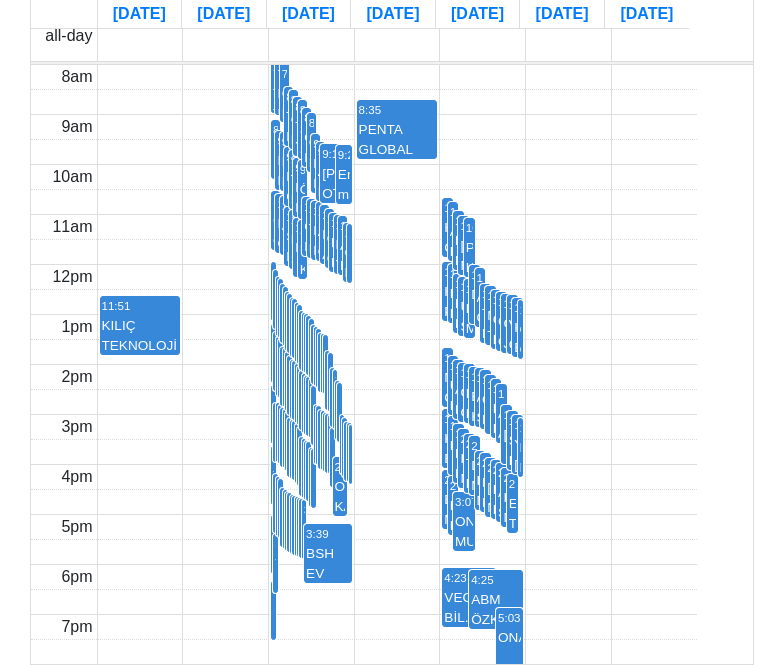 scroll, scrollTop: 543, scrollLeft: 0, axis: vertical 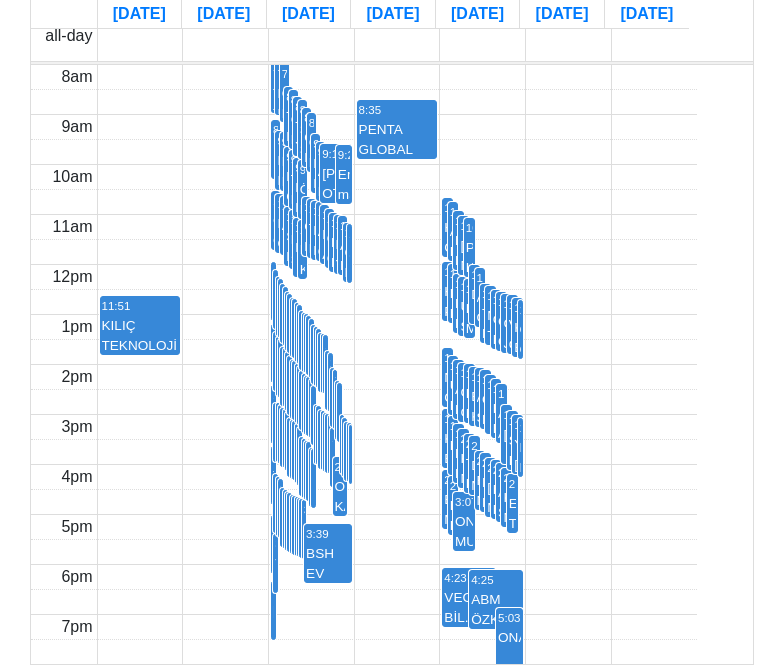 click on "1:48 YAĞMAKSAN MAKİNA A.Ş." at bounding box center (325, 442) 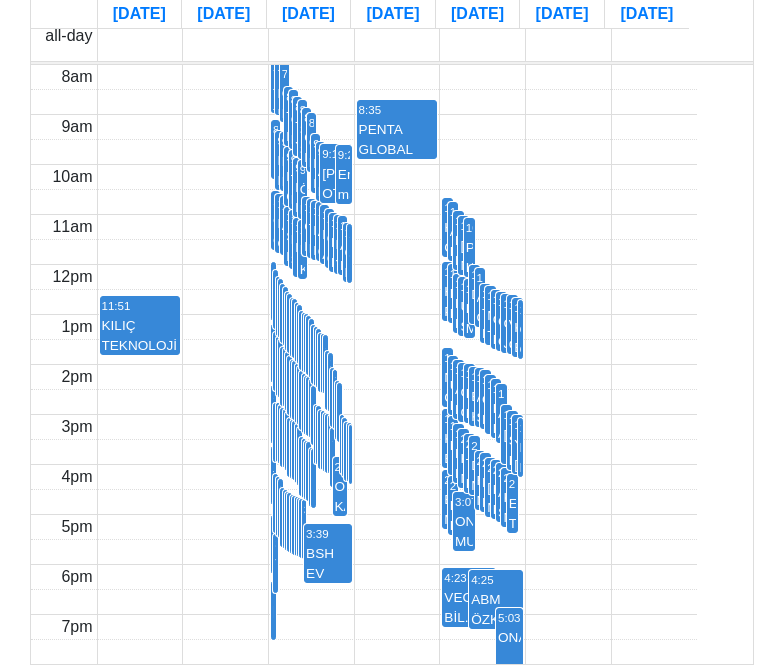 click on "2:00 ESİO HAVACILIK MÜH. SAN. VE TİC. LTD. ŞTİ." at bounding box center (351, 454) 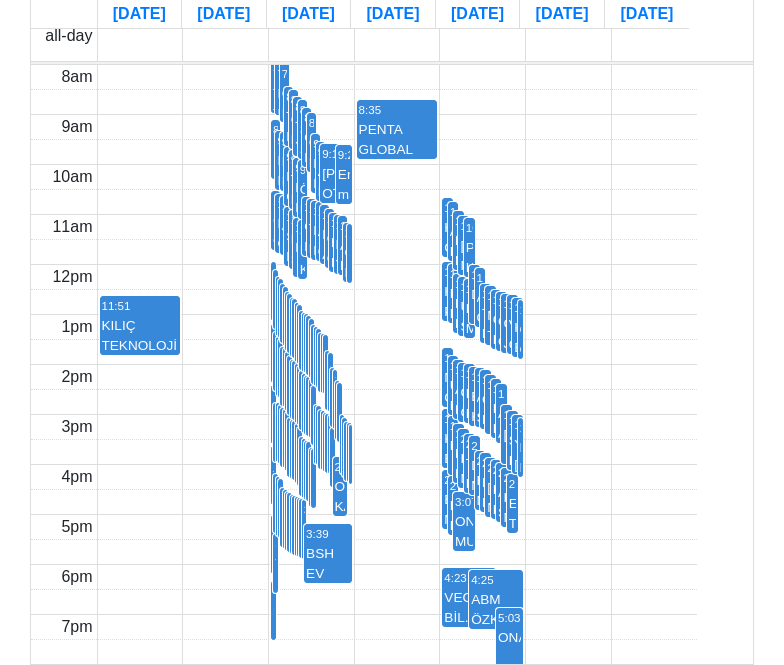 click on "8:35" at bounding box center [397, 110] 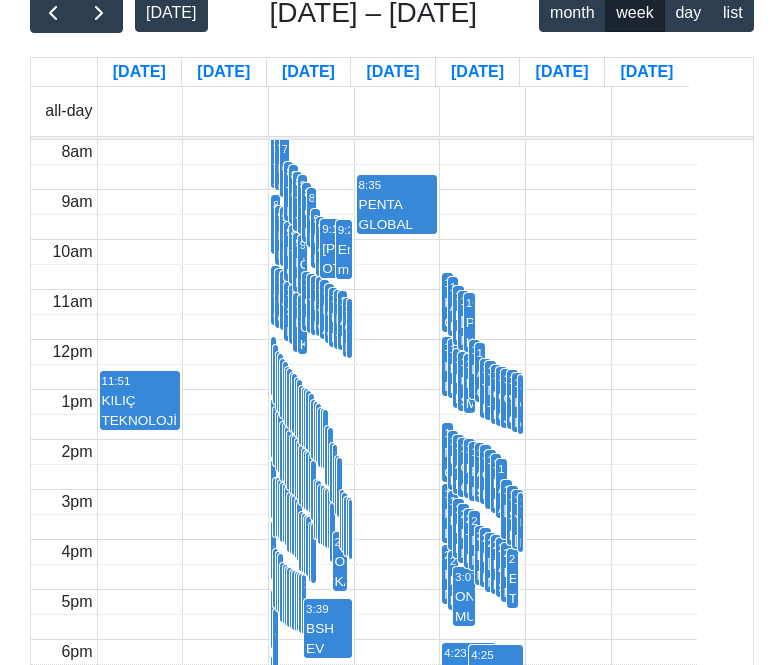 scroll, scrollTop: 43, scrollLeft: 0, axis: vertical 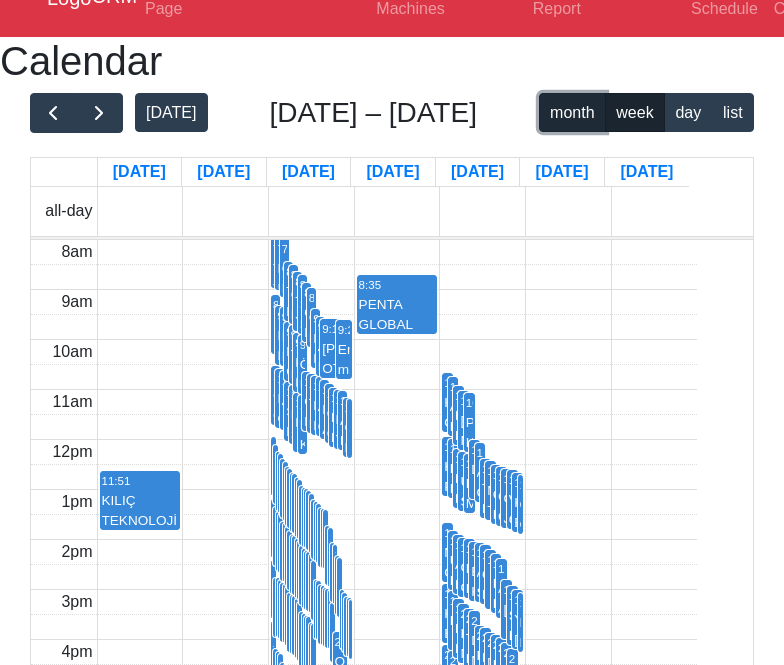 click on "month" at bounding box center [572, 112] 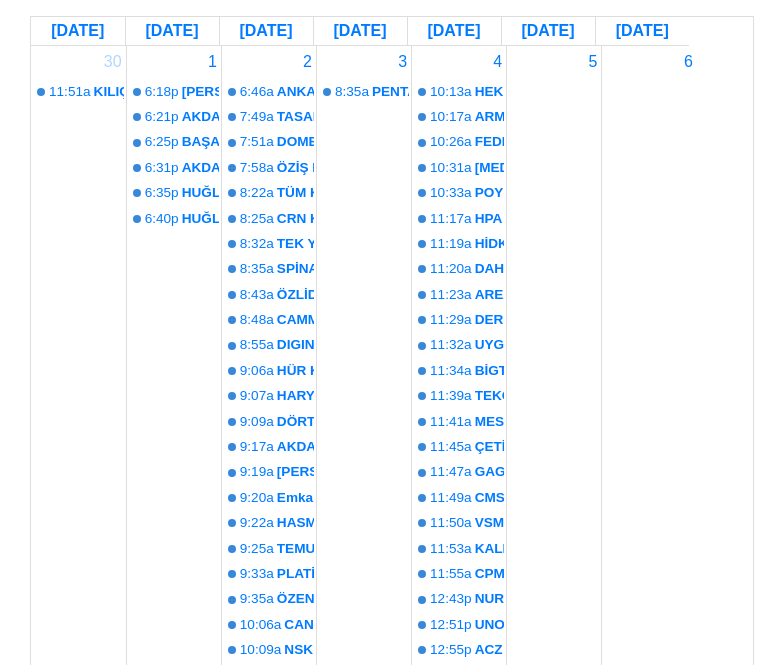 scroll, scrollTop: 143, scrollLeft: 0, axis: vertical 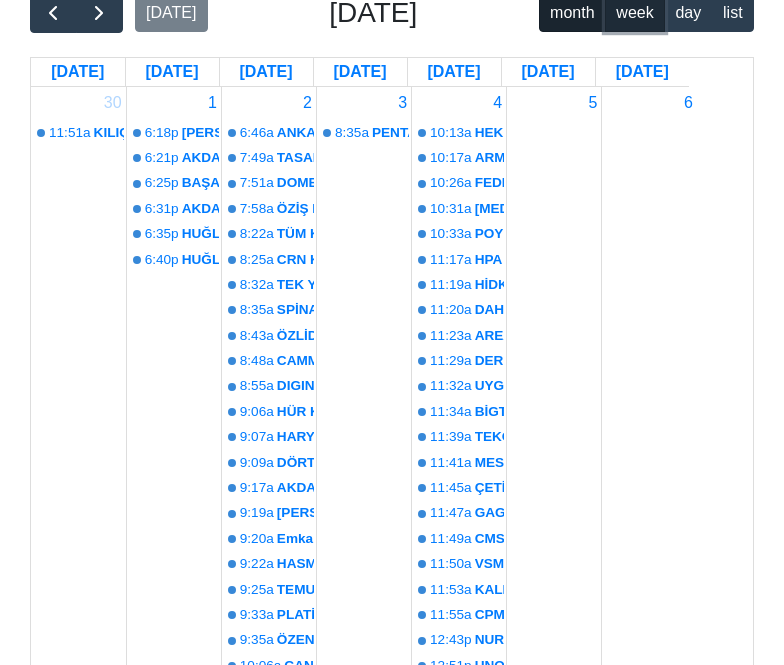 click on "week" at bounding box center (635, 12) 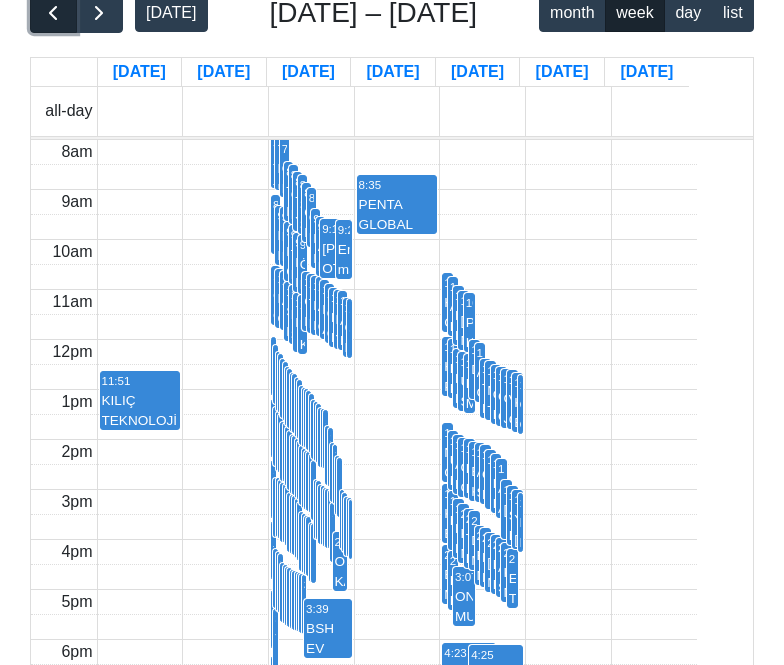 click at bounding box center [53, 13] 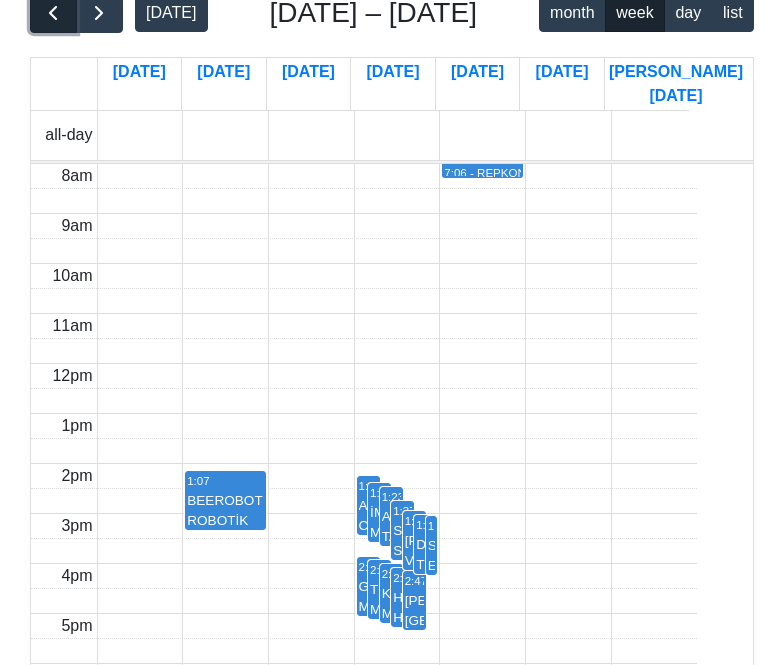 click at bounding box center (53, 13) 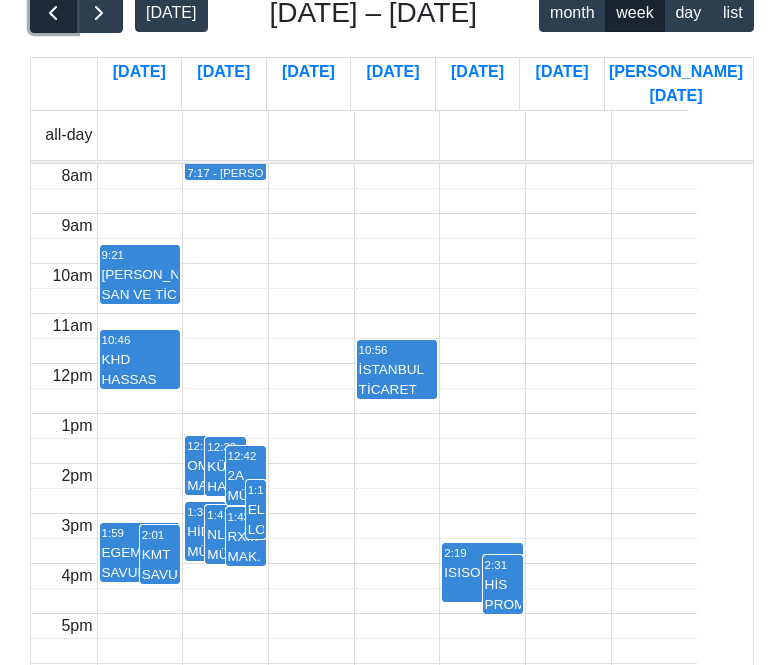 click at bounding box center [53, 13] 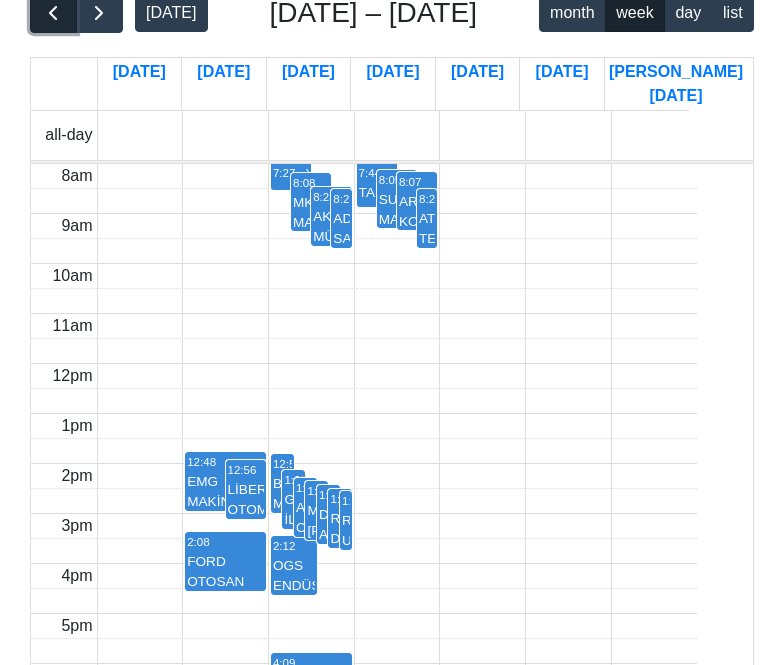 click at bounding box center [53, 13] 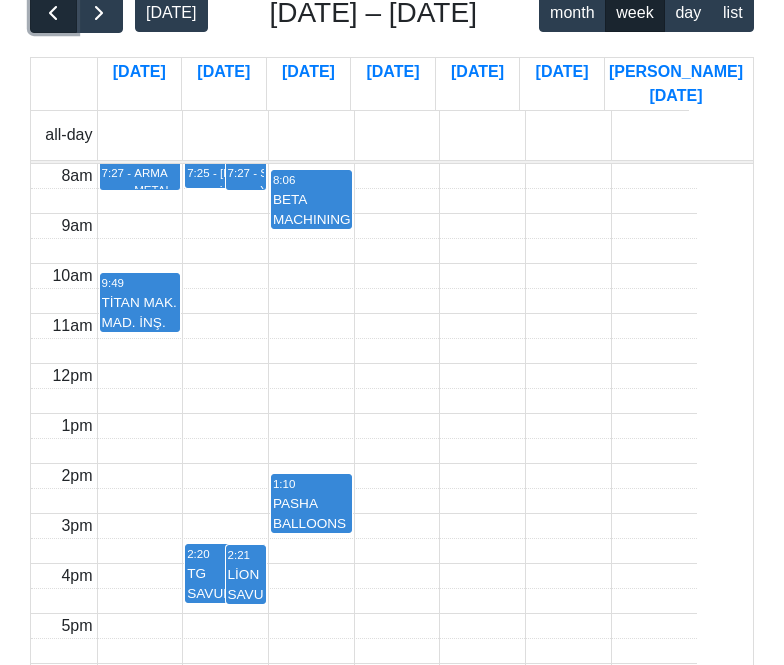 click at bounding box center (53, 13) 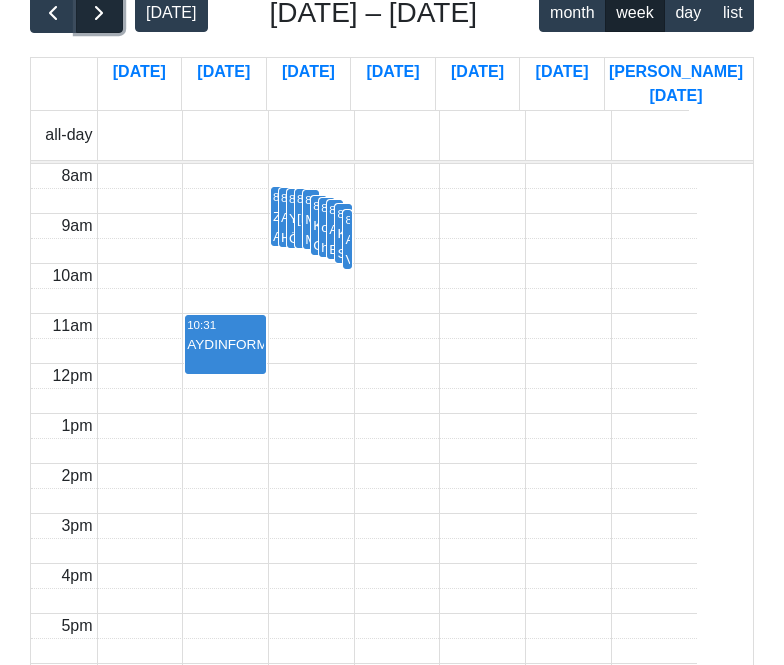 click at bounding box center (99, 13) 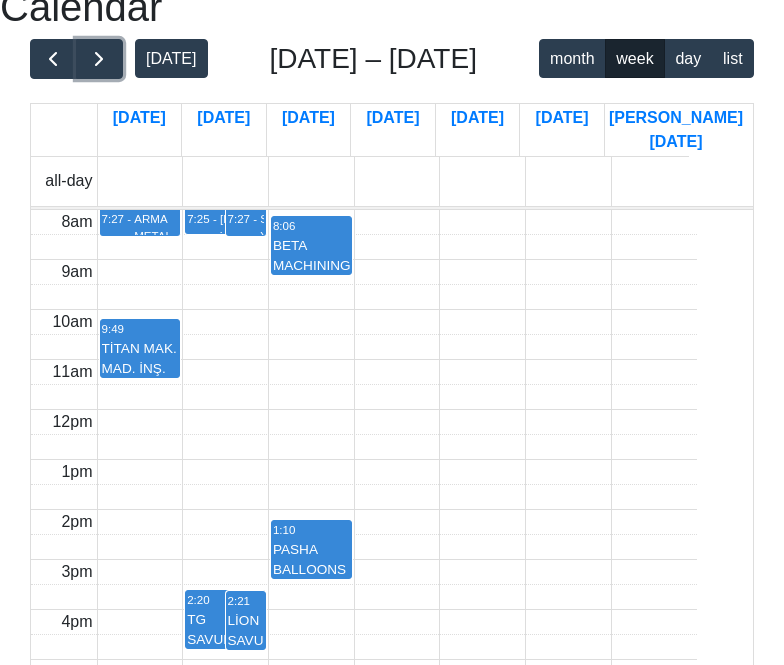 scroll, scrollTop: 43, scrollLeft: 0, axis: vertical 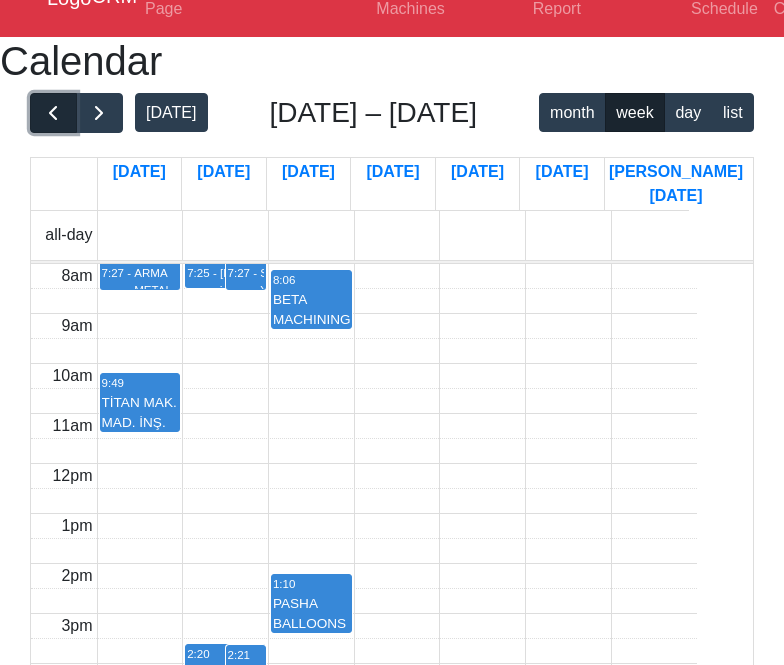click at bounding box center [53, 113] 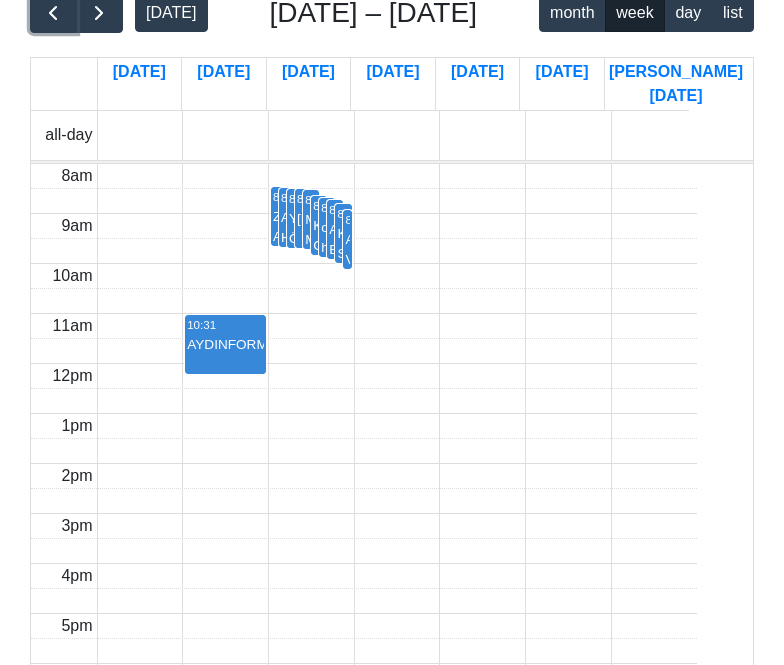 scroll, scrollTop: 43, scrollLeft: 0, axis: vertical 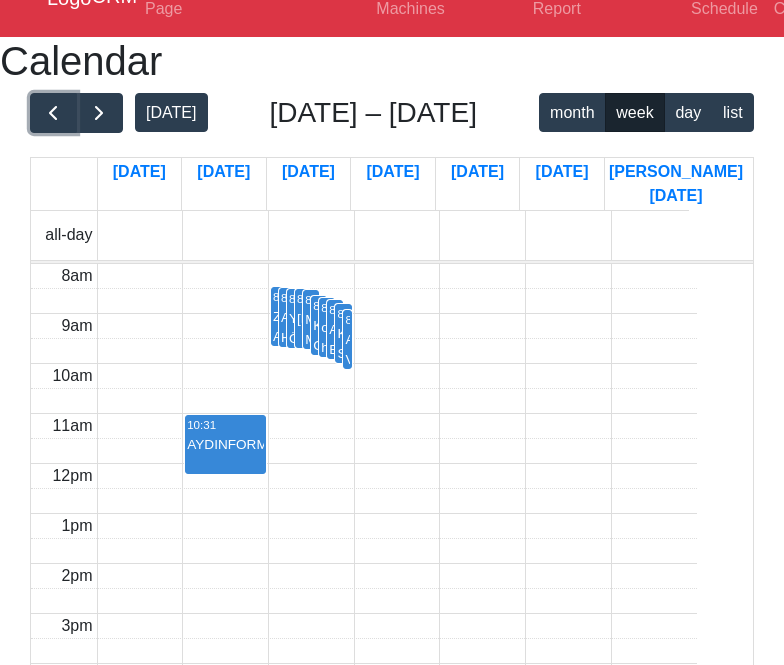 click on "8:23 ZUMBUL ARGE ELEKTRONİK MAK. İML. SAN. VE TİC. LTD. ŞTİ." at bounding box center (279, 316) 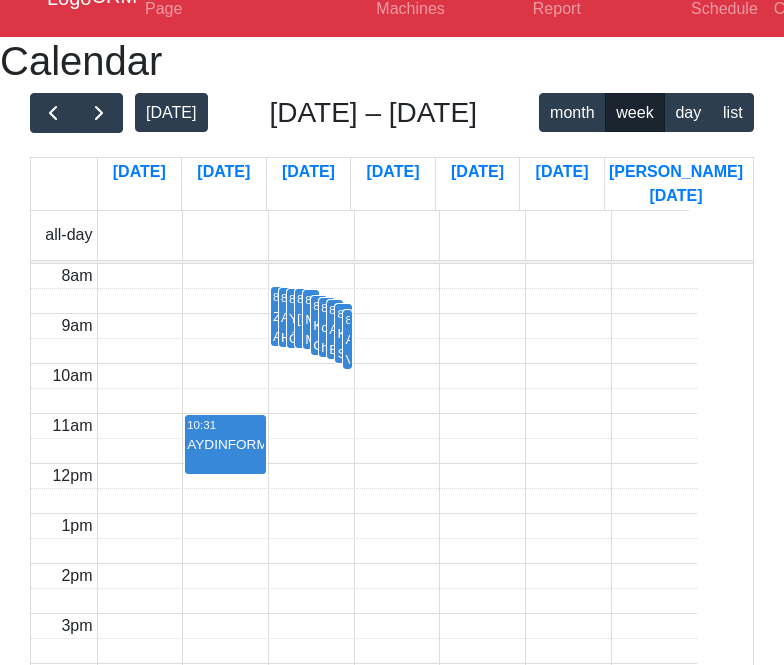 click on "8:24 ADMASOL HAVACILIK TEKNOLOJİ MAKİNA TASARIM İML. SAN. TİC. LTD. ŞTİ." at bounding box center [287, 317] 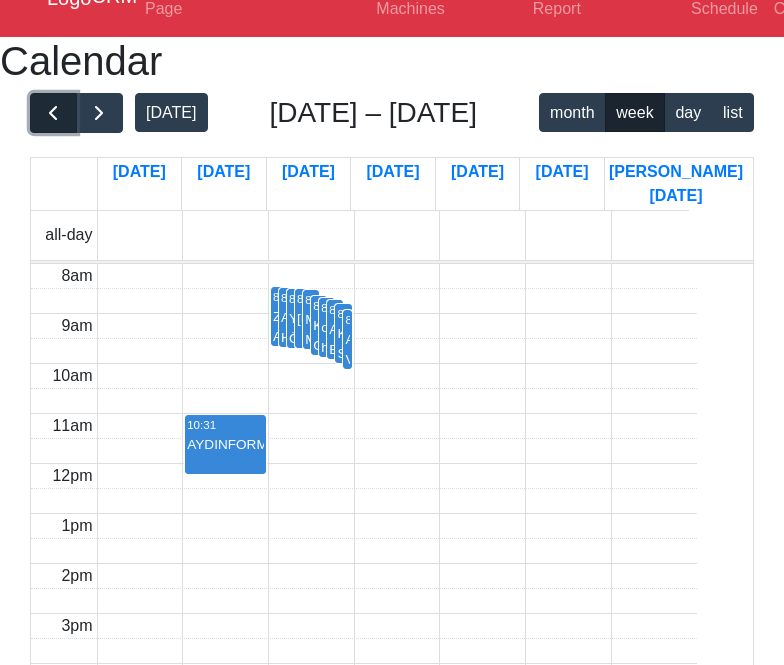 click at bounding box center [53, 113] 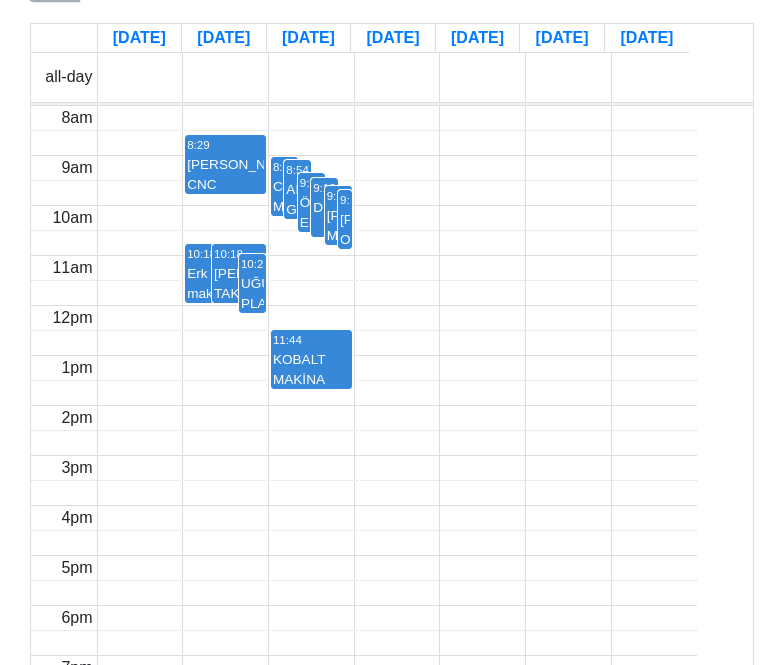 scroll, scrollTop: 143, scrollLeft: 0, axis: vertical 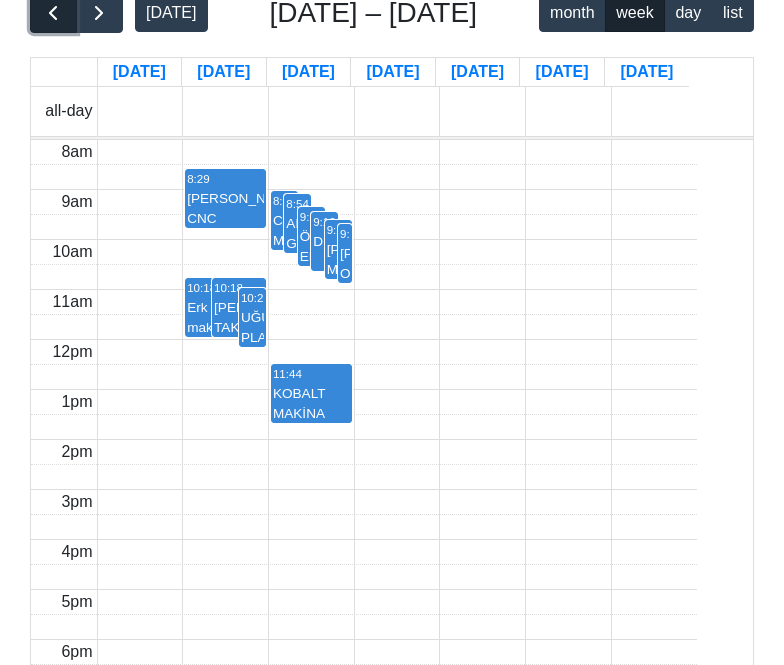 click at bounding box center (53, 13) 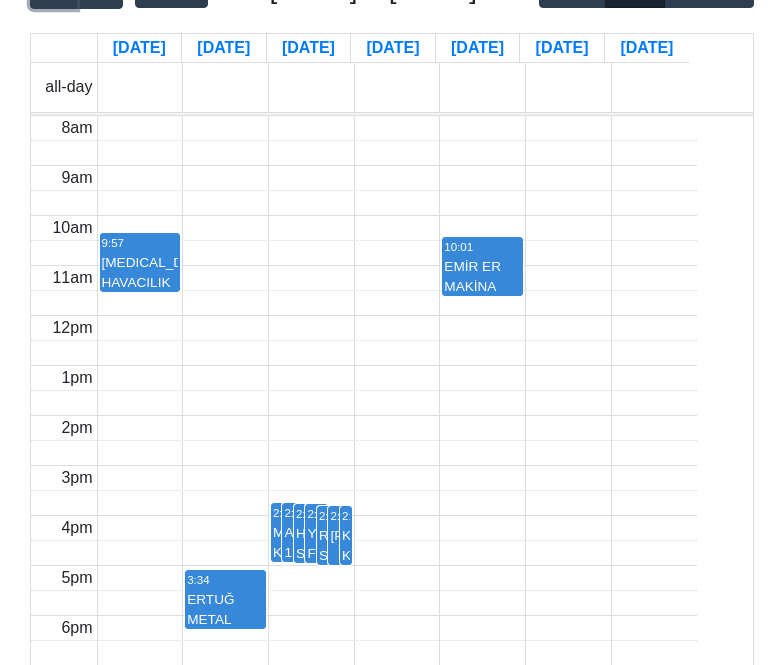 scroll, scrollTop: 143, scrollLeft: 0, axis: vertical 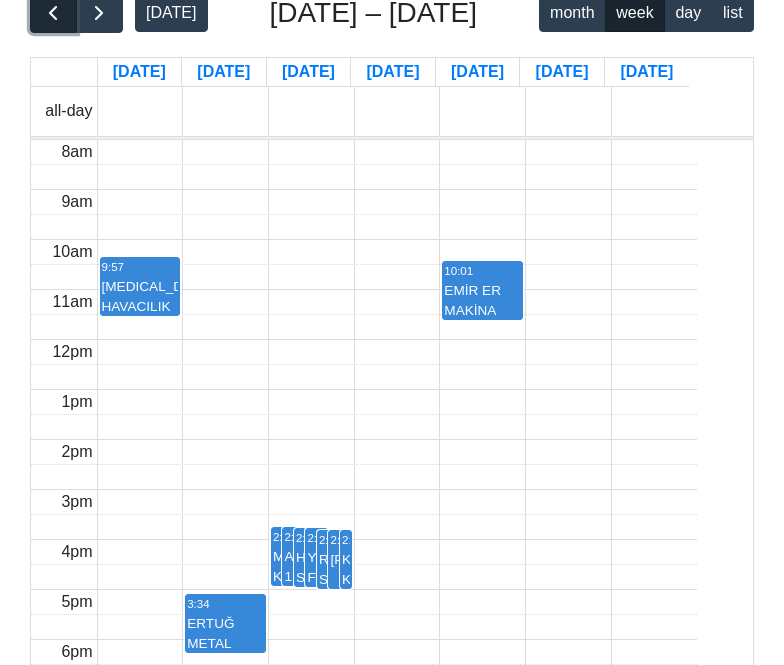 click at bounding box center [53, 13] 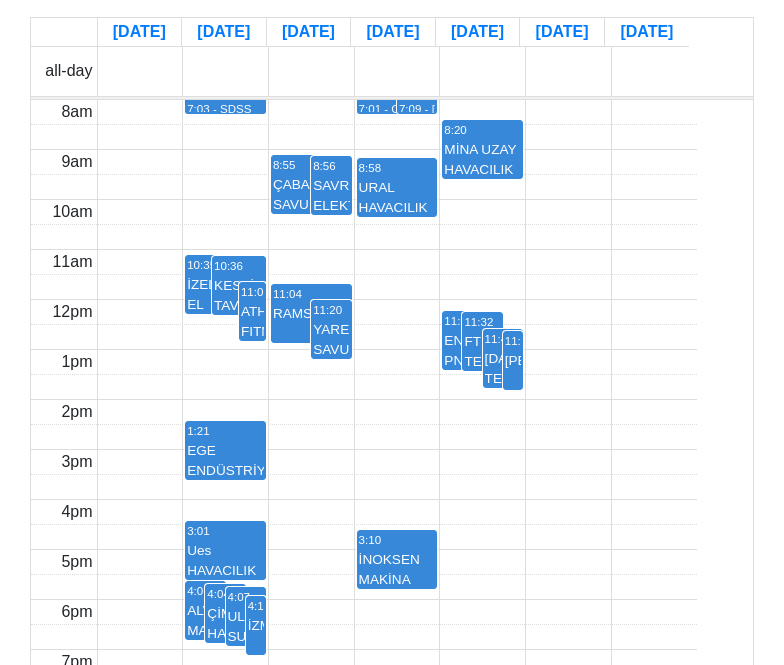 scroll, scrollTop: 143, scrollLeft: 0, axis: vertical 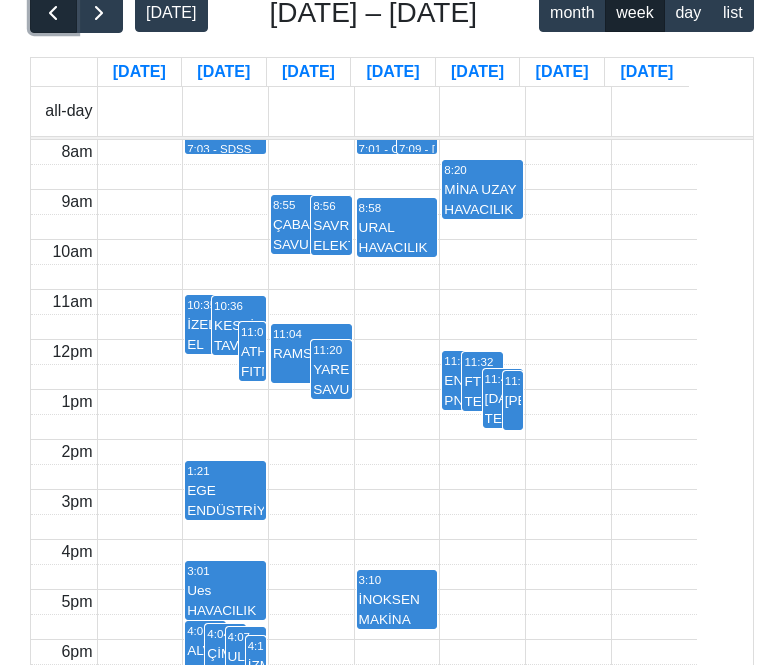 click at bounding box center [53, 13] 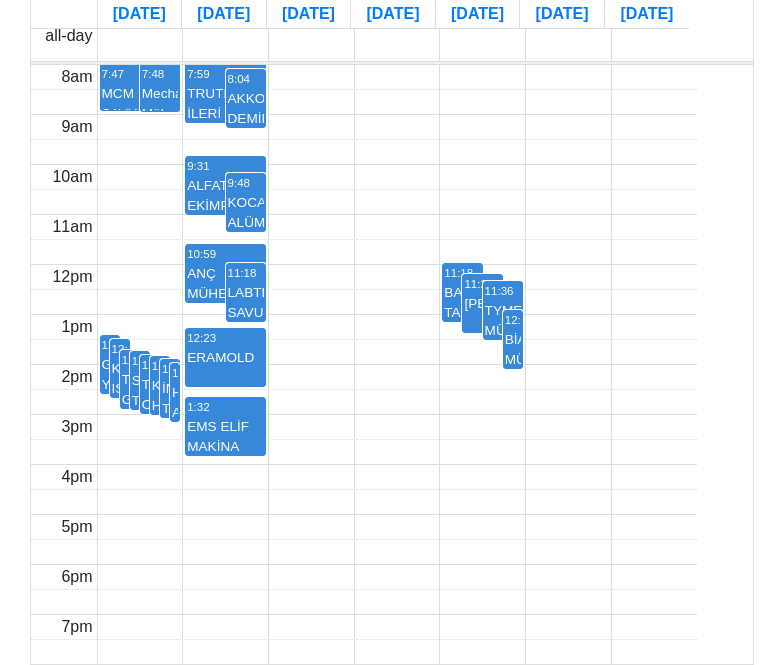 scroll, scrollTop: 343, scrollLeft: 0, axis: vertical 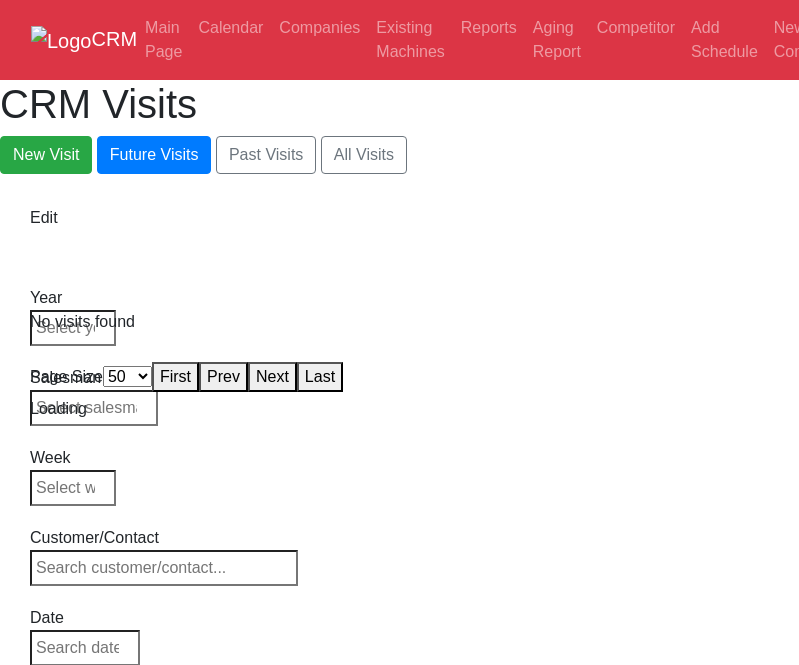 select on "50" 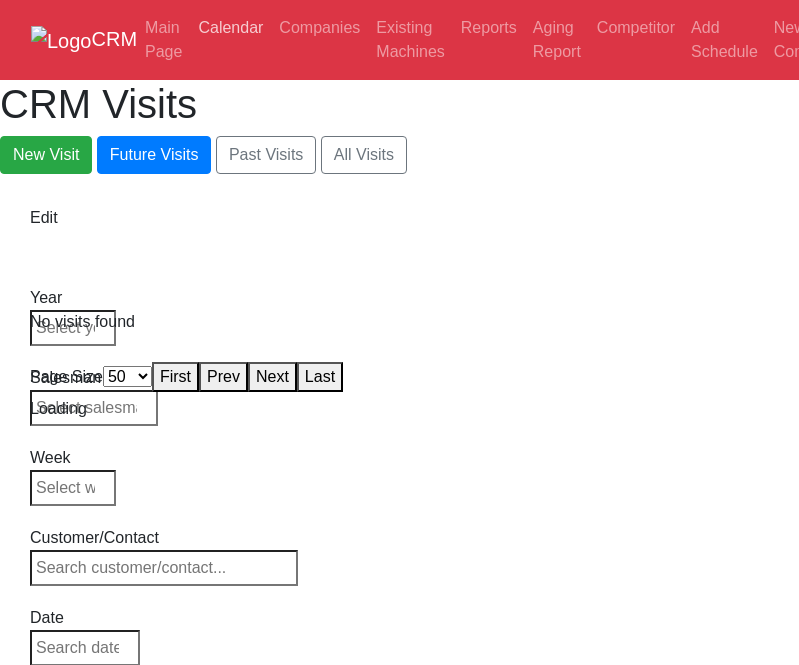 click on "Calendar" at bounding box center (230, 28) 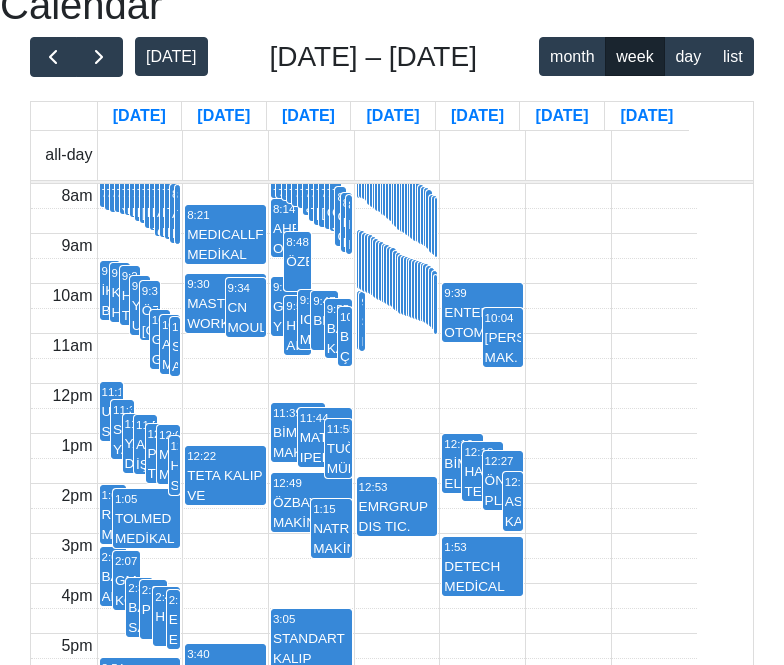 scroll, scrollTop: 100, scrollLeft: 0, axis: vertical 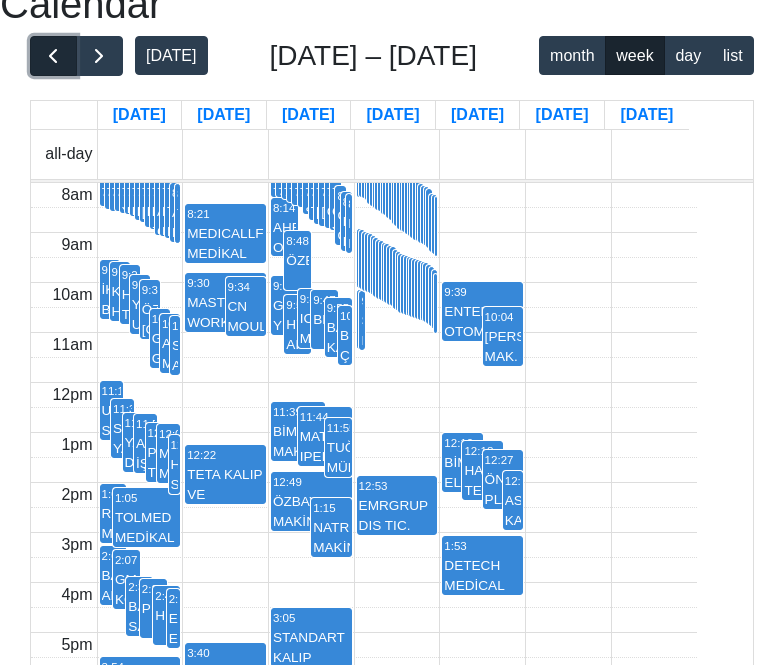 click at bounding box center (53, 56) 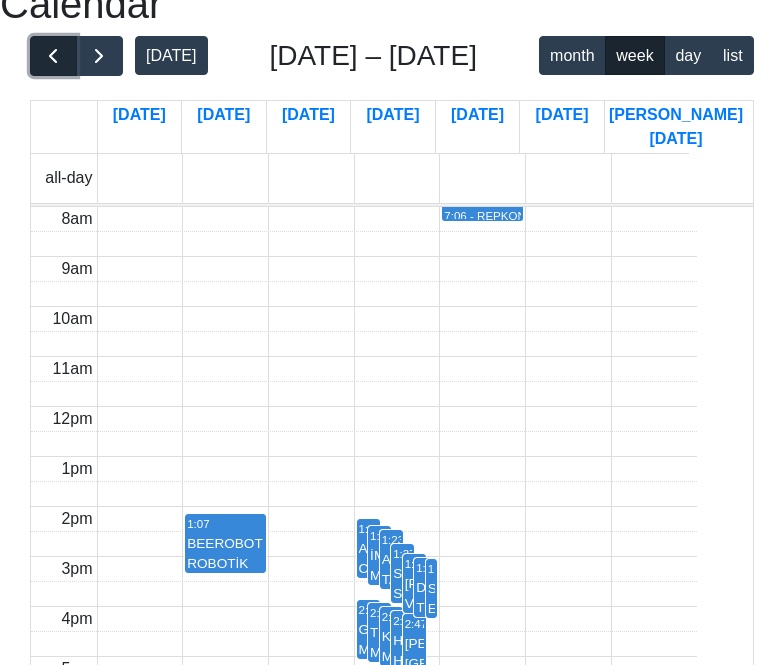click at bounding box center [53, 56] 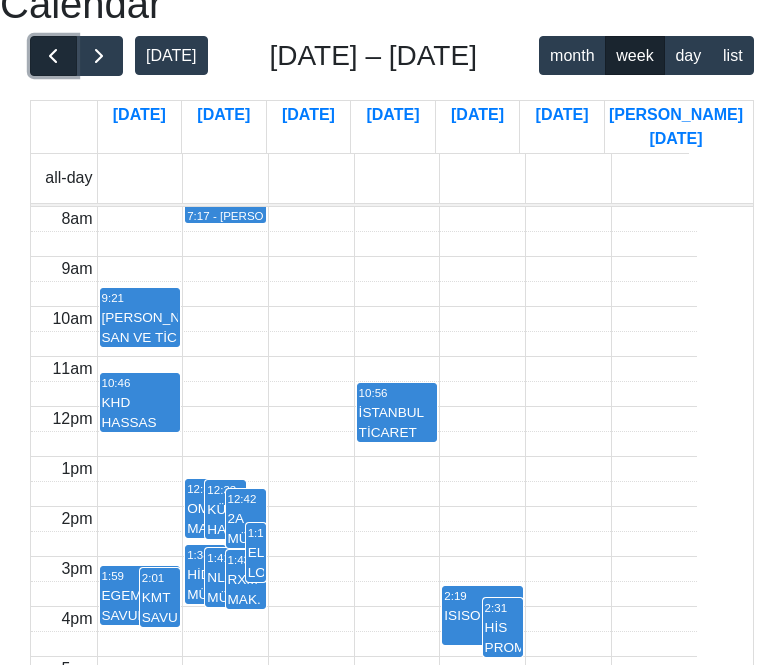 click at bounding box center [53, 56] 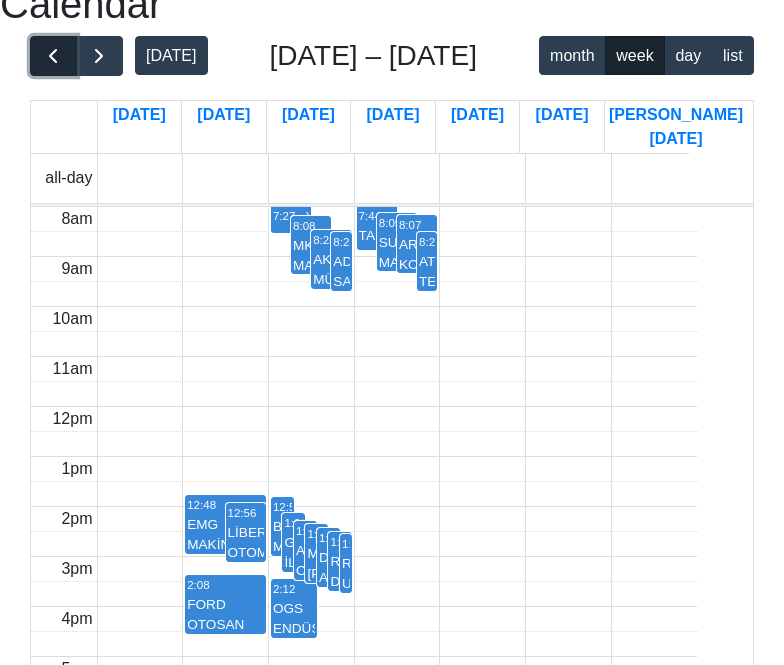 click at bounding box center (53, 56) 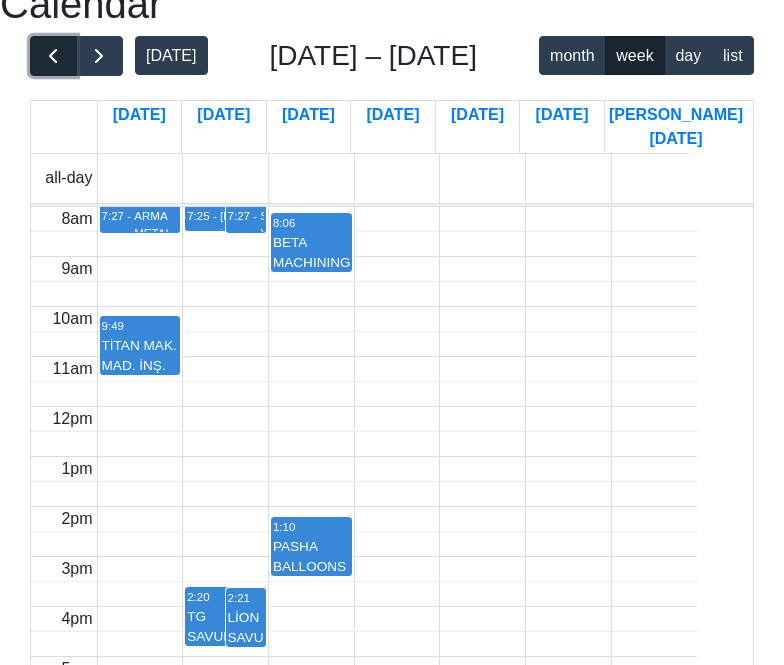 click at bounding box center (53, 56) 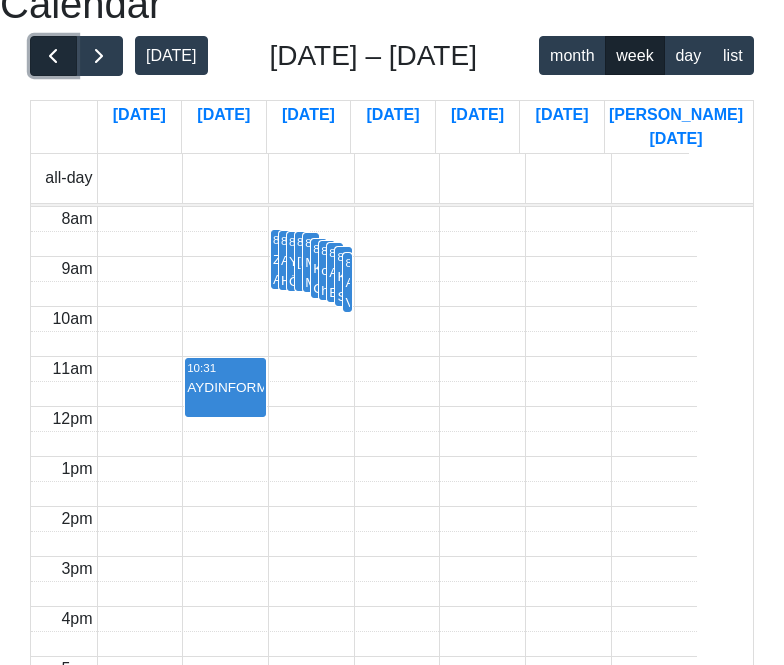 click at bounding box center (53, 56) 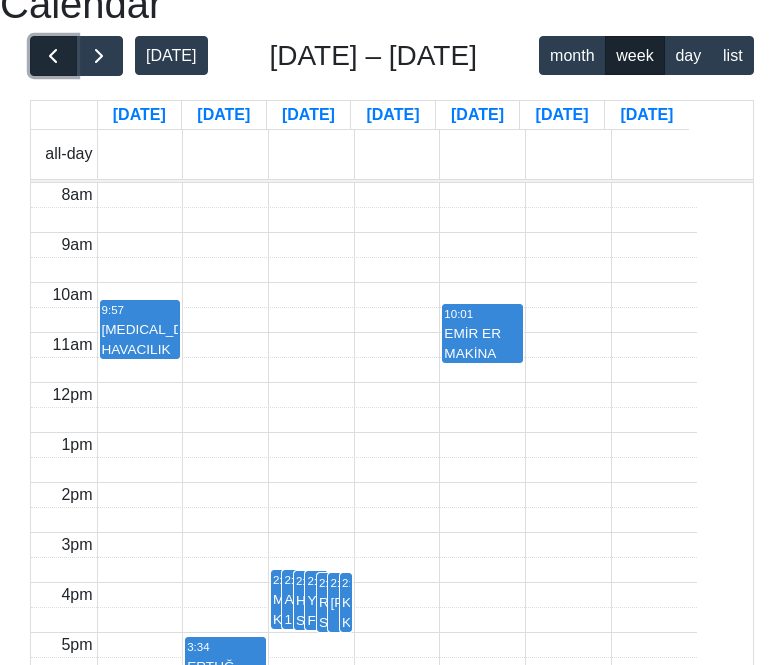 click at bounding box center (53, 56) 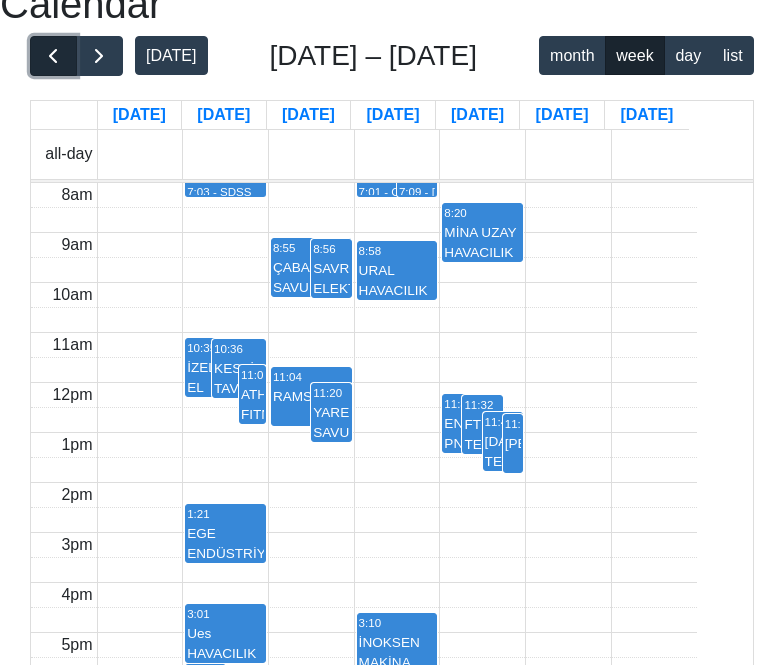 click at bounding box center (53, 56) 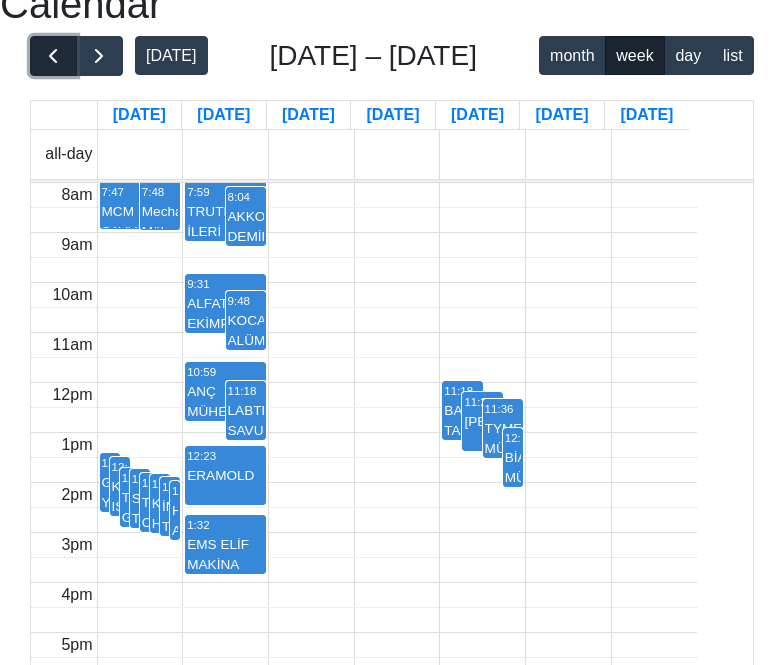 click at bounding box center [53, 56] 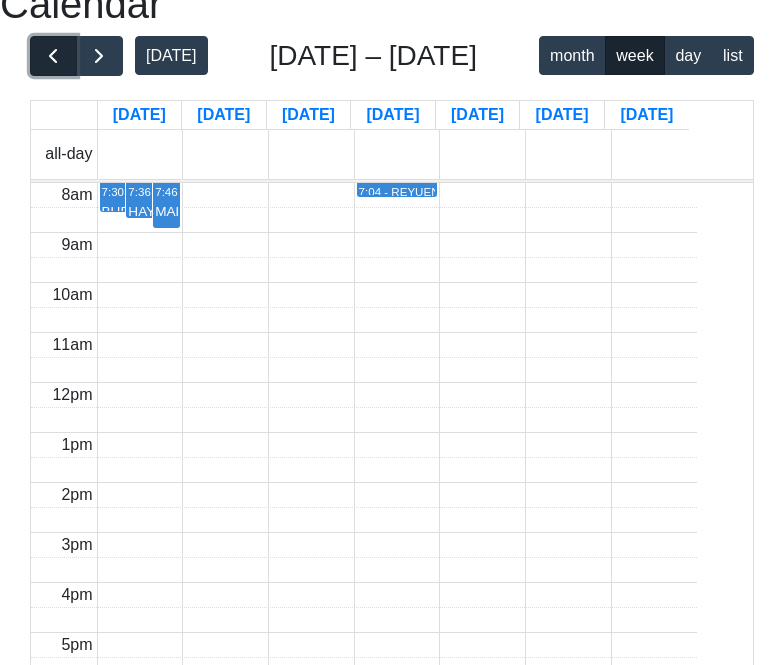 click at bounding box center [53, 56] 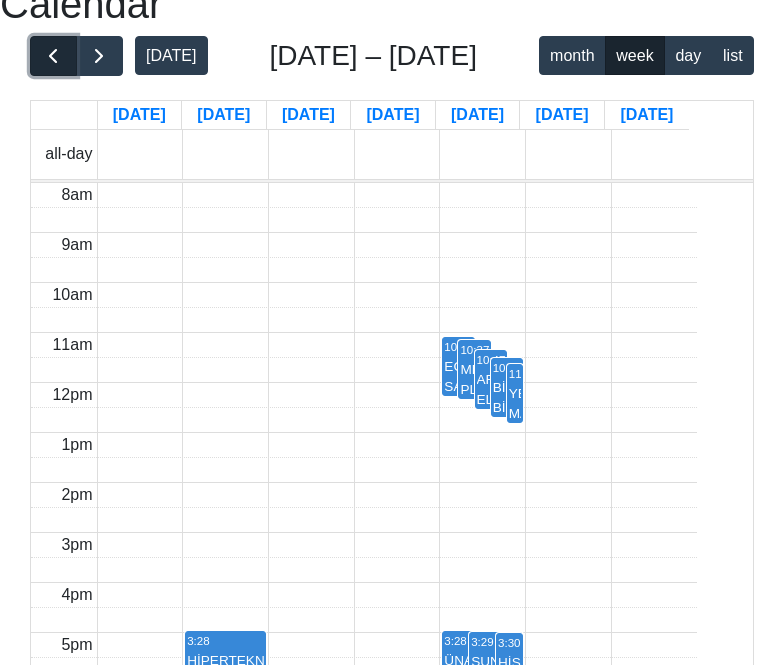 click at bounding box center (53, 56) 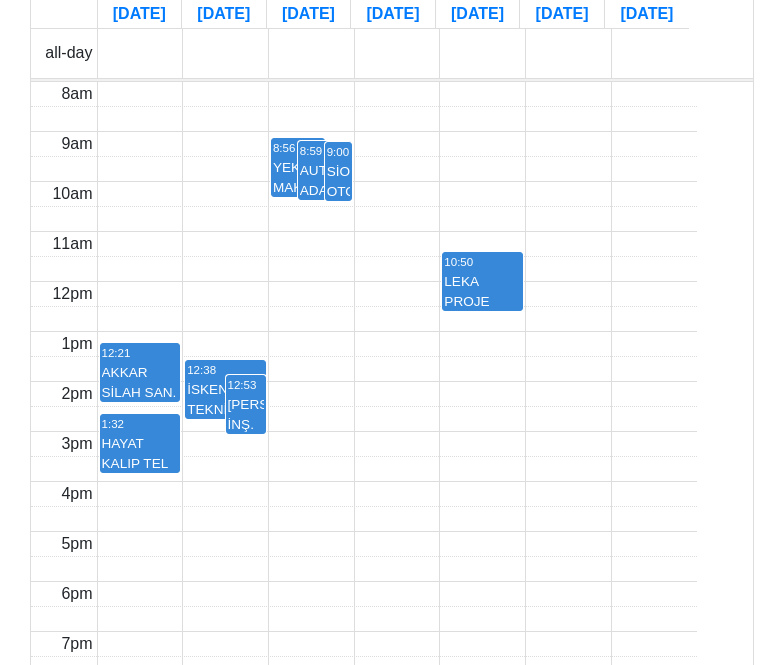 scroll, scrollTop: 200, scrollLeft: 0, axis: vertical 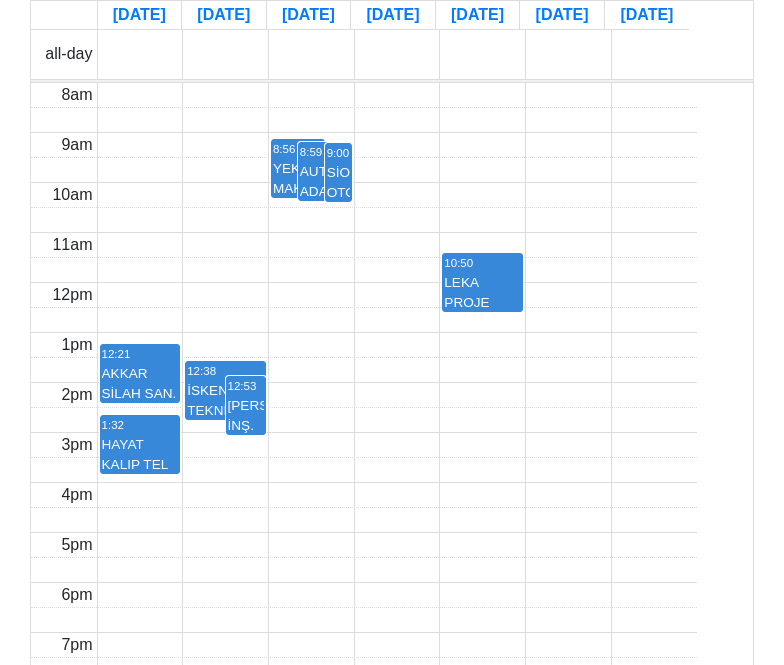 click at bounding box center [53, -44] 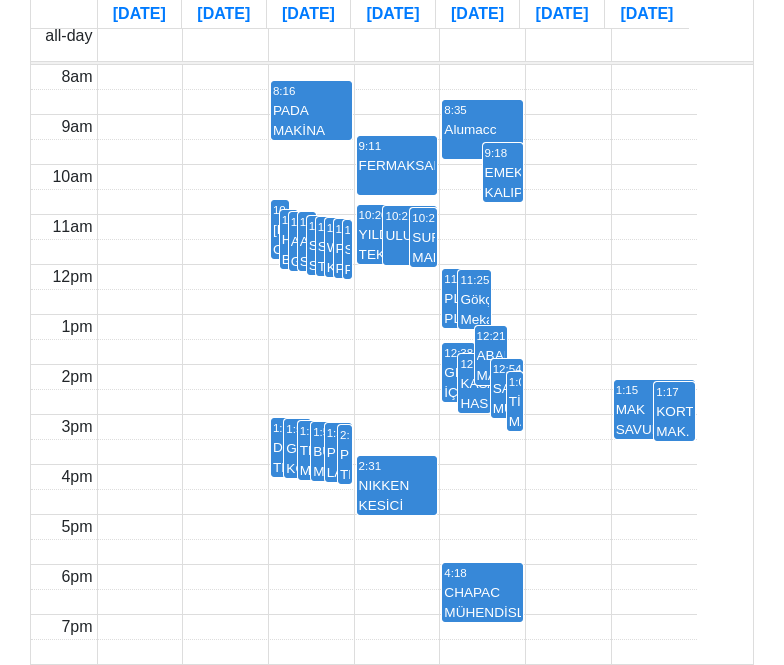 scroll, scrollTop: 300, scrollLeft: 0, axis: vertical 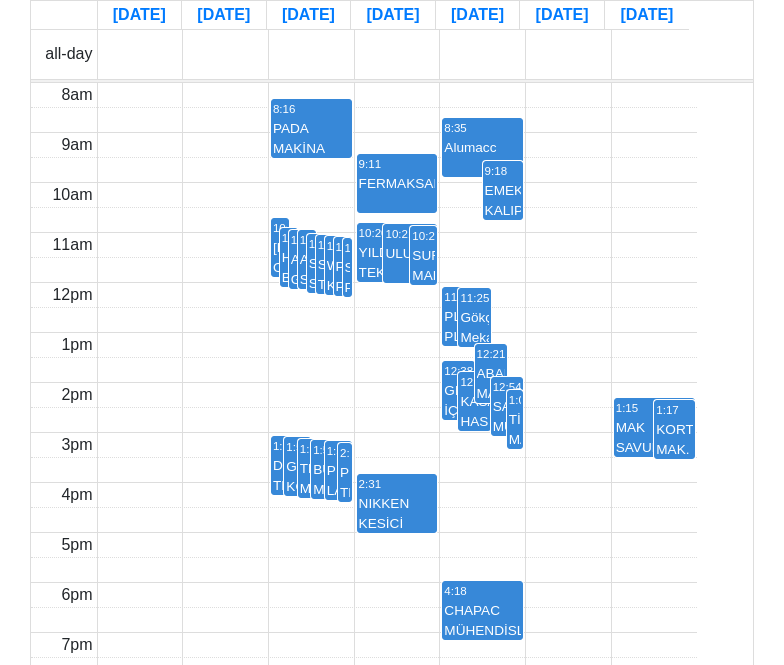 click on "10:25 HAKİM BORWERK" at bounding box center [289, 257] 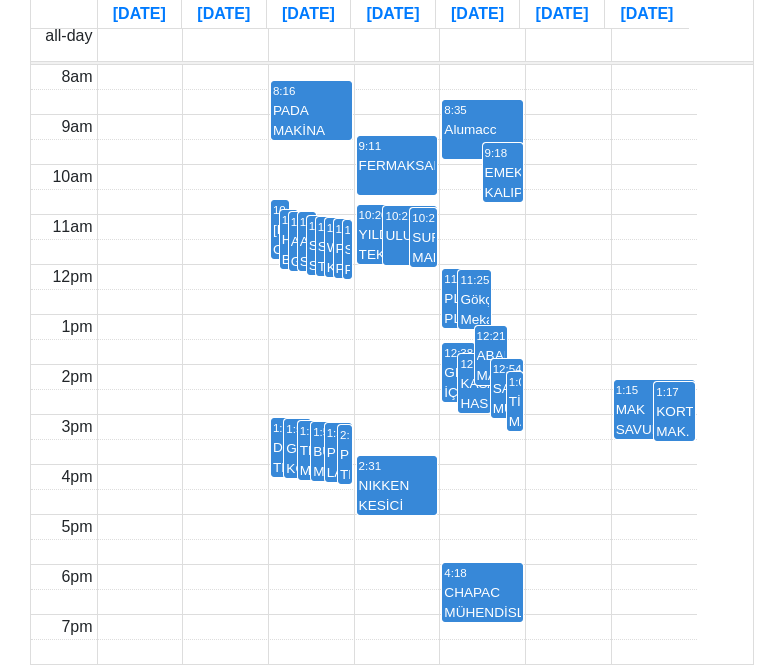 scroll, scrollTop: 300, scrollLeft: 0, axis: vertical 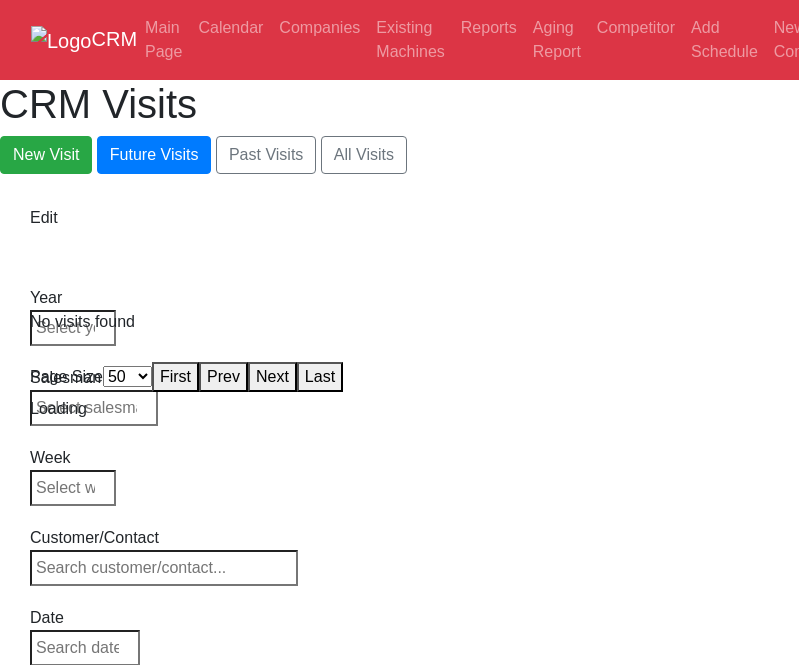 select on "50" 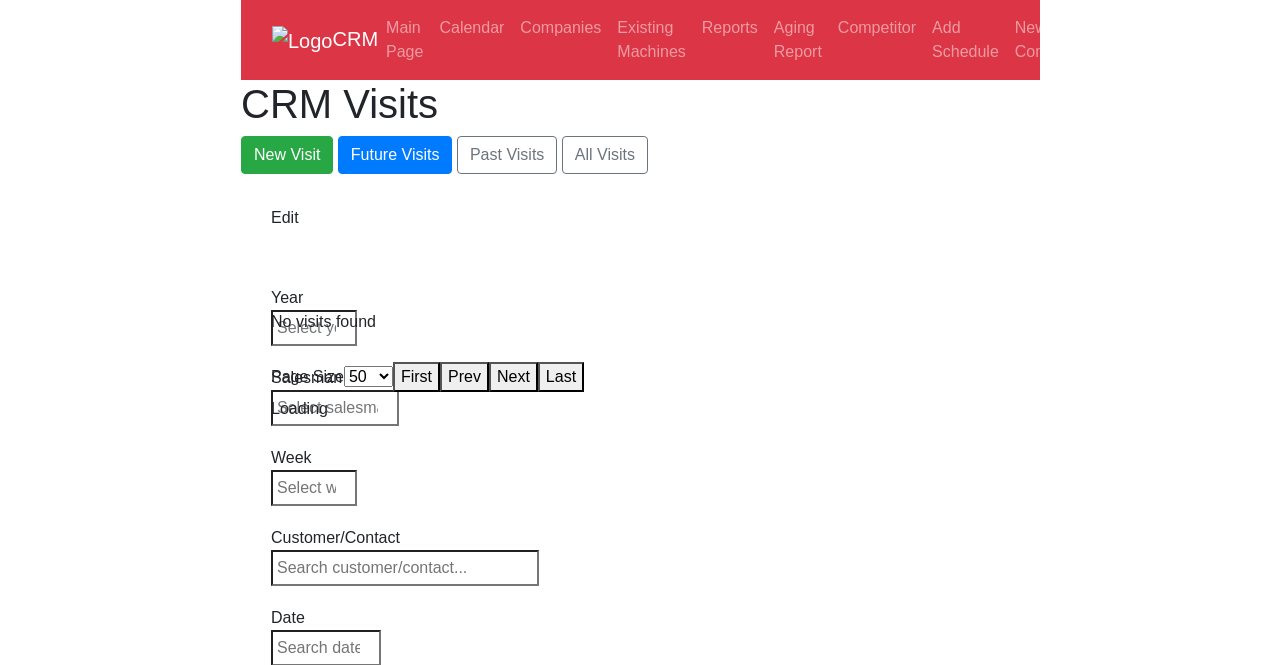 scroll, scrollTop: 0, scrollLeft: 0, axis: both 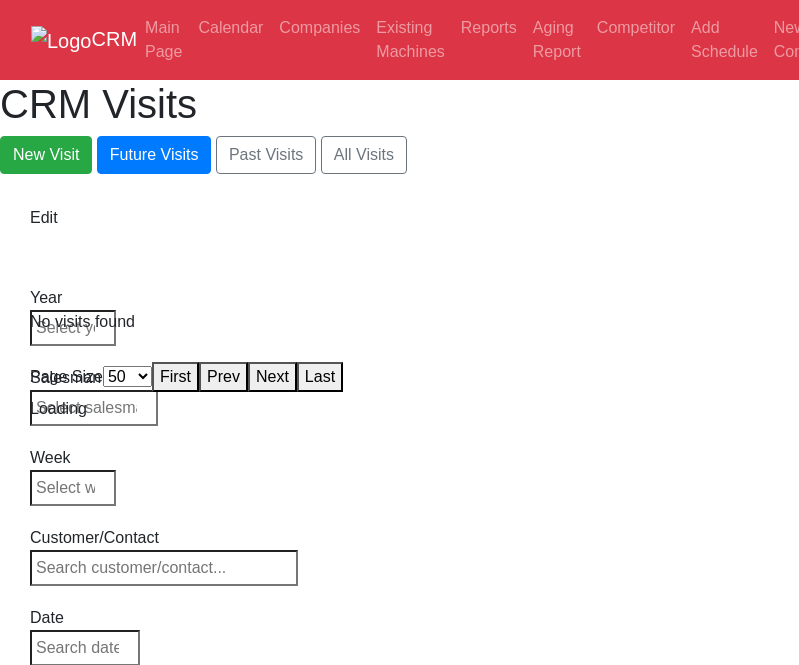 click on "CRM
Main Page
Calendar
Companies
Existing Machines
Reports
Aging Report
Competitor
Add Schedule
New Company
Postpone
Prepare Offer
Print
Log Out" at bounding box center (399, 40) 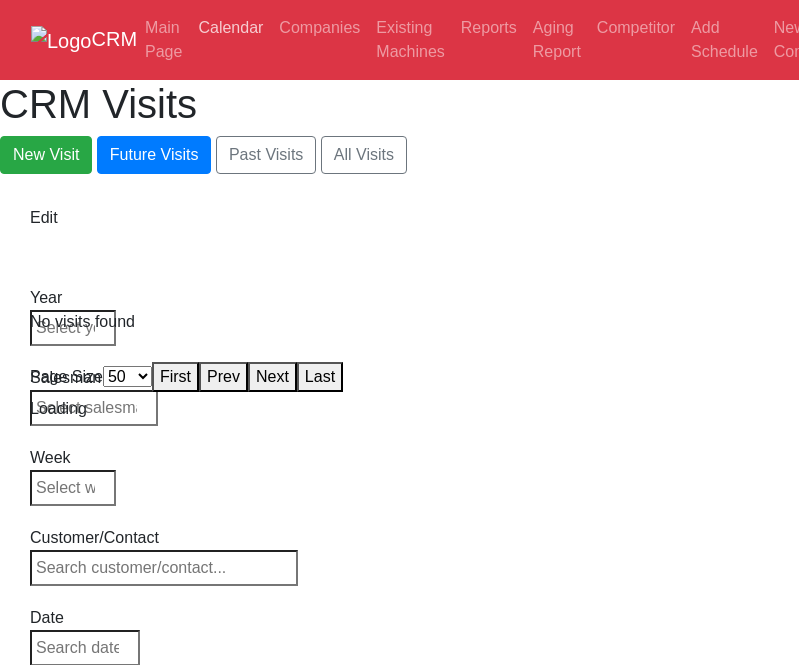 click on "Calendar" at bounding box center (230, 28) 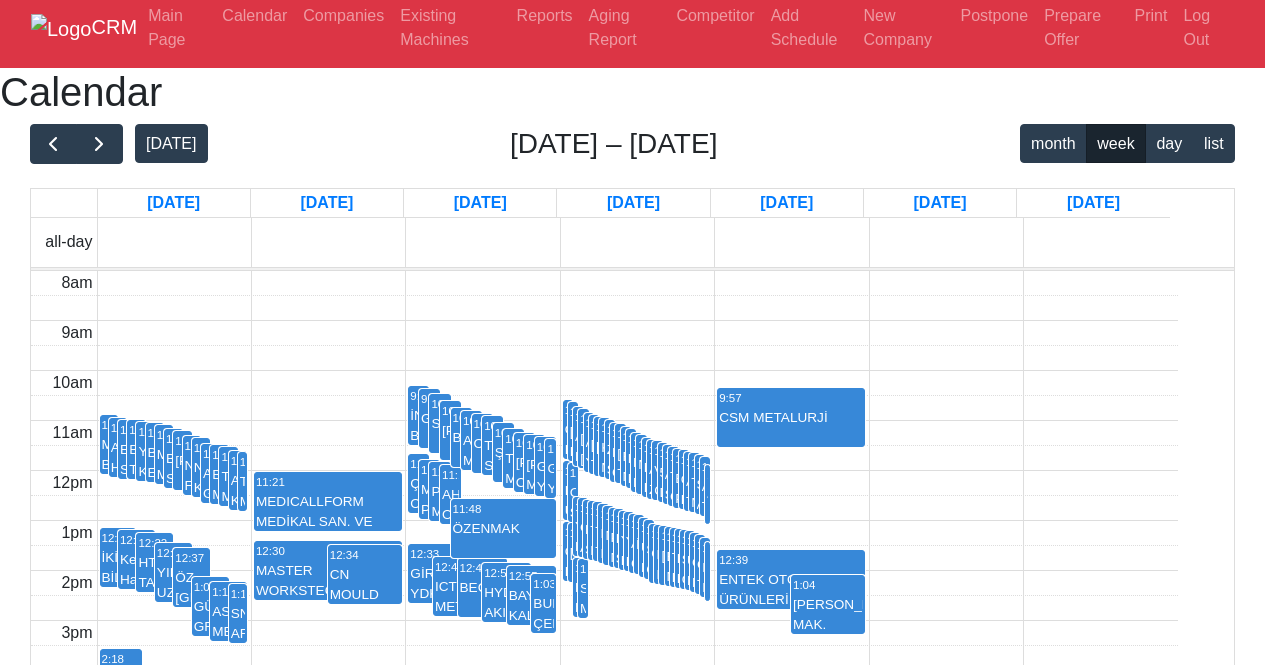 scroll, scrollTop: 0, scrollLeft: 0, axis: both 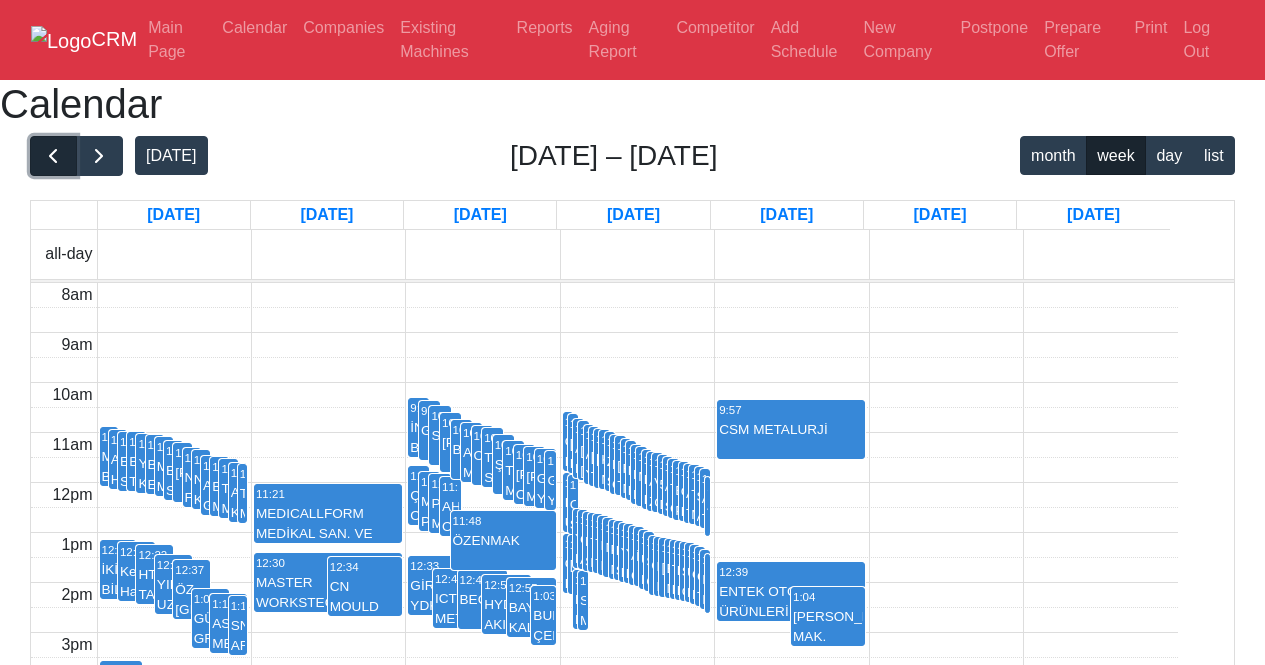 click at bounding box center [53, 156] 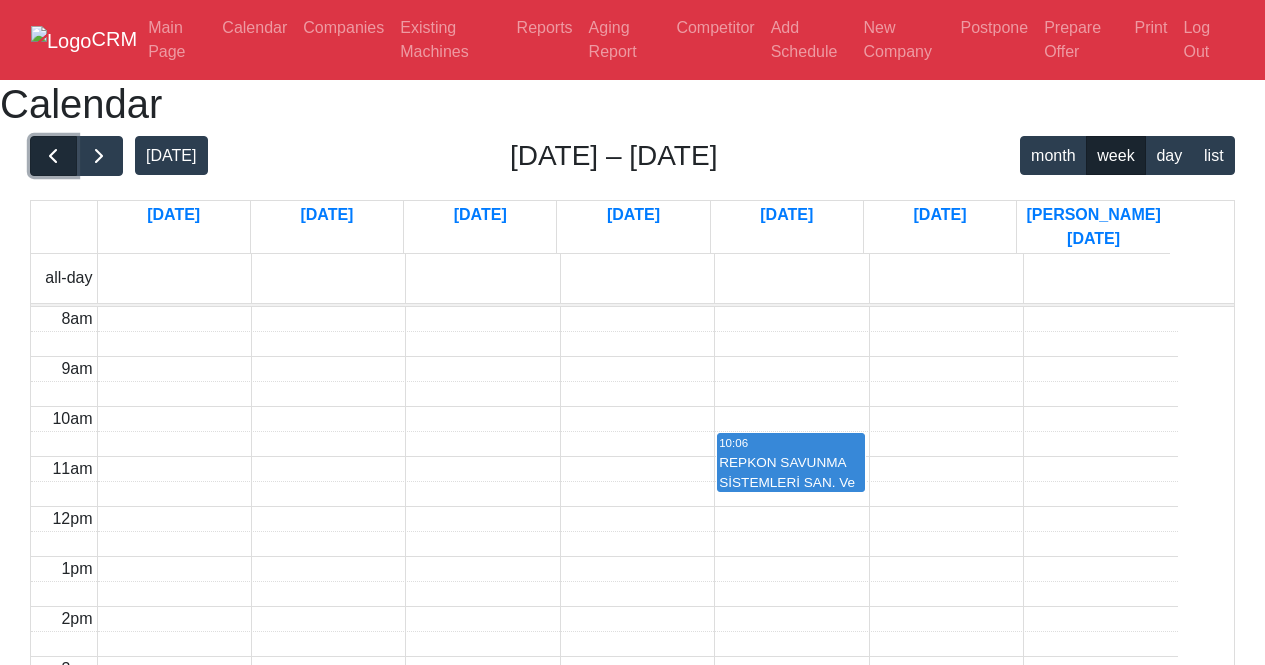 click at bounding box center [53, 156] 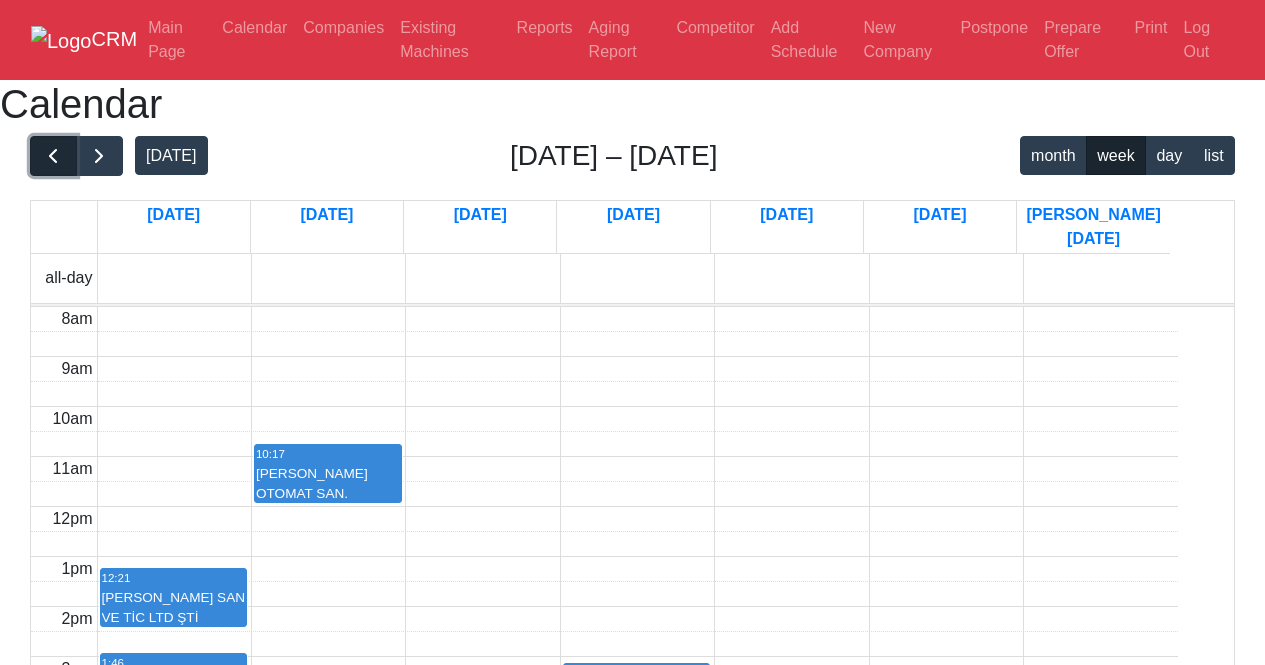 click at bounding box center [53, 156] 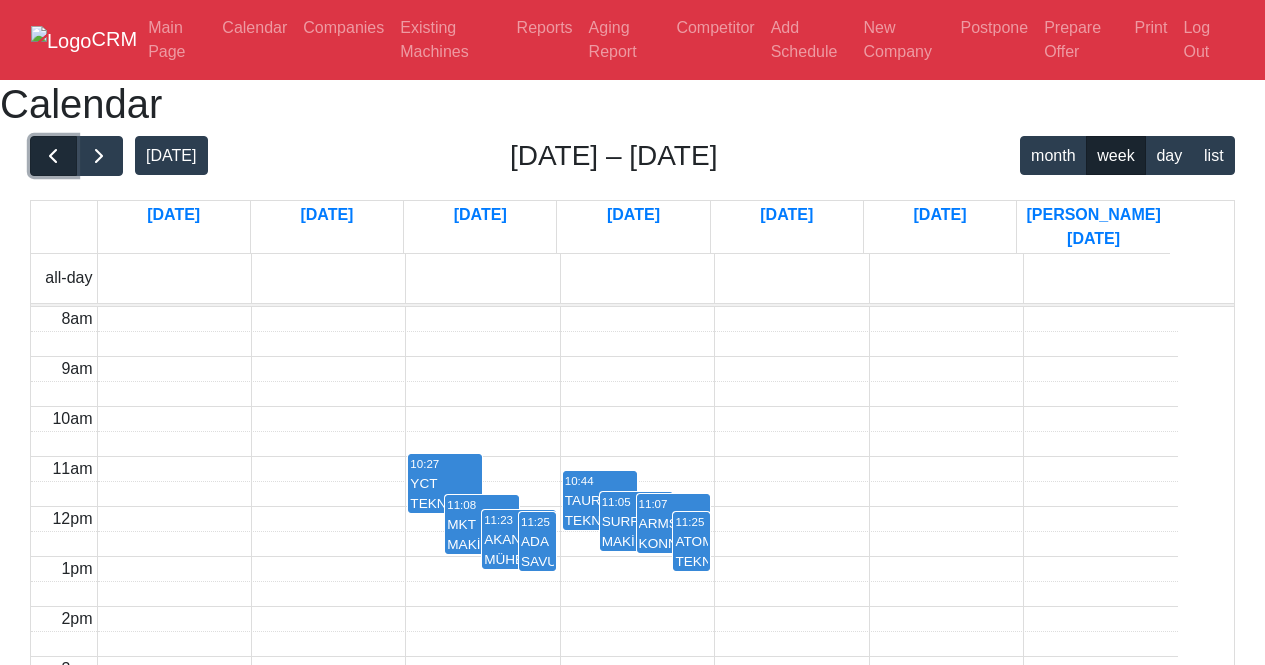 click at bounding box center [53, 156] 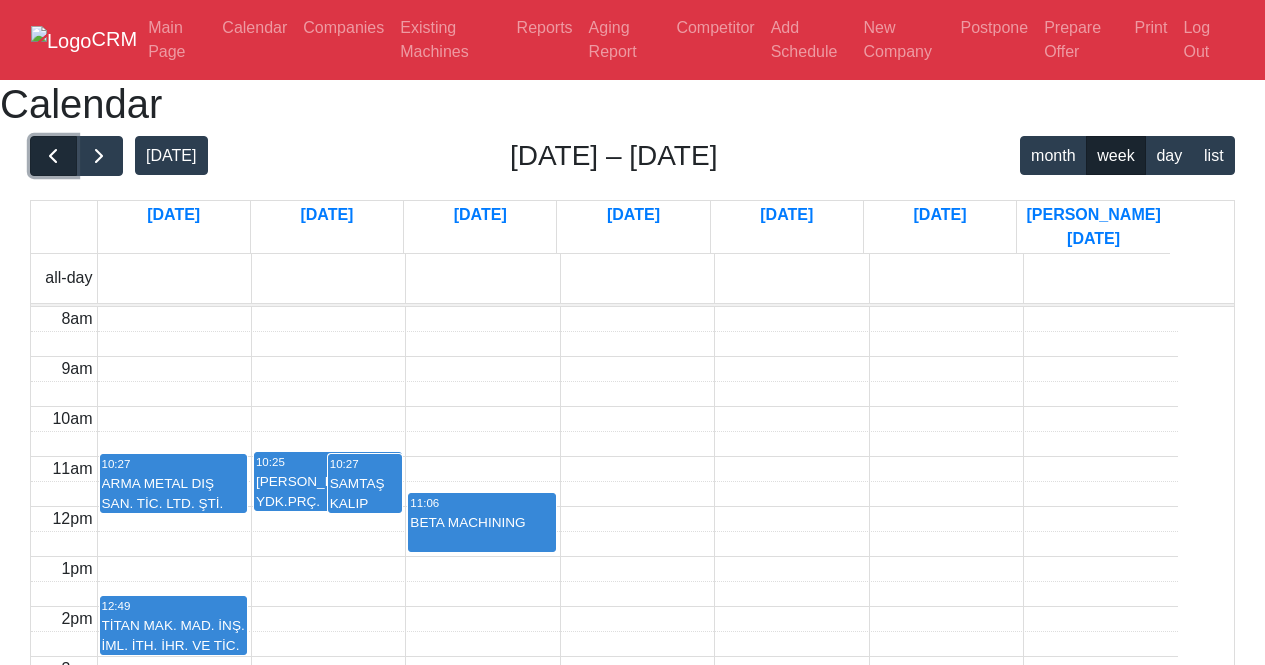 click at bounding box center [53, 156] 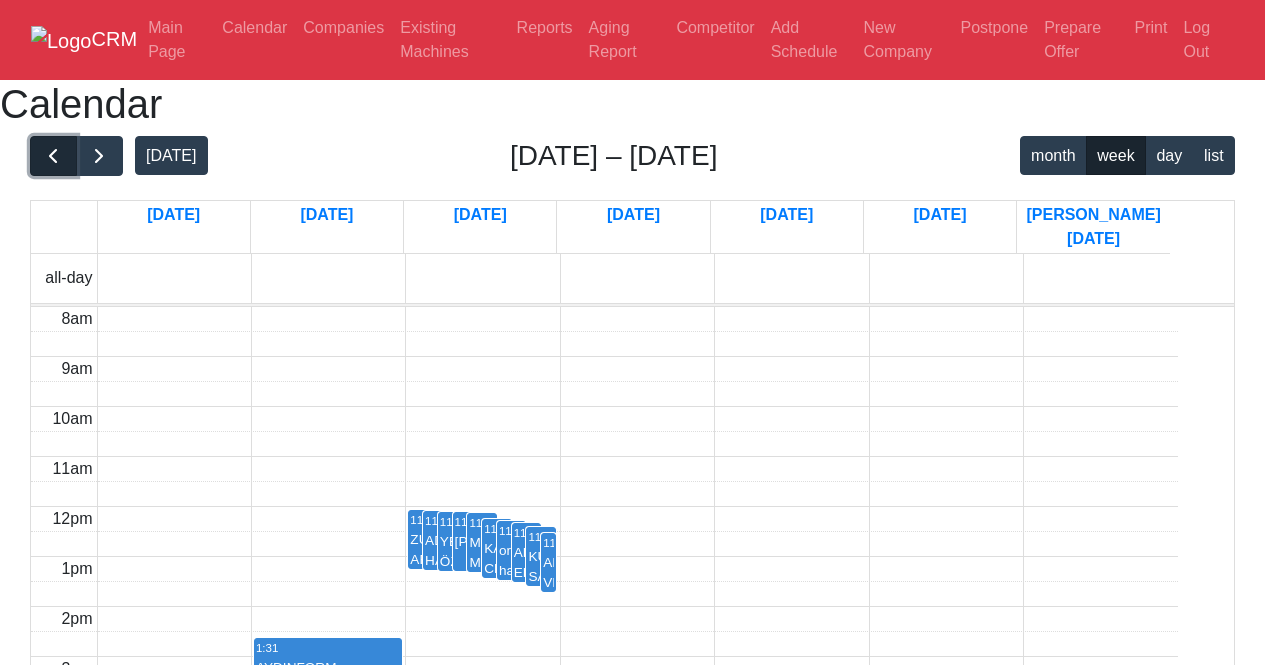 click at bounding box center (53, 156) 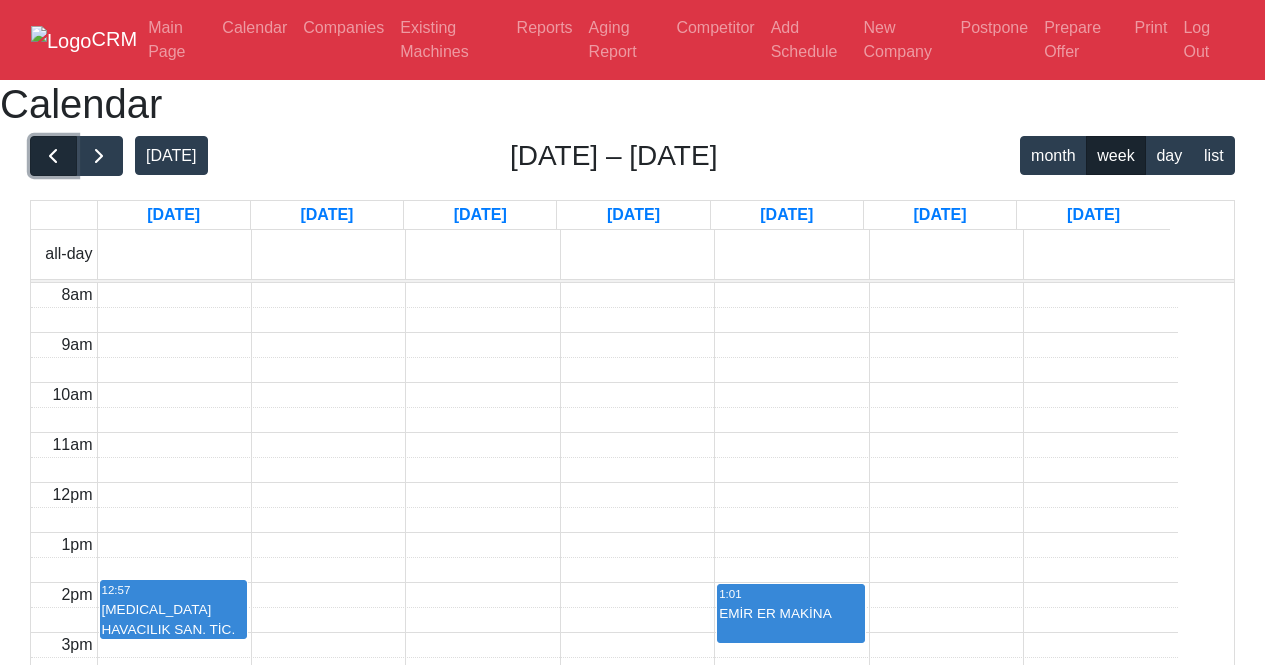 click at bounding box center (53, 156) 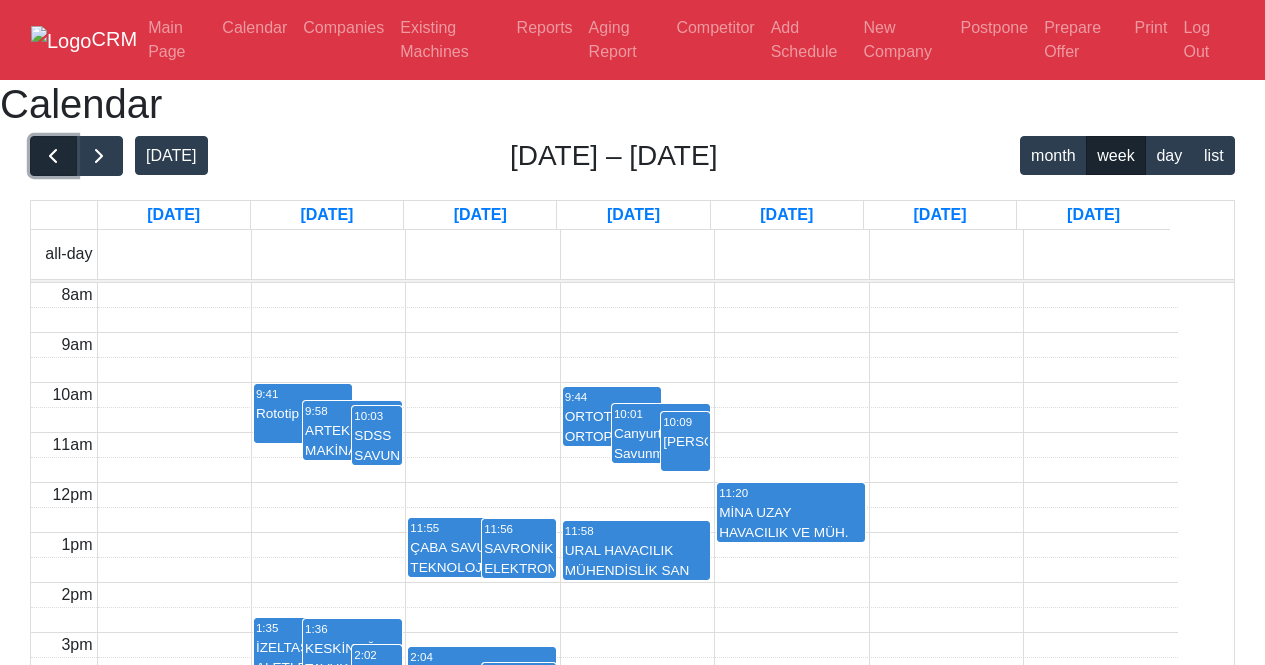 click at bounding box center [53, 156] 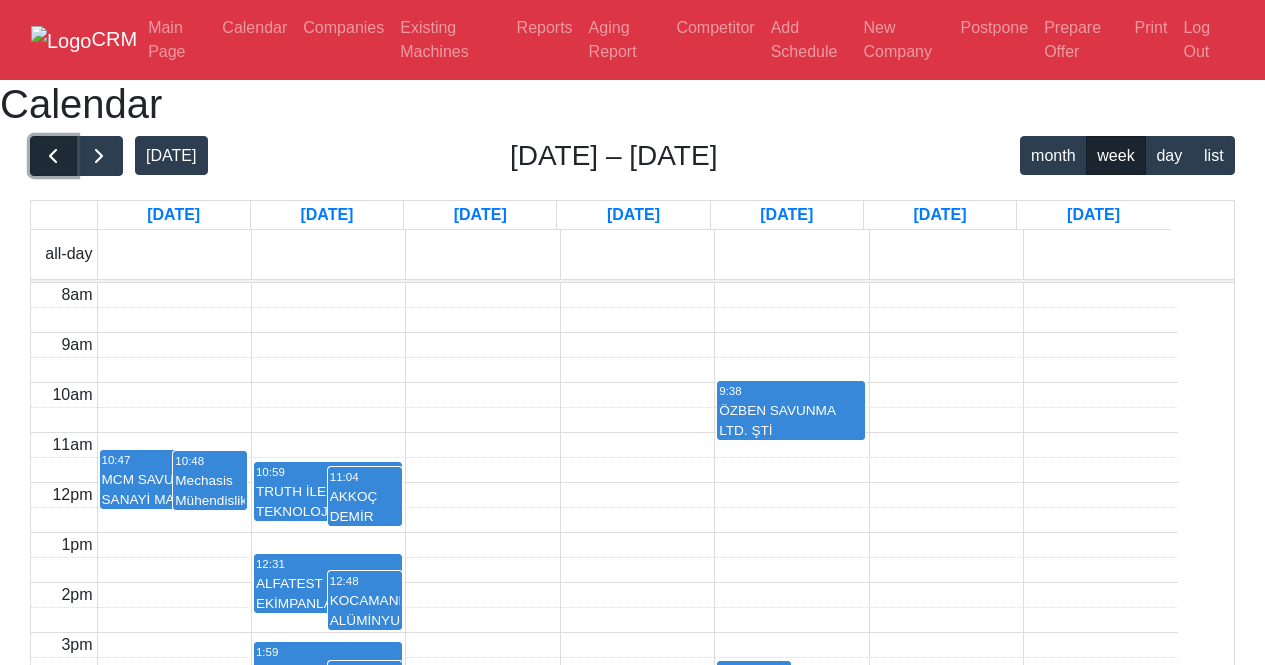click at bounding box center (53, 156) 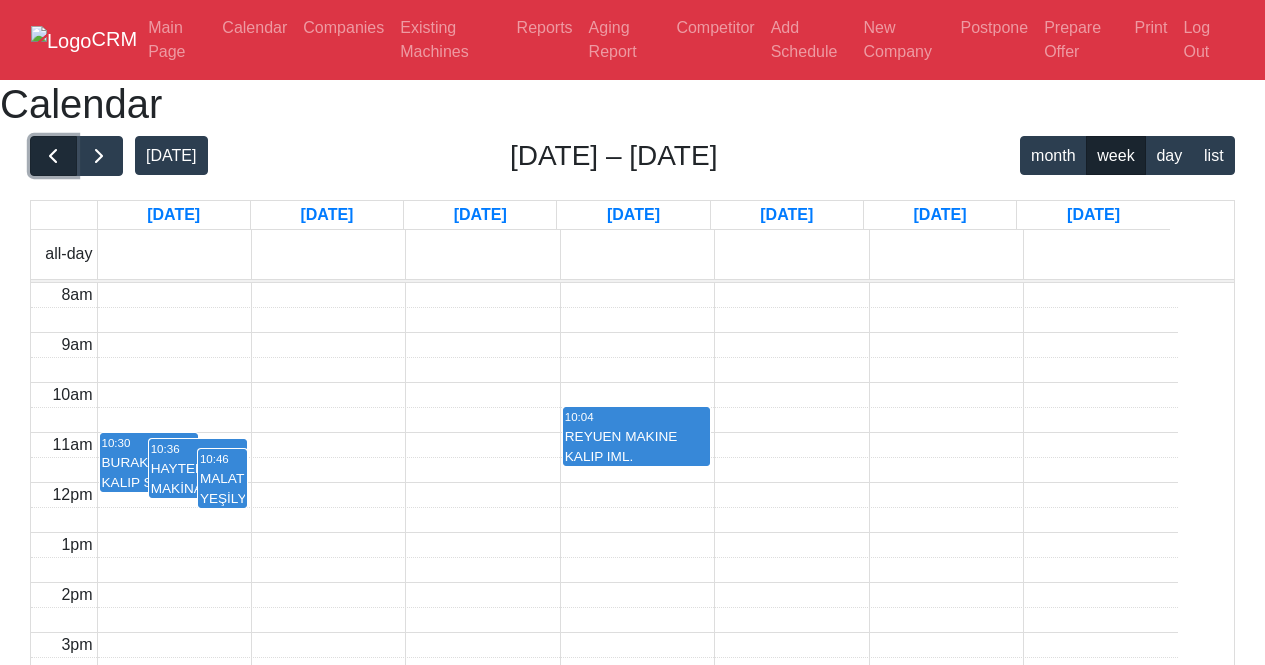 click at bounding box center (53, 156) 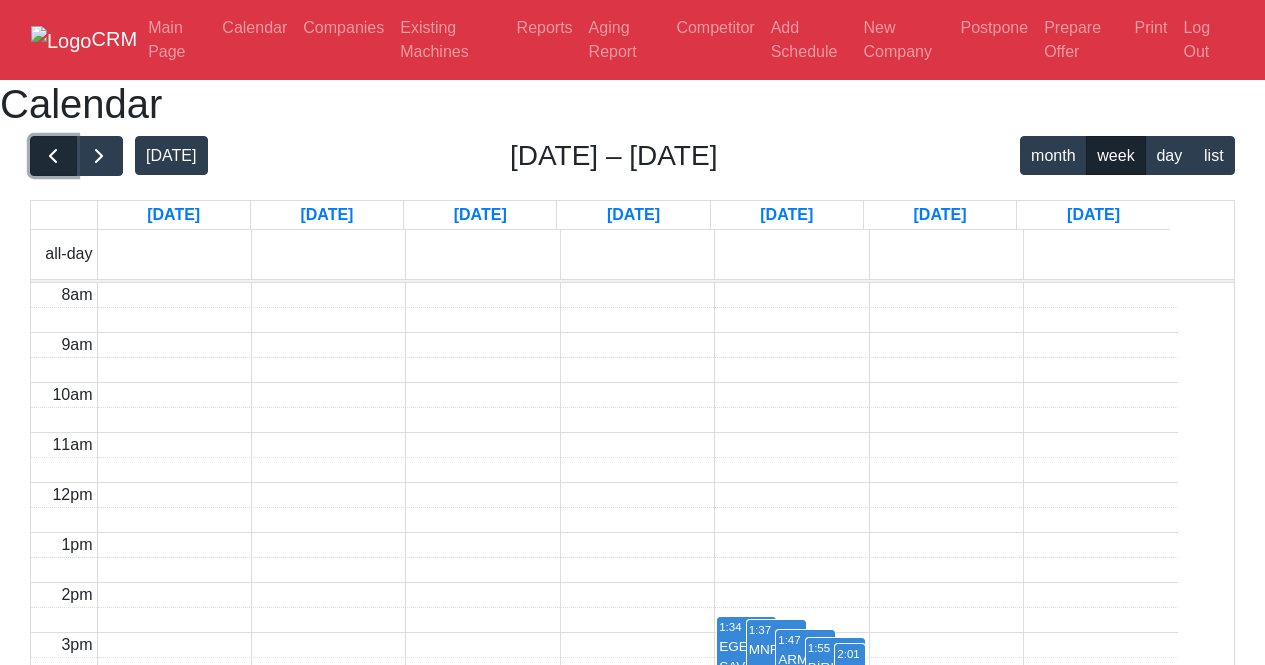 click at bounding box center (53, 156) 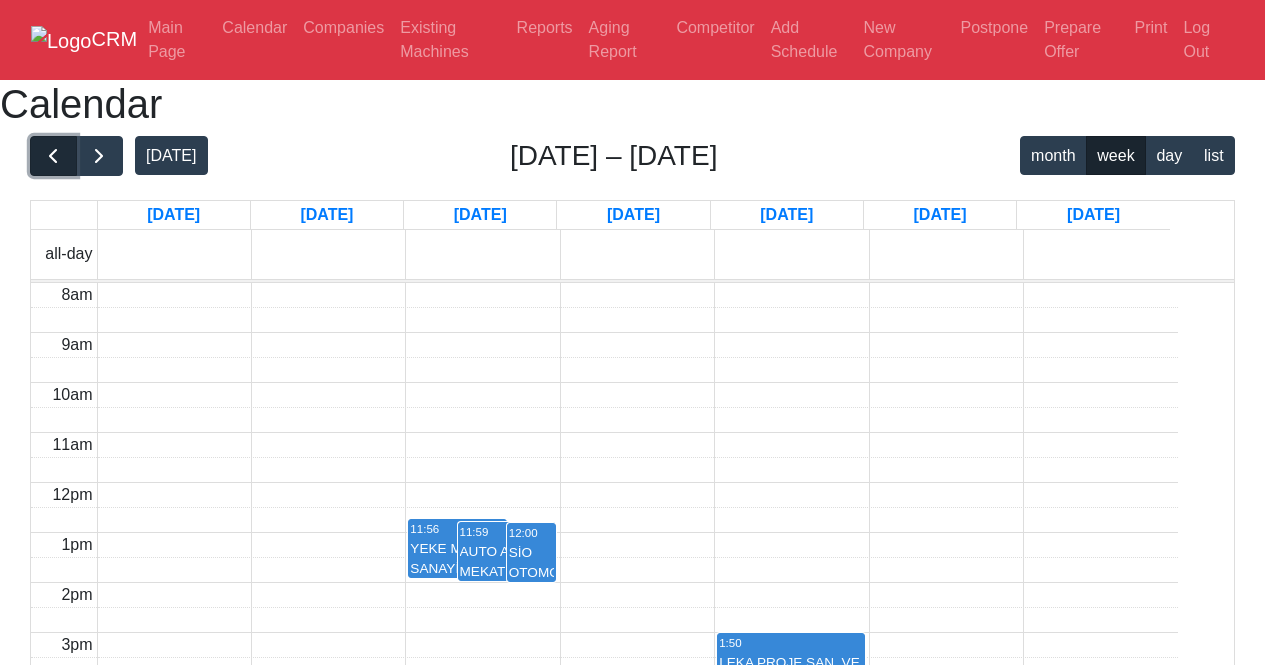 click at bounding box center (53, 156) 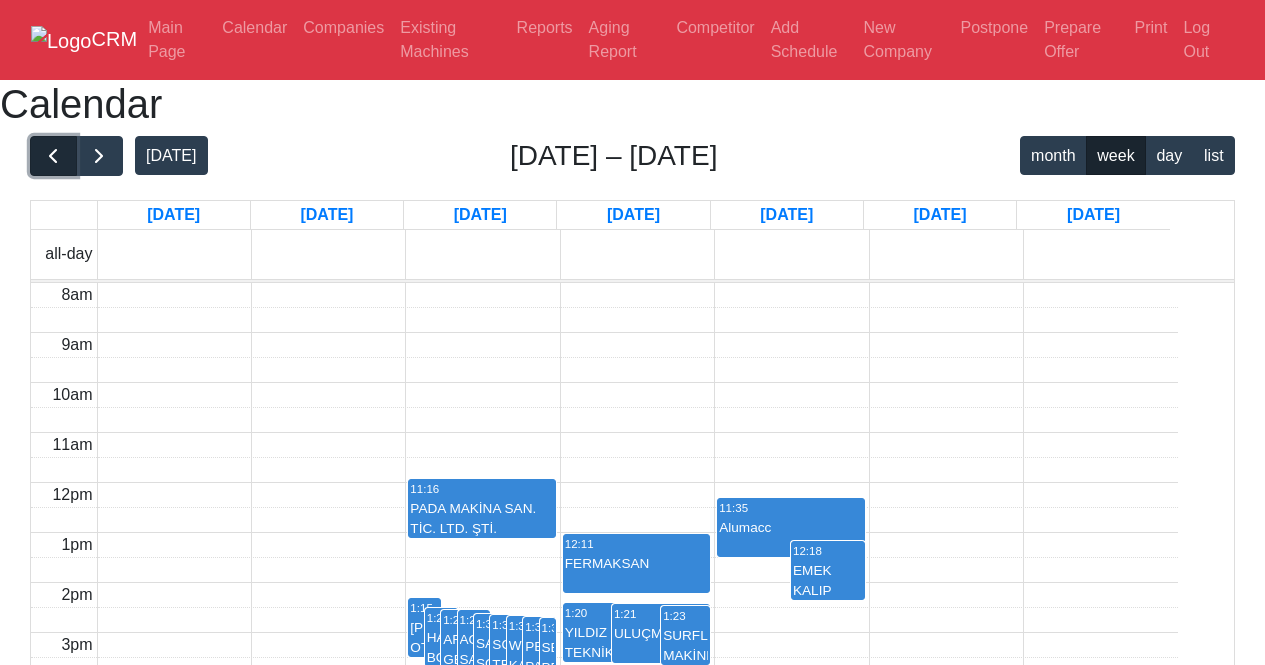 click at bounding box center [53, 156] 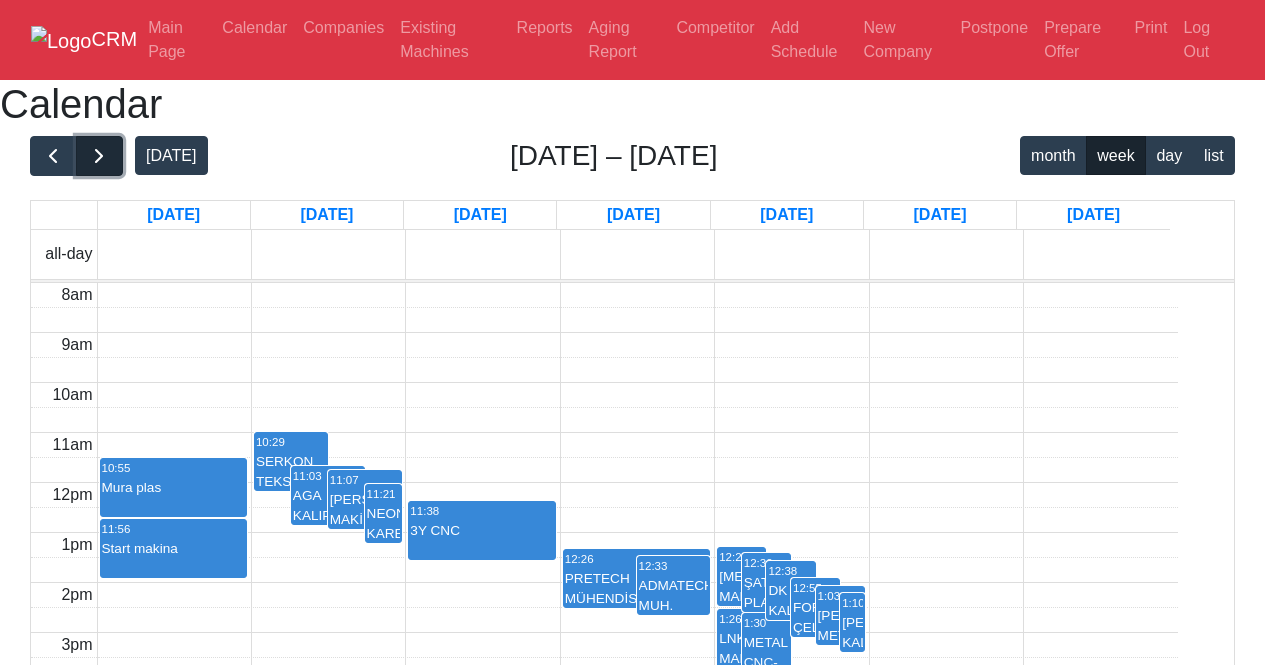 click at bounding box center [99, 156] 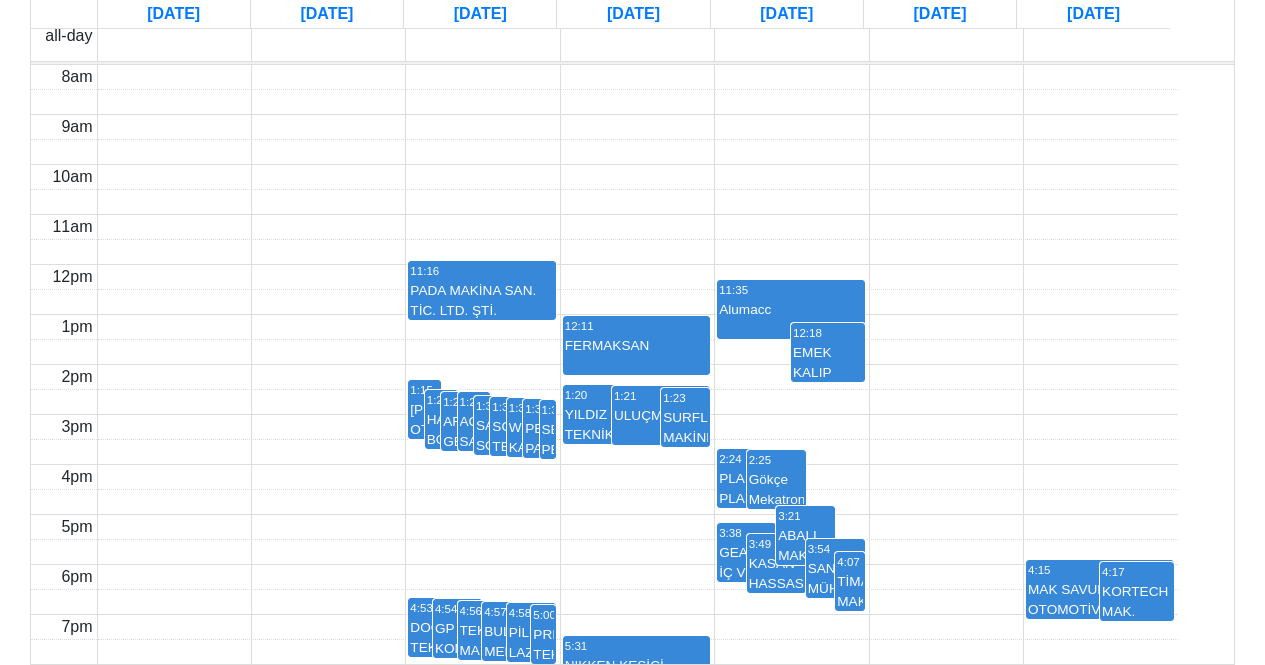 scroll, scrollTop: 400, scrollLeft: 0, axis: vertical 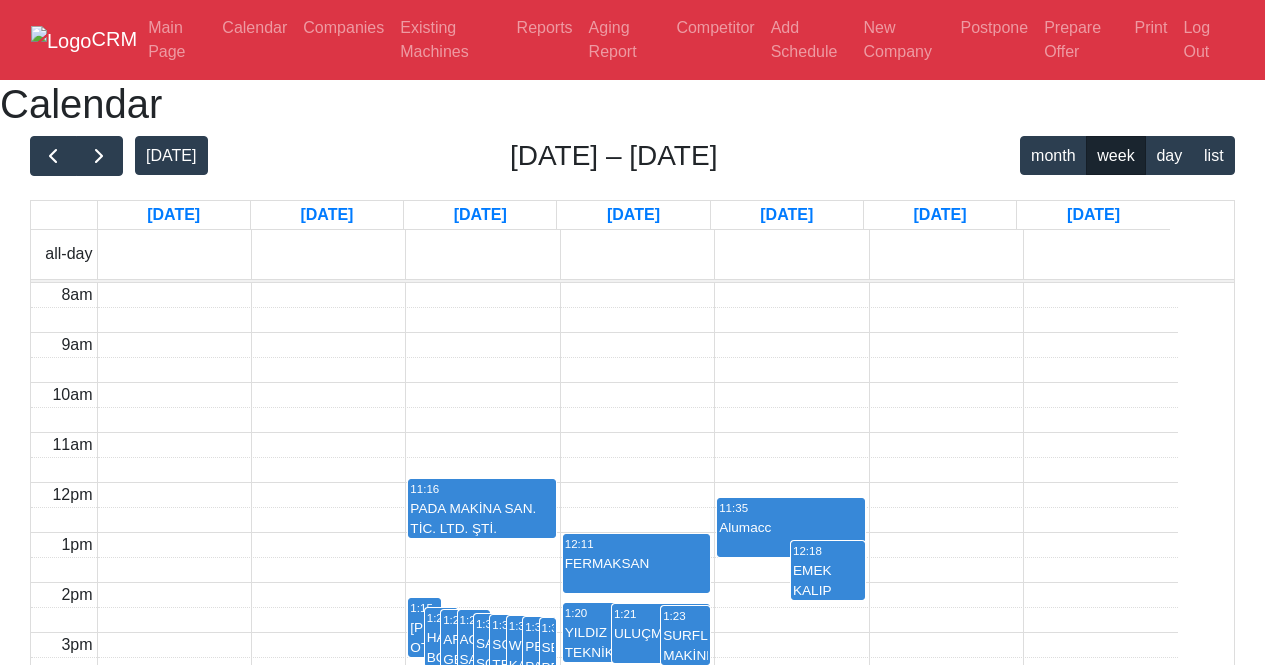click on "[DATE] [DATE] [DATE] [DATE] [DATE] [DATE] [DATE]" at bounding box center [633, 215] 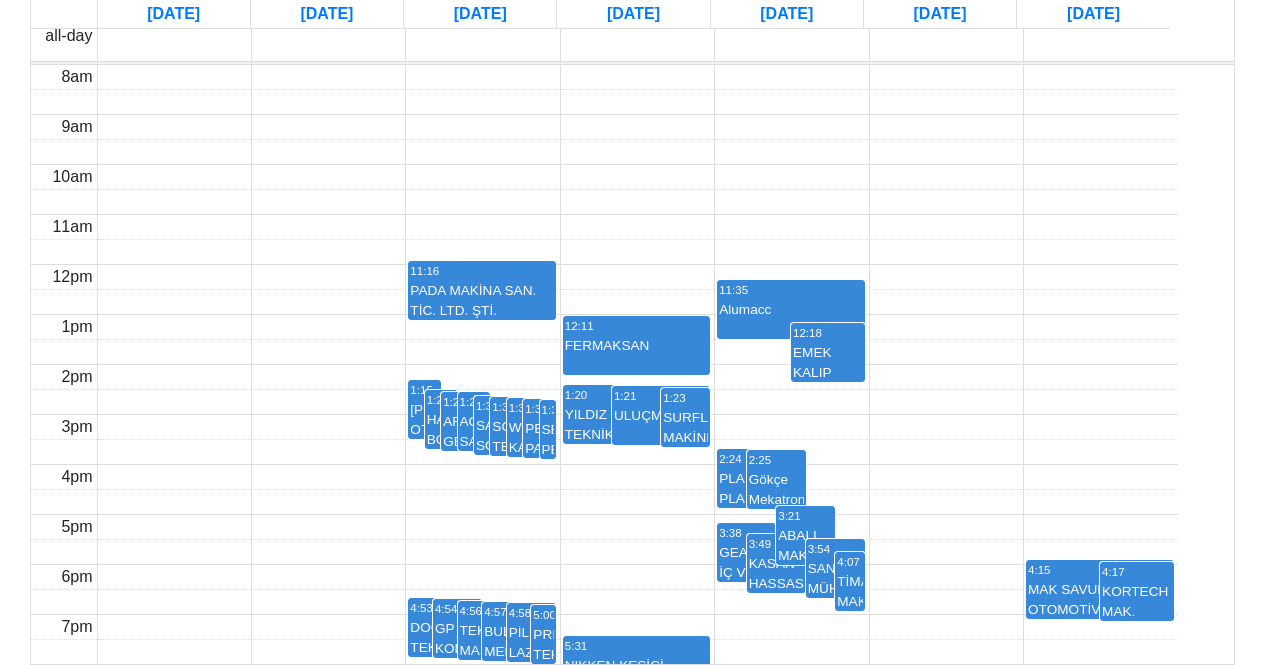 scroll, scrollTop: 500, scrollLeft: 0, axis: vertical 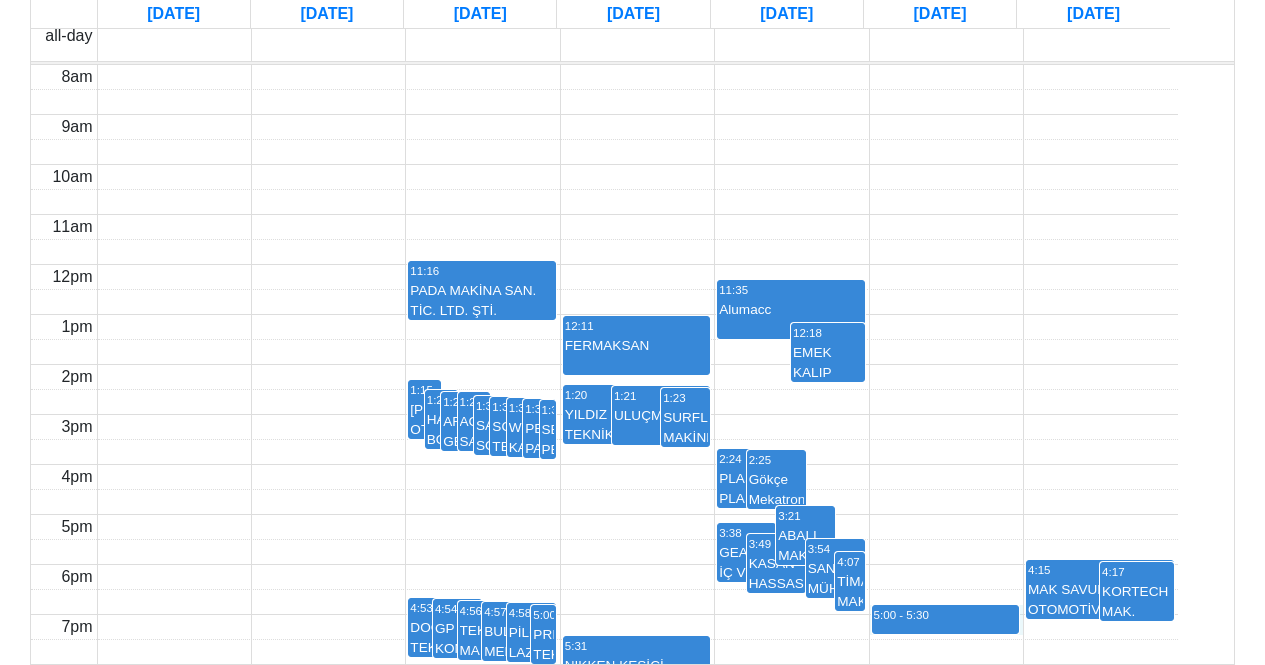 click on "8am 9am 10am 11am 12pm 1pm 2pm 3pm 4pm 5pm 6pm 7pm 1:15 [PERSON_NAME] OTOMOTİV DİZEL SİSTEM YDK. PRÇ. 1:25 HAKİM BORWERK 1:27 AR-GE DİZAYN MAKİNA [PERSON_NAME]. [GEOGRAPHIC_DATA]. TİC. LTD. ŞTİ. 1:27 AGT SAVUNMA MAKİNA SAN. TİC LTD. ŞTİ. 1:31 SAĞLAM SOĞUTMA  1:32 SOLARBİO TEKNOLOJİ 1:33 WISDOM KALIP 1:34 PEKPAN PANEL RADİATOR 1:35 SERVET PEKBAY 4:53 DOĞUŞ TEKSTİL MAKİNA 4:54 GP KOMPOZİT A.Ş. 4:56 TEKTAŞLI MAKİNA SAN. VE TİC. LTD. ŞT.İ 4:57 BULUT MEKATRONİK MAK. [GEOGRAPHIC_DATA]. TİC. LTD. ŞTİ. 4:58 PİLOT LAZER MAK. İŞL. VE MAK. [GEOGRAPHIC_DATA]. TİC. LTD. ŞTİ. 5:00 PRIMER TEKNIK 11:16 PADA MAKİNA SAN. TİC. LTD. ŞTİ. 1:20 YILDIZ TEKNİK ÜNİVERSİTESİ TEKNOPARK 1:21 ULUÇMAKSAN 1:23 SURFLAM MAKİNE VE MÜH. [GEOGRAPHIC_DATA]. TİC. LTD. ŞTİ. 12:11 FERMAKSAN 5:31 NIKKEN KESİCİ TAKIMLAR SAN. TİC. A.Ş. 2:24 PLASTKOM PLASTİK VE KİMYA SAN. TİC. A.Ş. 2:25 Gökçe Mekatronik 3:21 ABALI MAKİNA 3:54 SANVER MÜHENDİSLİK 4:07 TİMAS MAKİNA KALIP CNC 3:38 GEANDIS İÇ VE DIŞ TİC. A.Ş. 3:49 [PERSON_NAME] ÖLÇÜ ALETLERİ" at bounding box center (604, 364) 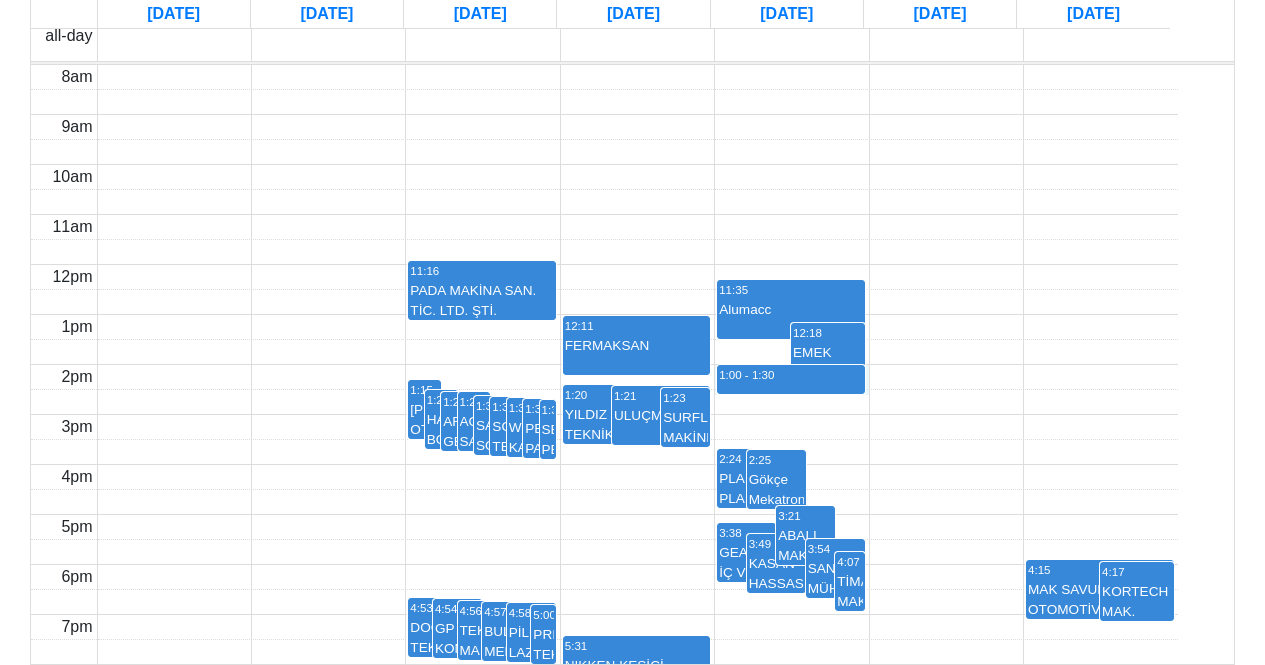 click on "8am 9am 10am 11am 12pm 1pm 2pm 3pm 4pm 5pm 6pm 7pm 1:15 [PERSON_NAME] OTOMOTİV DİZEL SİSTEM YDK. PRÇ. 1:25 HAKİM BORWERK 1:27 AR-GE DİZAYN MAKİNA [PERSON_NAME]. [GEOGRAPHIC_DATA]. TİC. LTD. ŞTİ. 1:27 AGT SAVUNMA MAKİNA SAN. TİC LTD. ŞTİ. 1:31 SAĞLAM SOĞUTMA  1:32 SOLARBİO TEKNOLOJİ 1:33 WISDOM KALIP 1:34 PEKPAN PANEL RADİATOR 1:35 SERVET PEKBAY 4:53 DOĞUŞ TEKSTİL MAKİNA 4:54 GP KOMPOZİT A.Ş. 4:56 TEKTAŞLI MAKİNA SAN. VE TİC. LTD. ŞT.İ 4:57 BULUT MEKATRONİK MAK. [GEOGRAPHIC_DATA]. TİC. LTD. ŞTİ. 4:58 PİLOT LAZER MAK. İŞL. VE MAK. [GEOGRAPHIC_DATA]. TİC. LTD. ŞTİ. 5:00 PRIMER TEKNIK 11:16 PADA MAKİNA SAN. TİC. LTD. ŞTİ. 1:20 YILDIZ TEKNİK ÜNİVERSİTESİ TEKNOPARK 1:21 ULUÇMAKSAN 1:23 SURFLAM MAKİNE VE MÜH. [GEOGRAPHIC_DATA]. TİC. LTD. ŞTİ. 12:11 FERMAKSAN 5:31 NIKKEN KESİCİ TAKIMLAR SAN. TİC. A.Ş. 2:24 PLASTKOM PLASTİK VE KİMYA SAN. TİC. A.Ş. 2:25 Gökçe Mekatronik 3:21 ABALI MAKİNA 3:54 SANVER MÜHENDİSLİK 4:07 TİMAS MAKİNA KALIP CNC 3:38 GEANDIS İÇ VE DIŞ TİC. A.Ş. 3:49 [PERSON_NAME] ÖLÇÜ ALETLERİ" at bounding box center [604, 364] 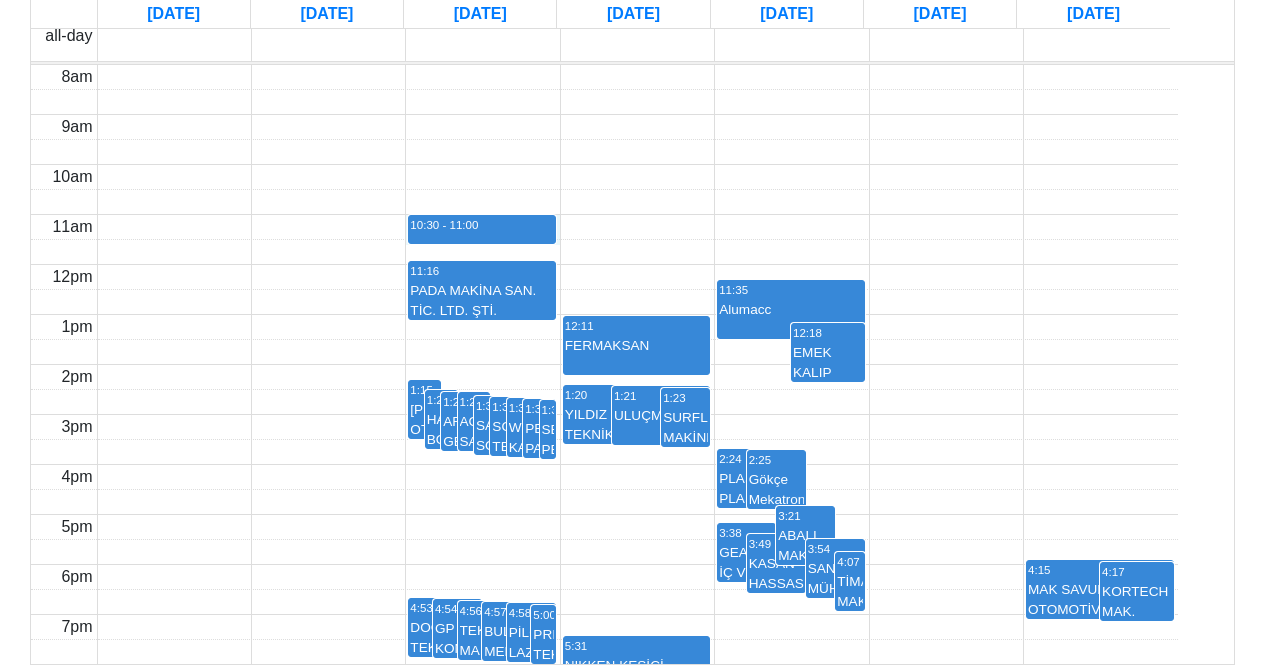 click at bounding box center [637, 201] 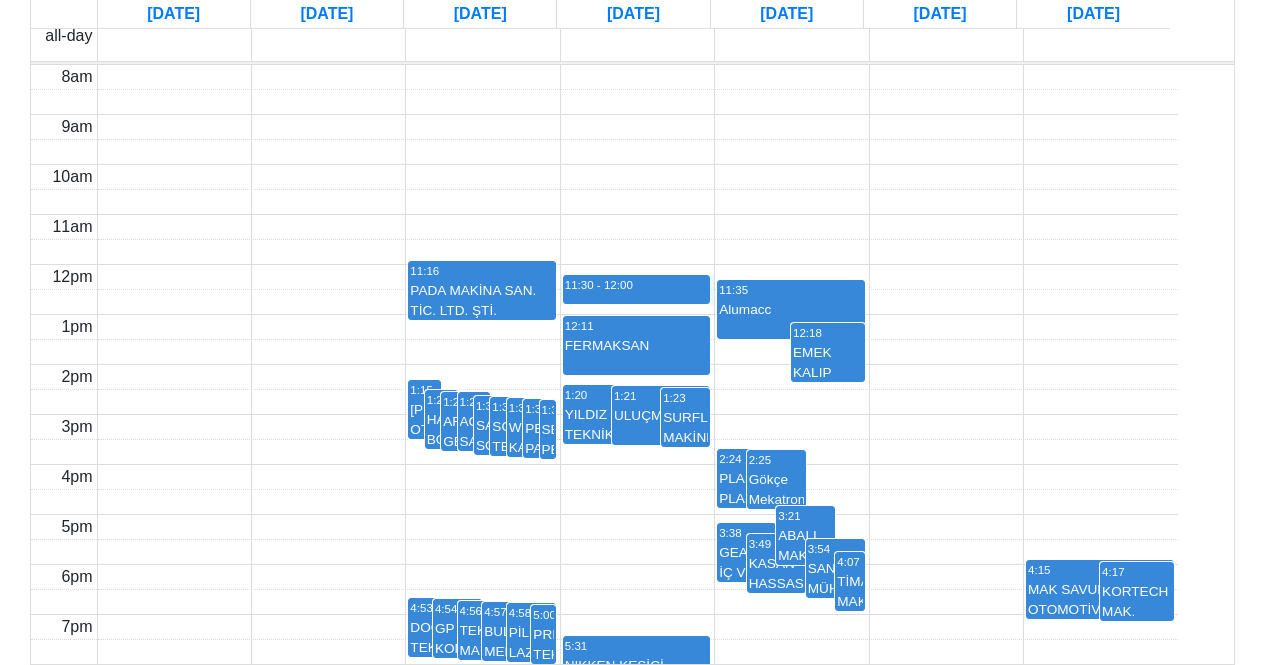 click at bounding box center [637, 251] 